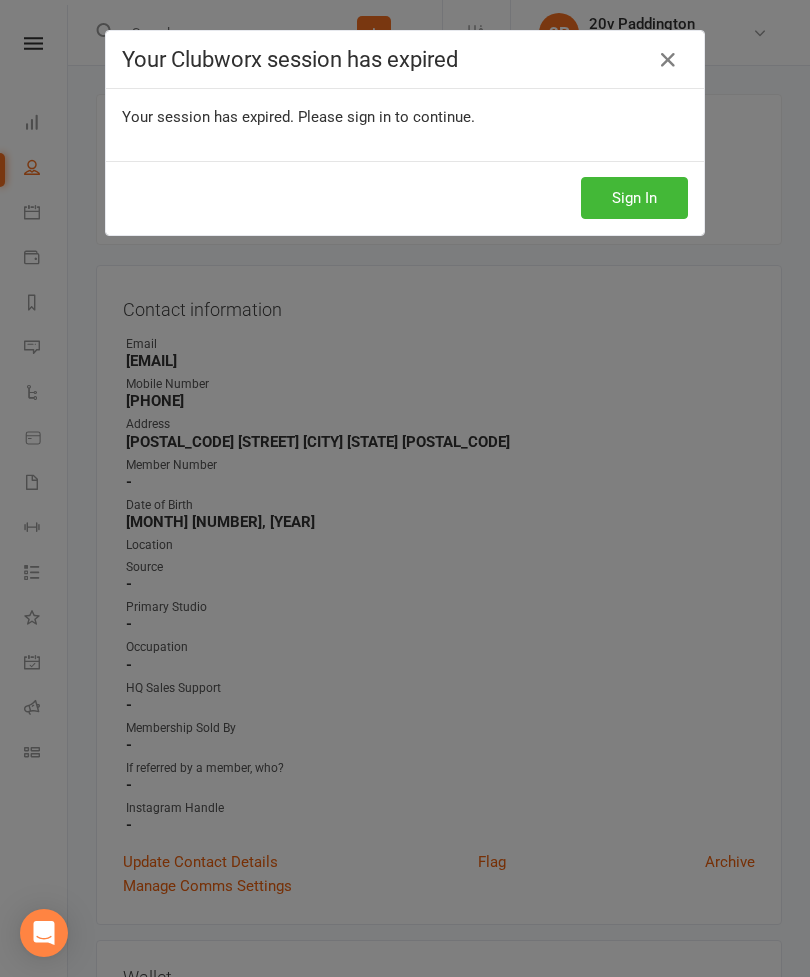 scroll, scrollTop: 343, scrollLeft: 0, axis: vertical 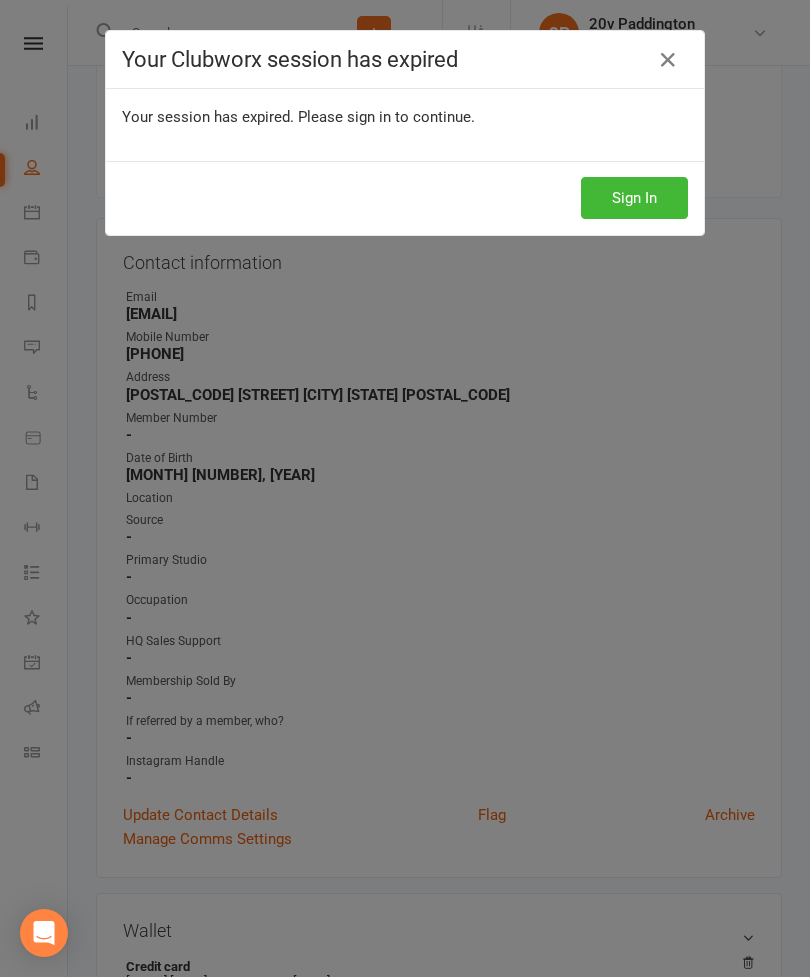 click on "Sign In" at bounding box center [634, 198] 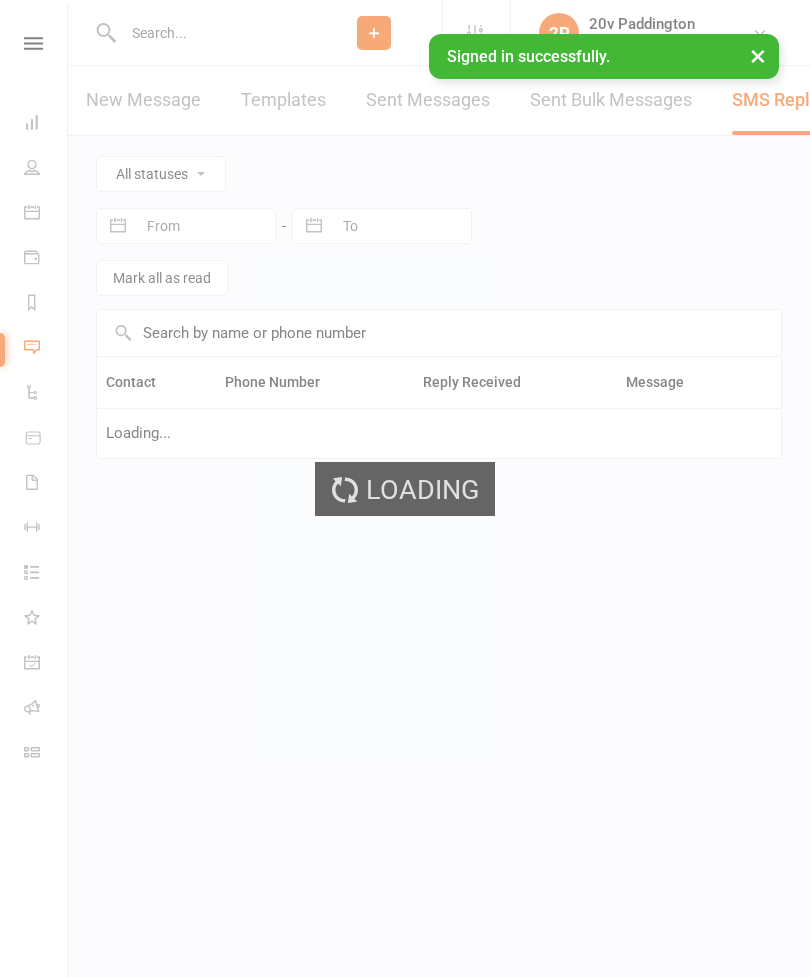 scroll, scrollTop: 0, scrollLeft: 0, axis: both 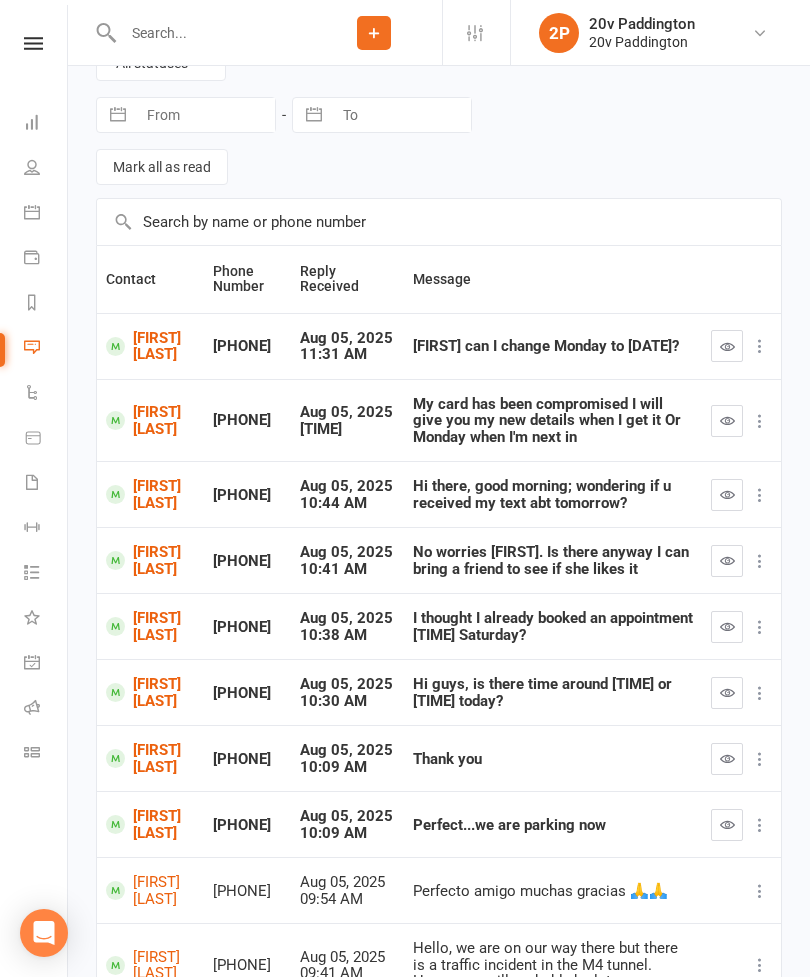 click at bounding box center [727, 824] 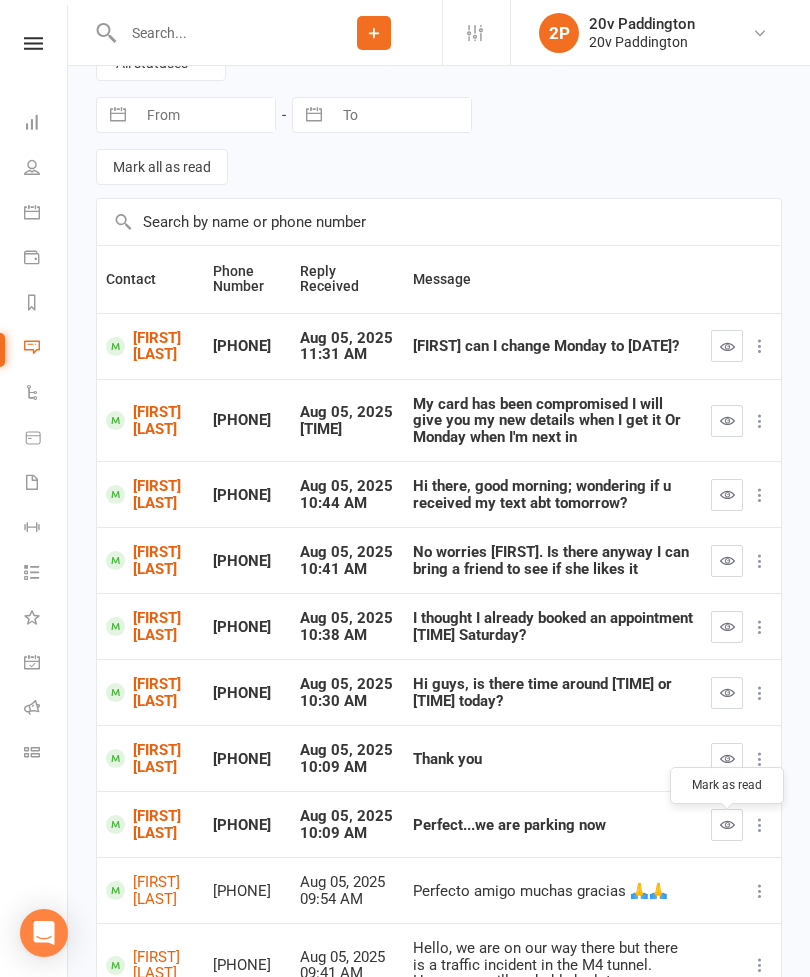 scroll, scrollTop: 175, scrollLeft: 0, axis: vertical 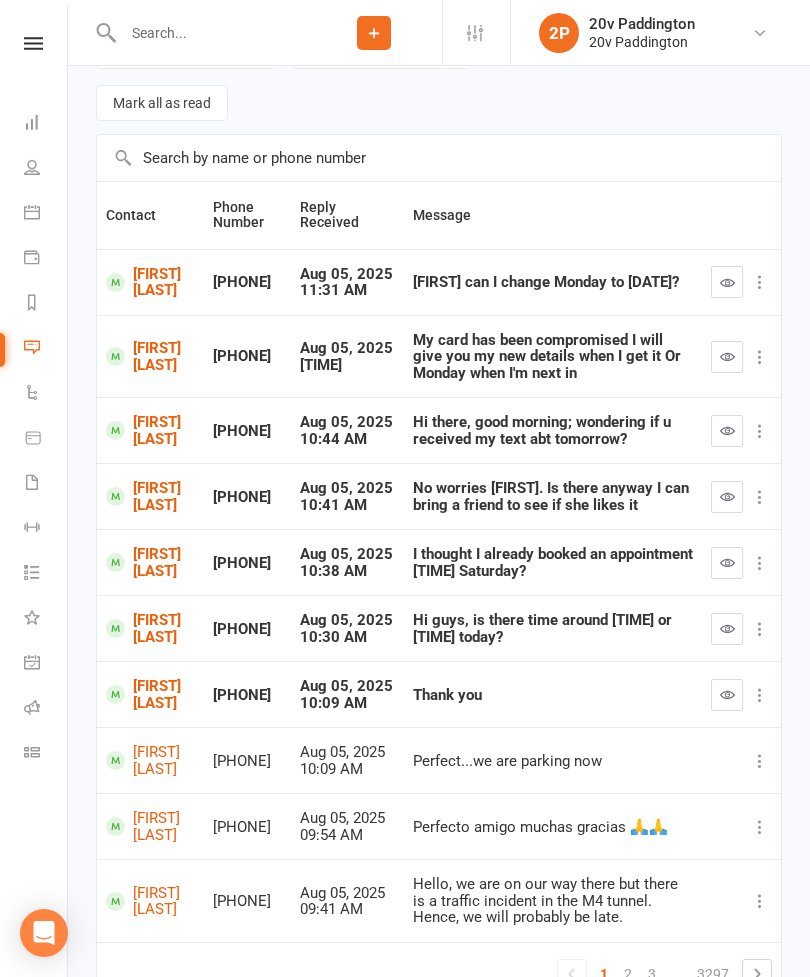 click at bounding box center [727, 694] 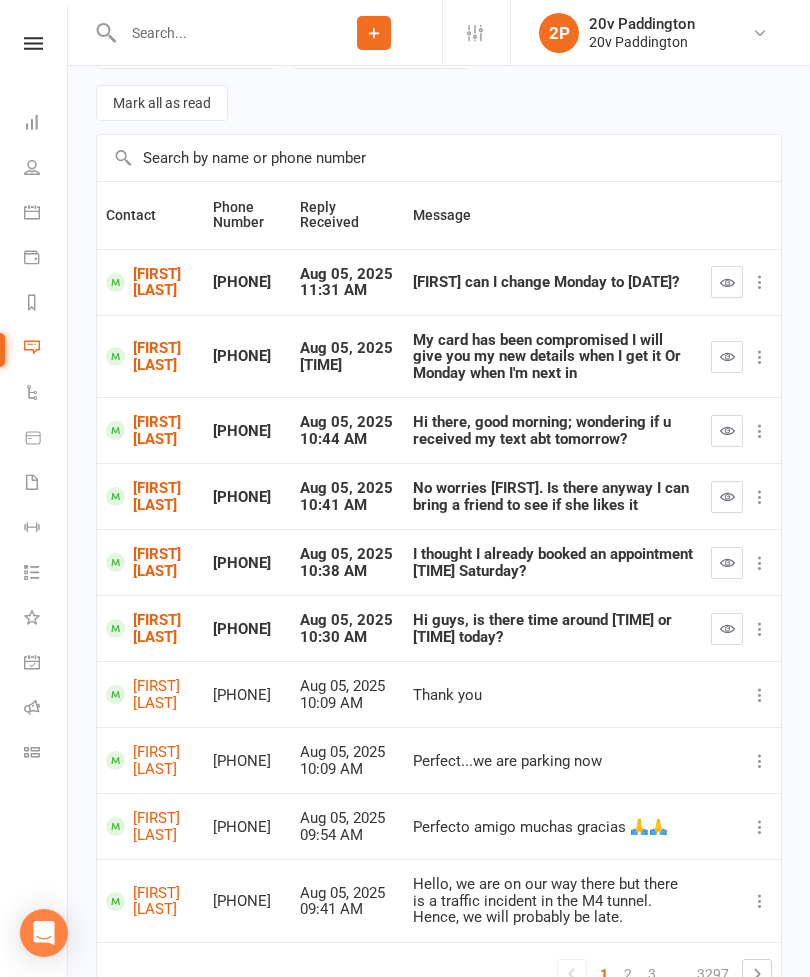 click on "[FIRST] [LAST]" at bounding box center [150, 562] 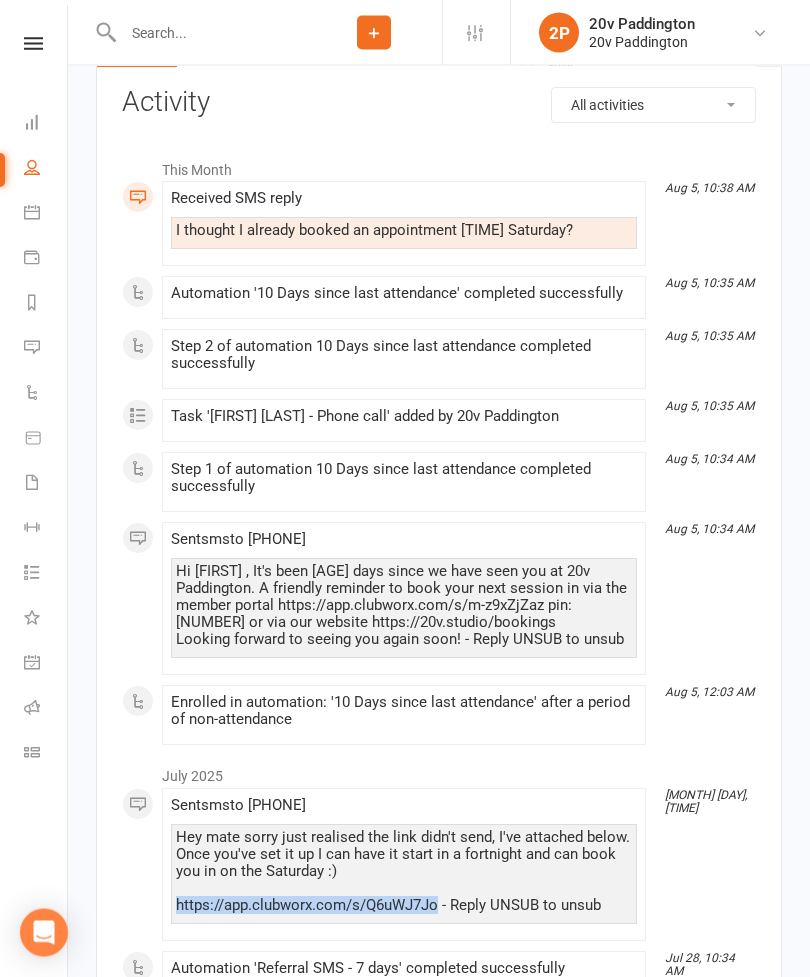 scroll, scrollTop: 2713, scrollLeft: 0, axis: vertical 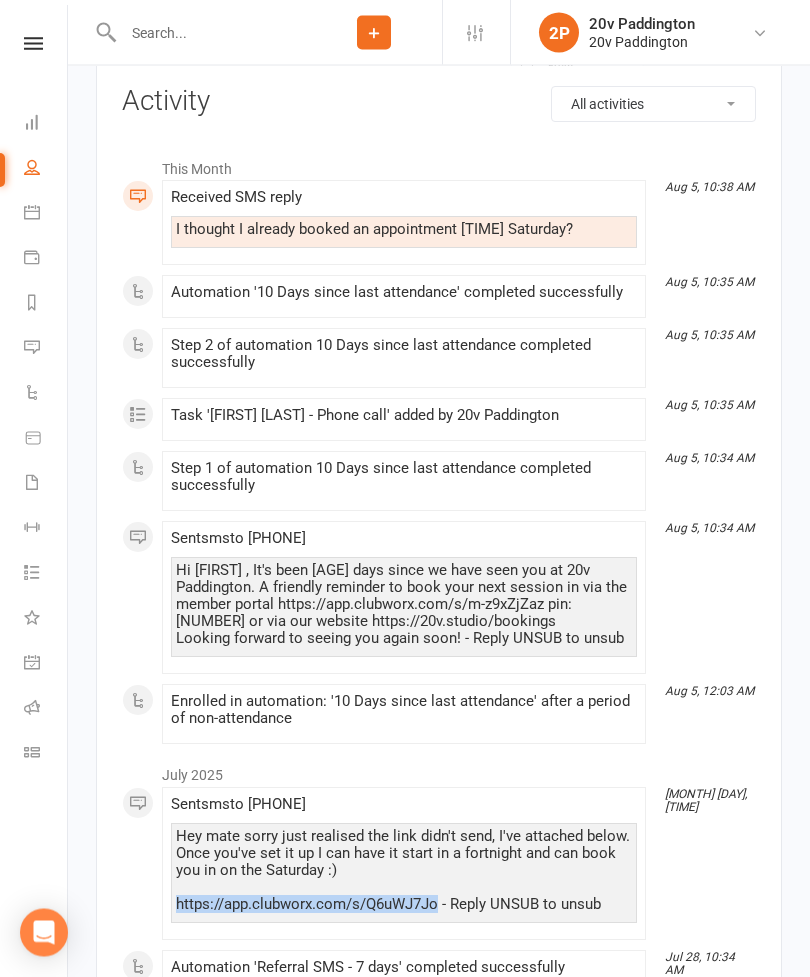 click on "July 2025" at bounding box center (439, 771) 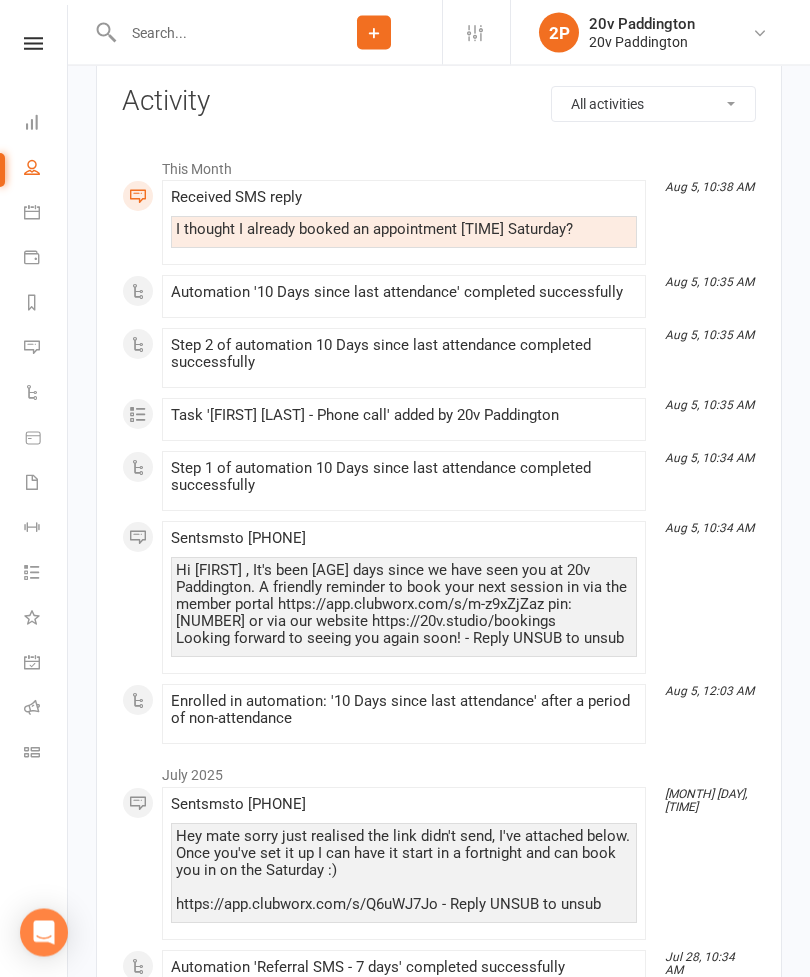 click on "Calendar" at bounding box center (46, 214) 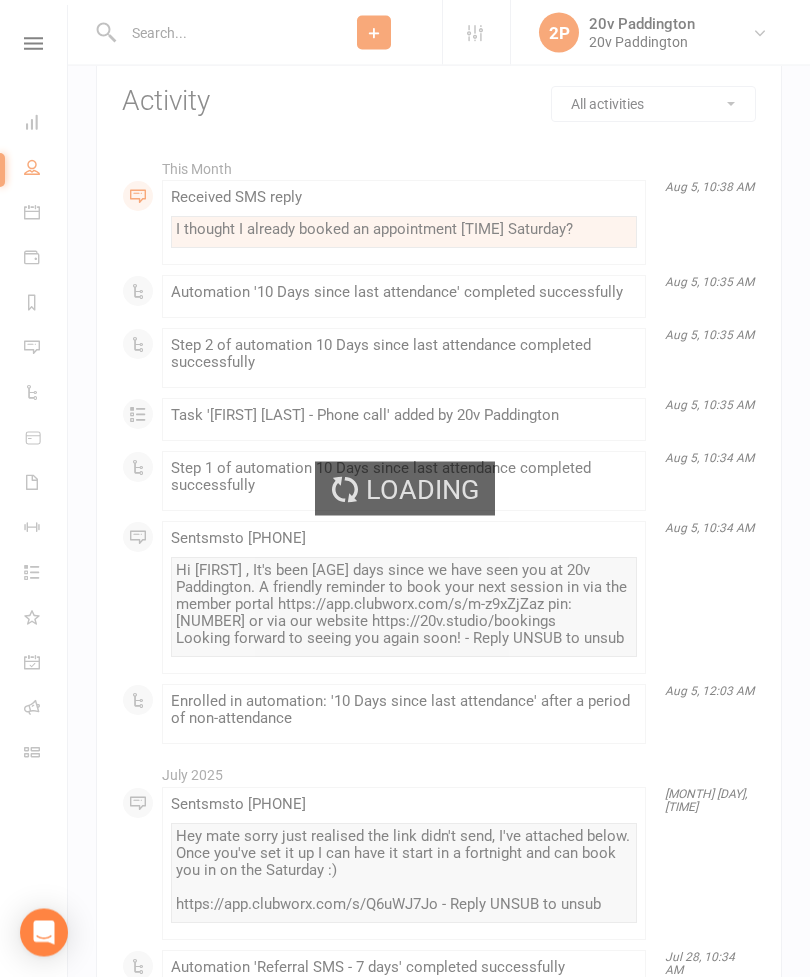 scroll, scrollTop: 2714, scrollLeft: 0, axis: vertical 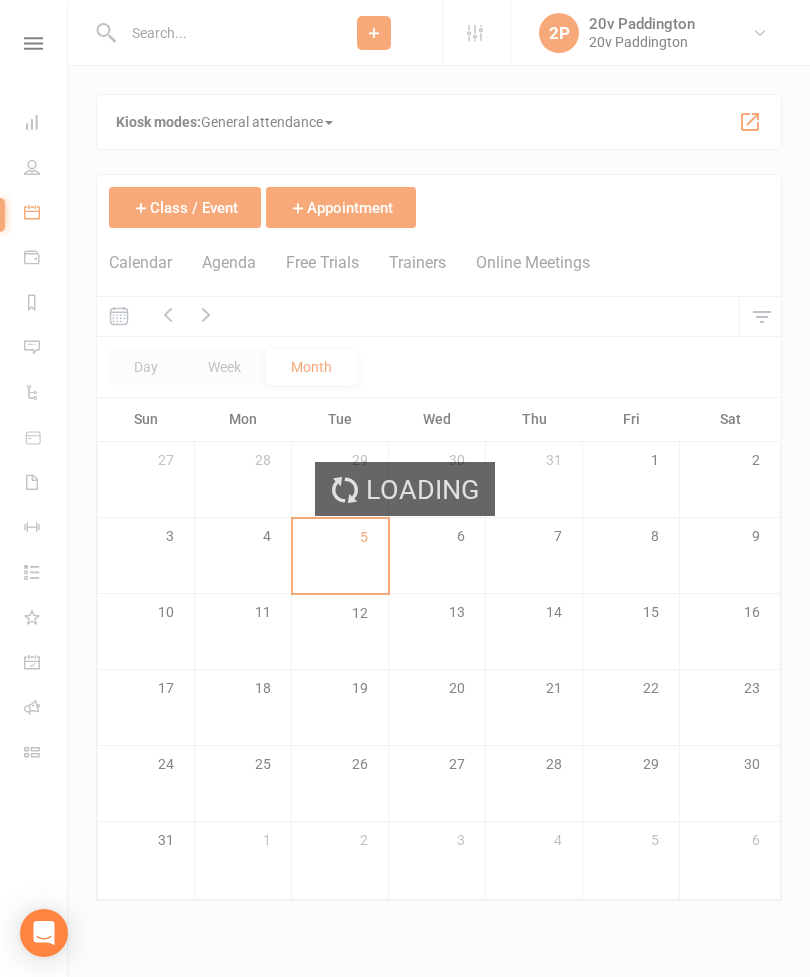 click on "Loading" at bounding box center [405, 488] 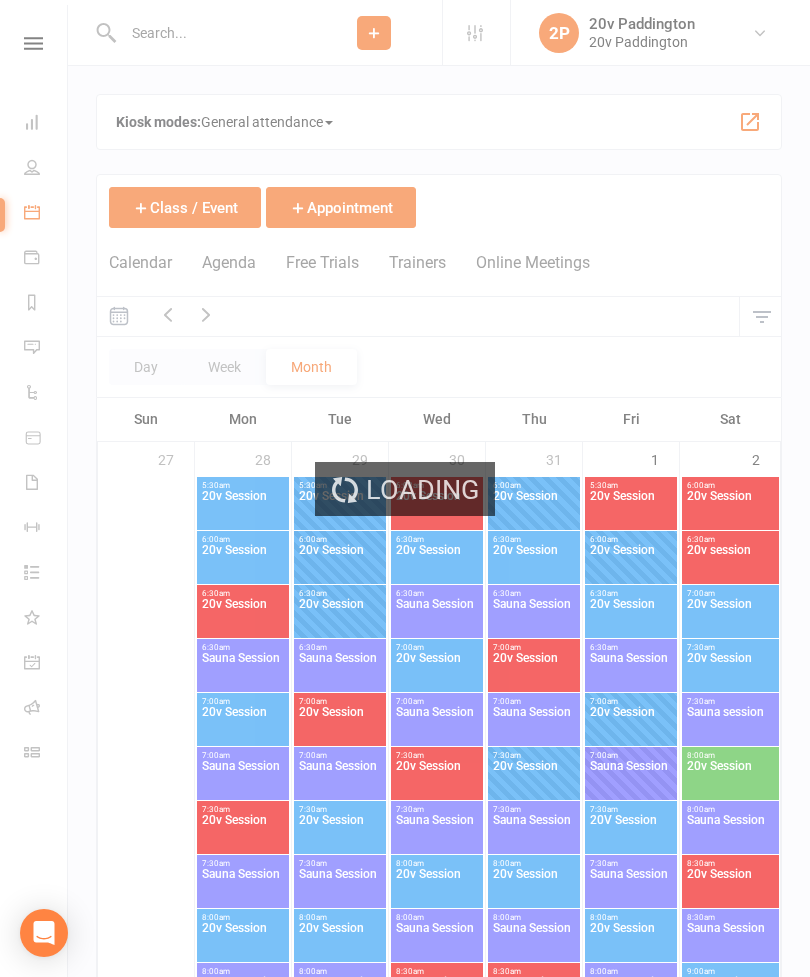 click on "Agenda" at bounding box center (229, 274) 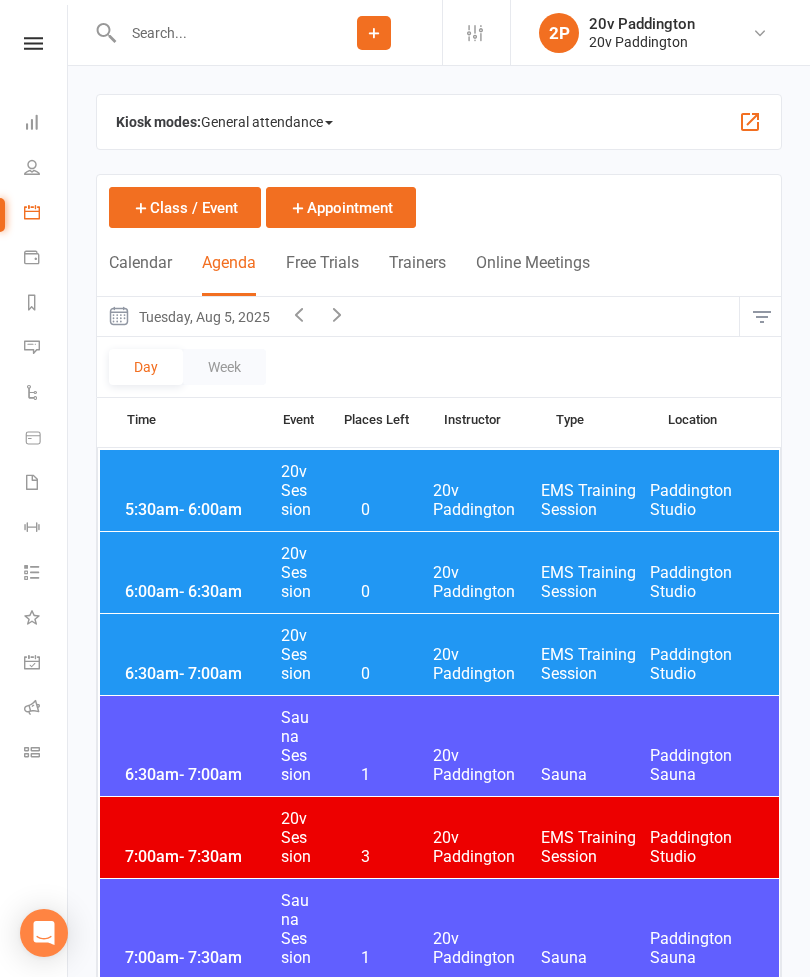 click on "Tuesday, Aug 5, 2025" at bounding box center (188, 316) 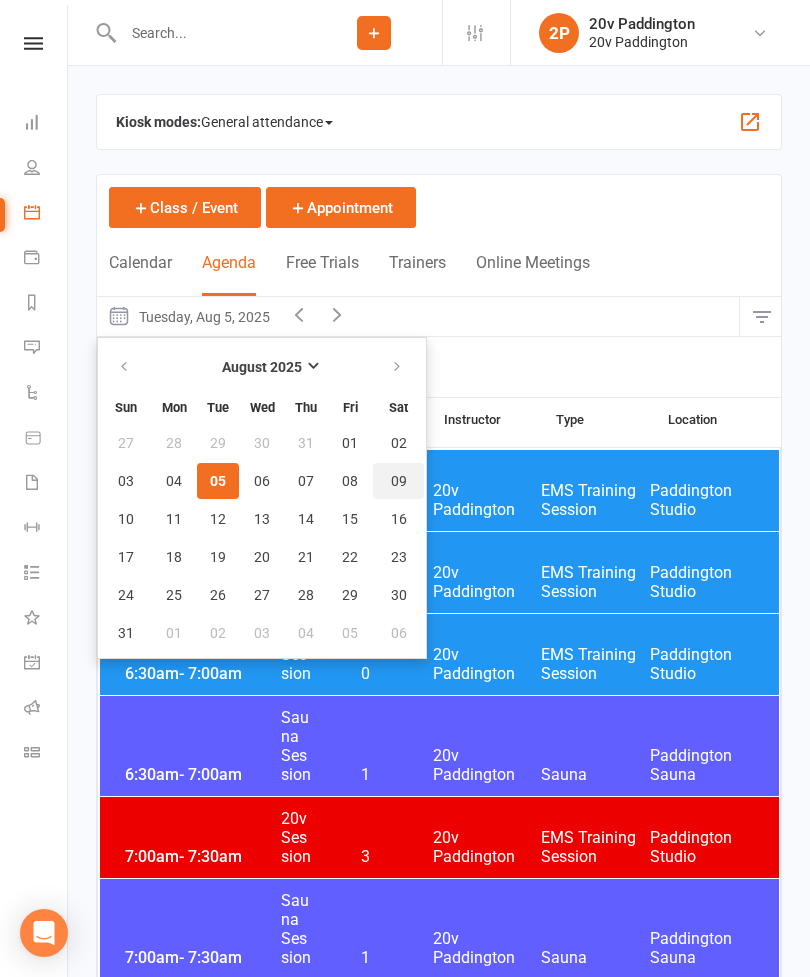 click on "09" at bounding box center (398, 481) 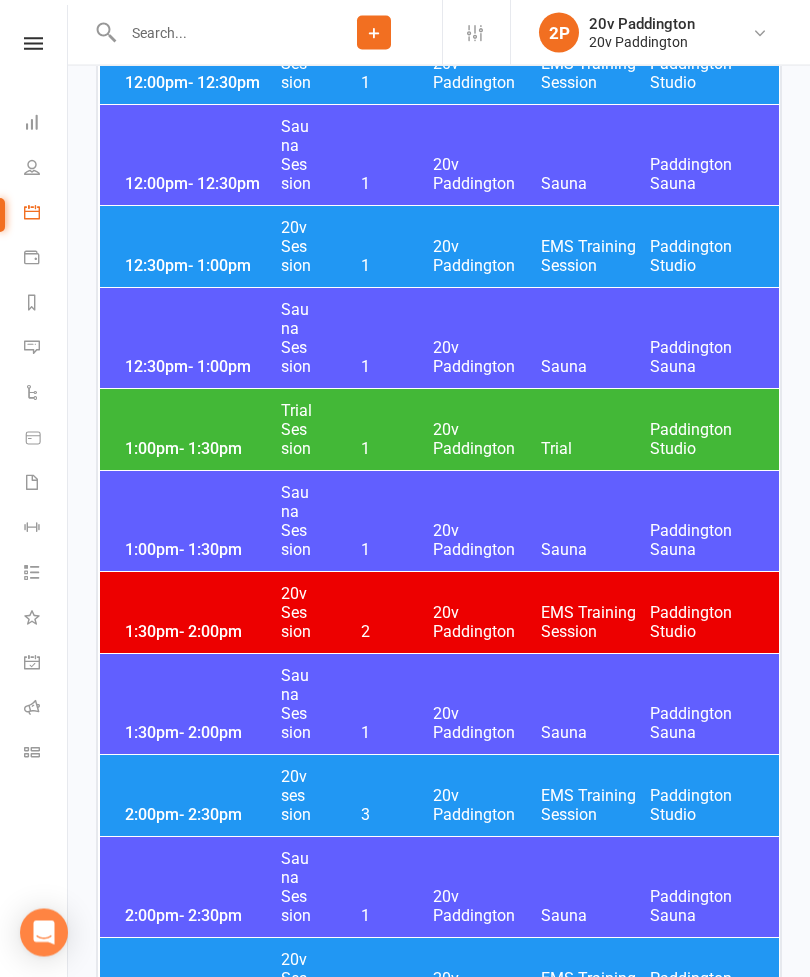 click on "Trial" at bounding box center (595, 449) 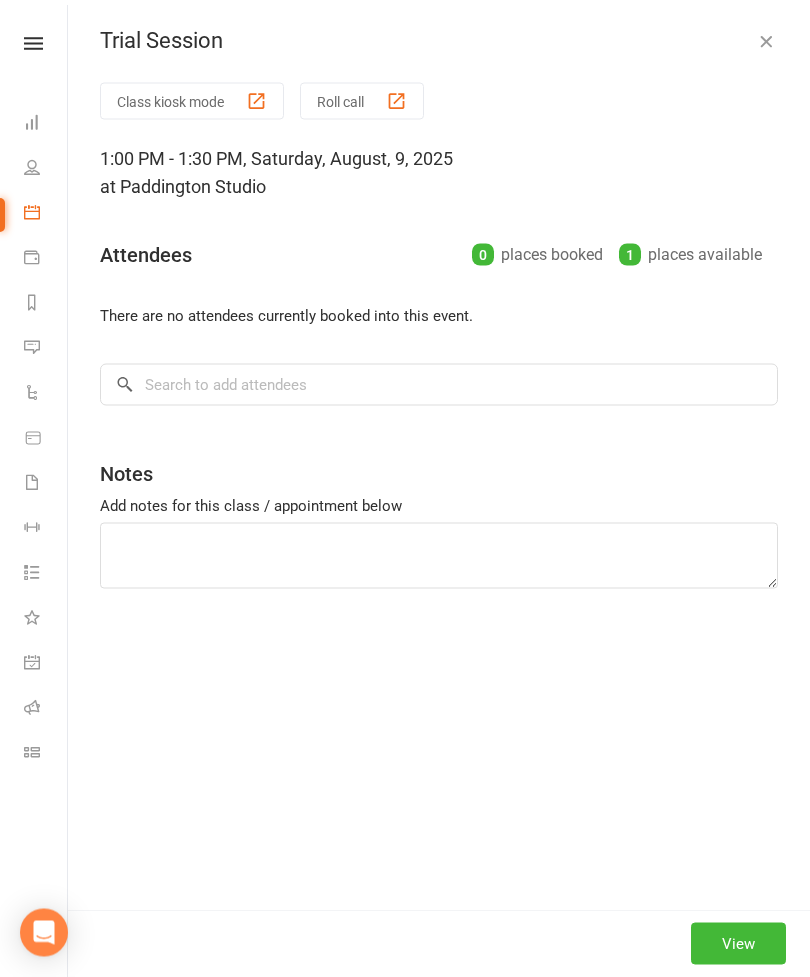scroll, scrollTop: 2320, scrollLeft: 0, axis: vertical 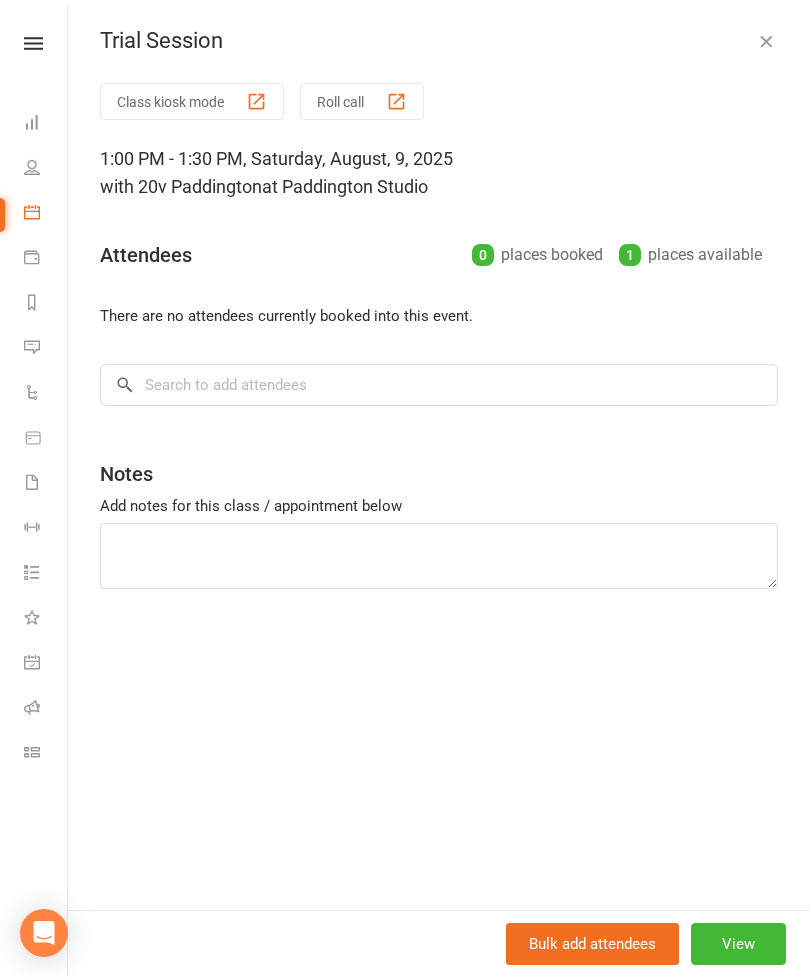 click at bounding box center (766, 41) 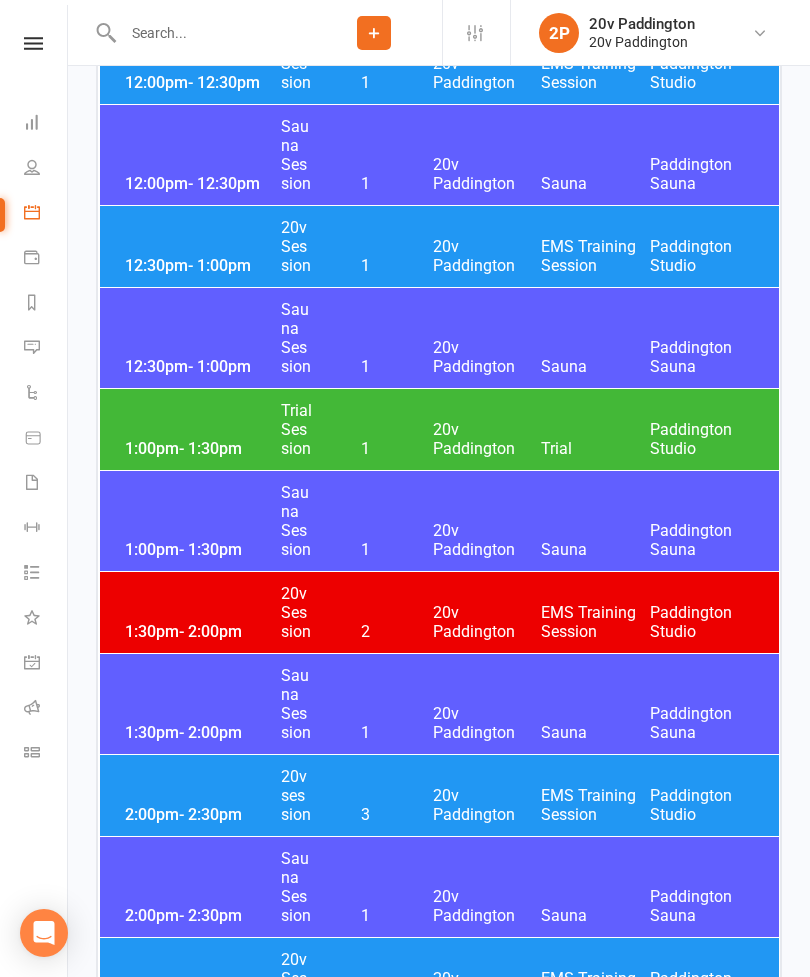 click on "12:30pm  - 1:00pm 20v Session 1 20v Paddington EMS Training Session Paddington Studio" at bounding box center [439, 246] 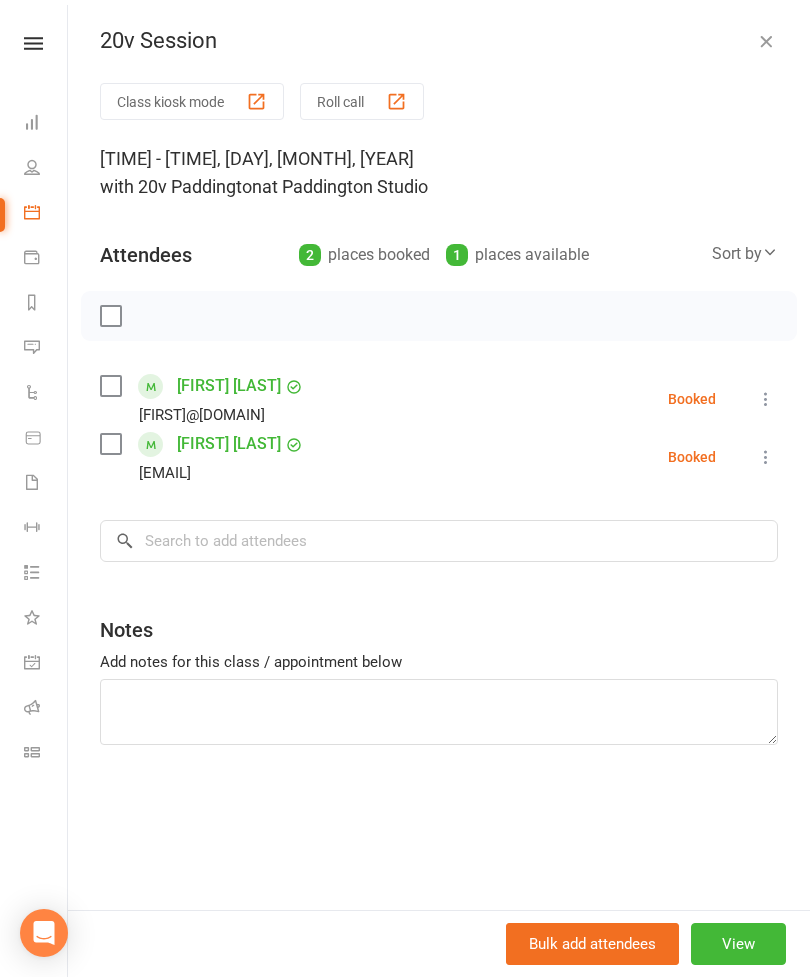 click at bounding box center [766, 41] 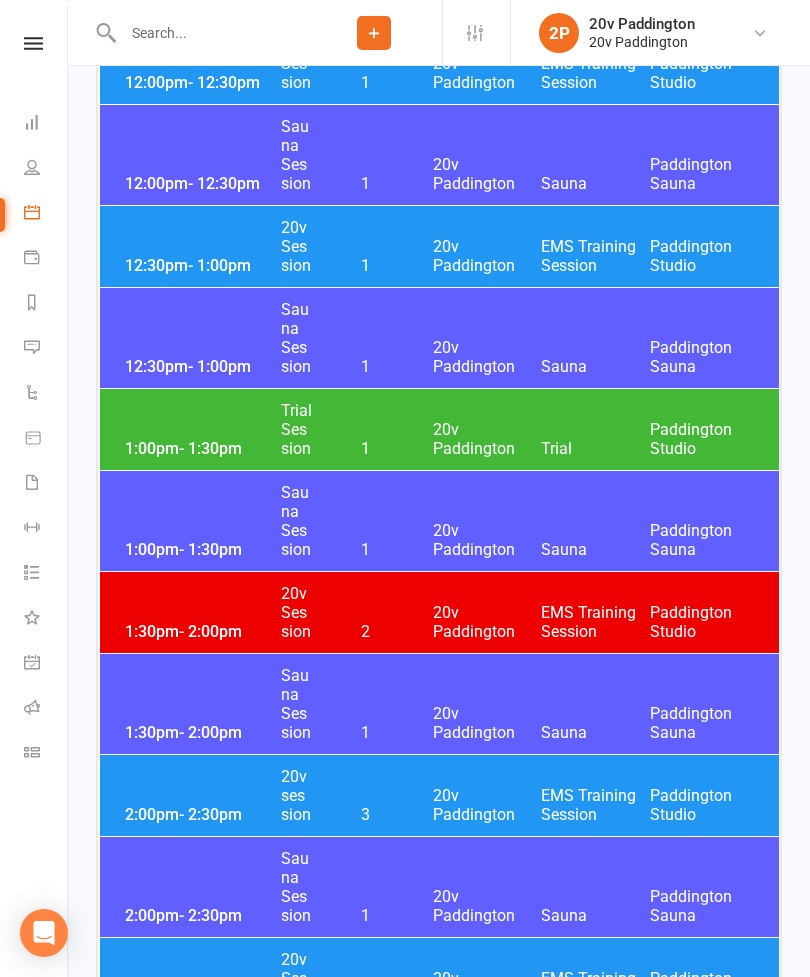 click at bounding box center (32, 347) 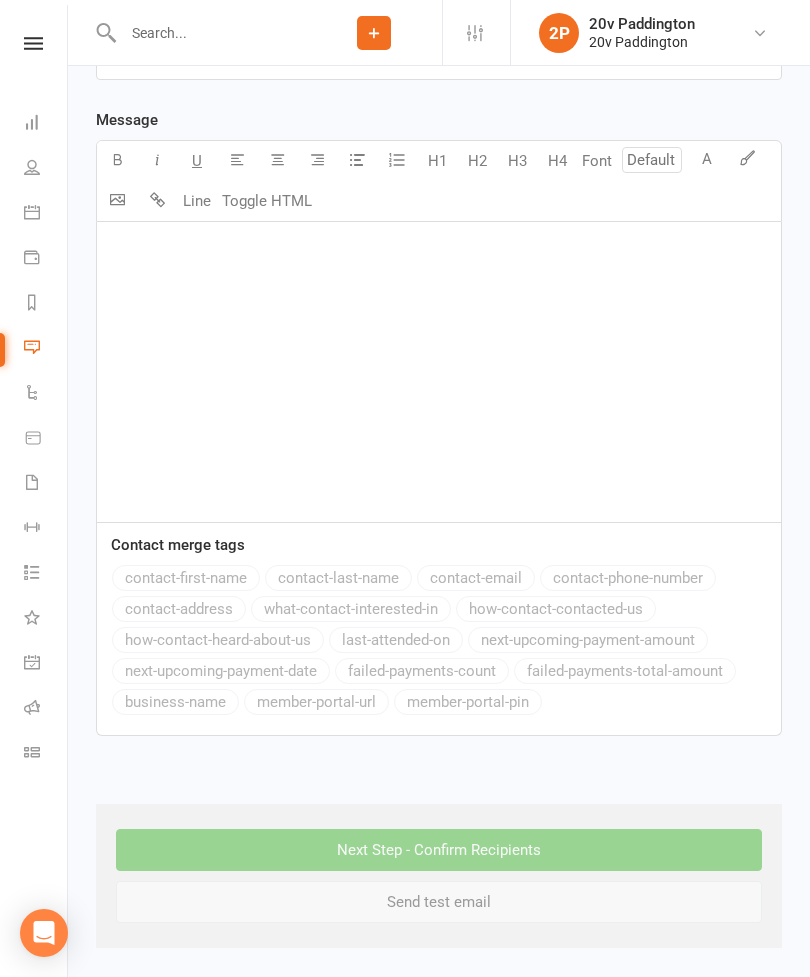 scroll, scrollTop: 0, scrollLeft: 0, axis: both 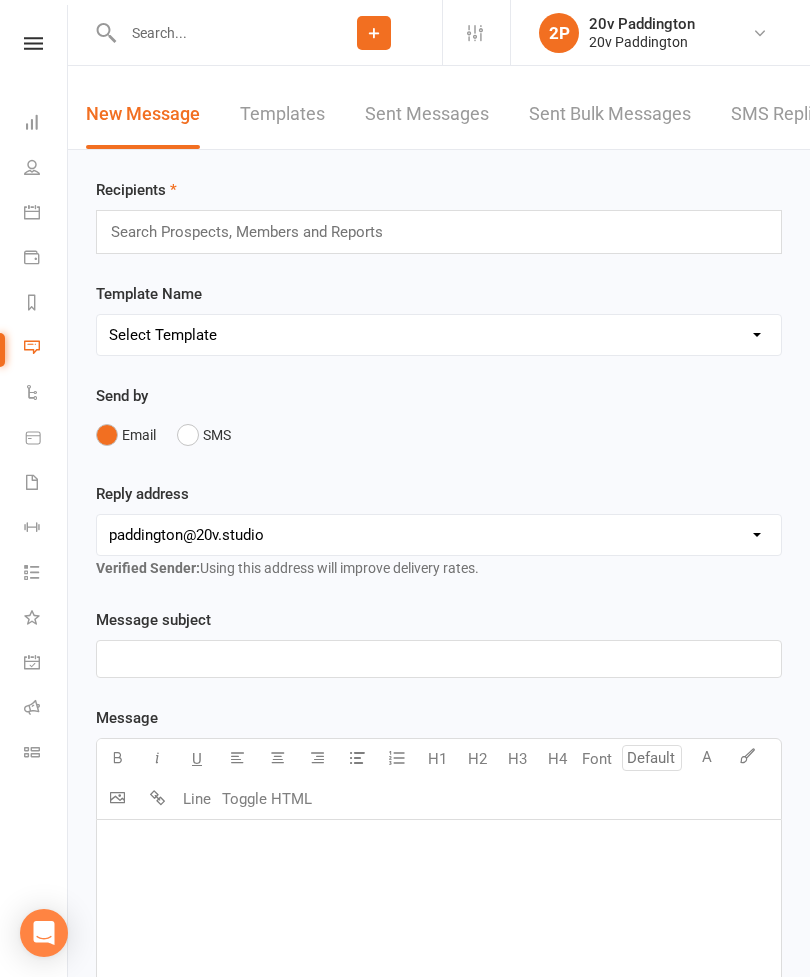 click on "SMS Replies  8" at bounding box center (791, 114) 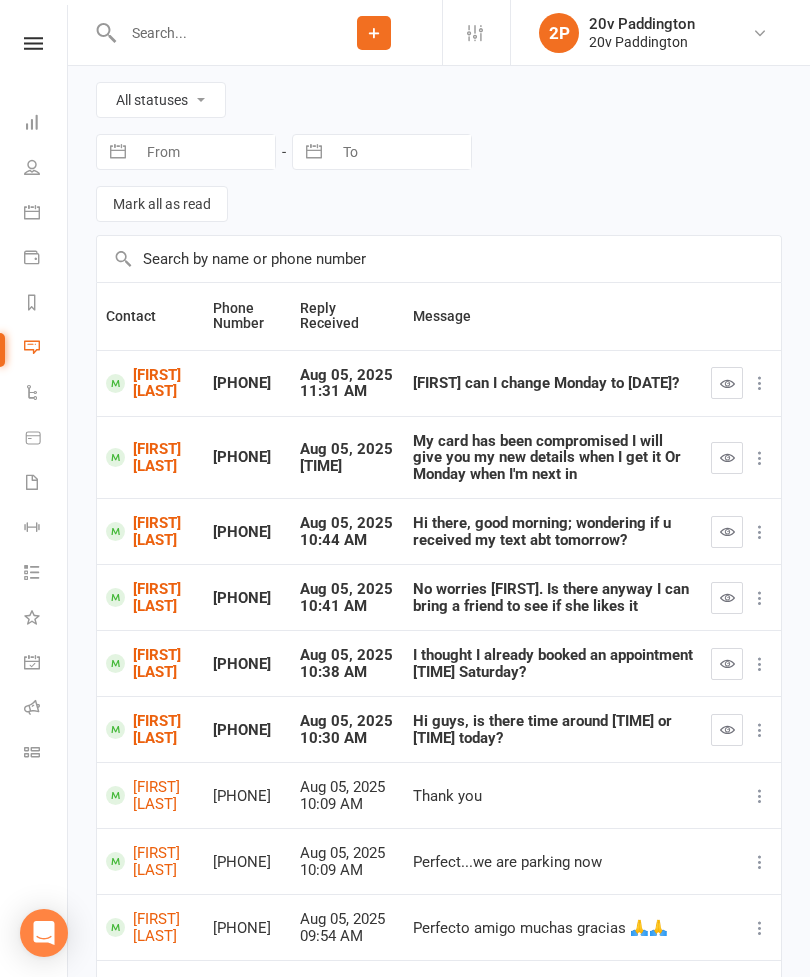 scroll, scrollTop: 96, scrollLeft: 0, axis: vertical 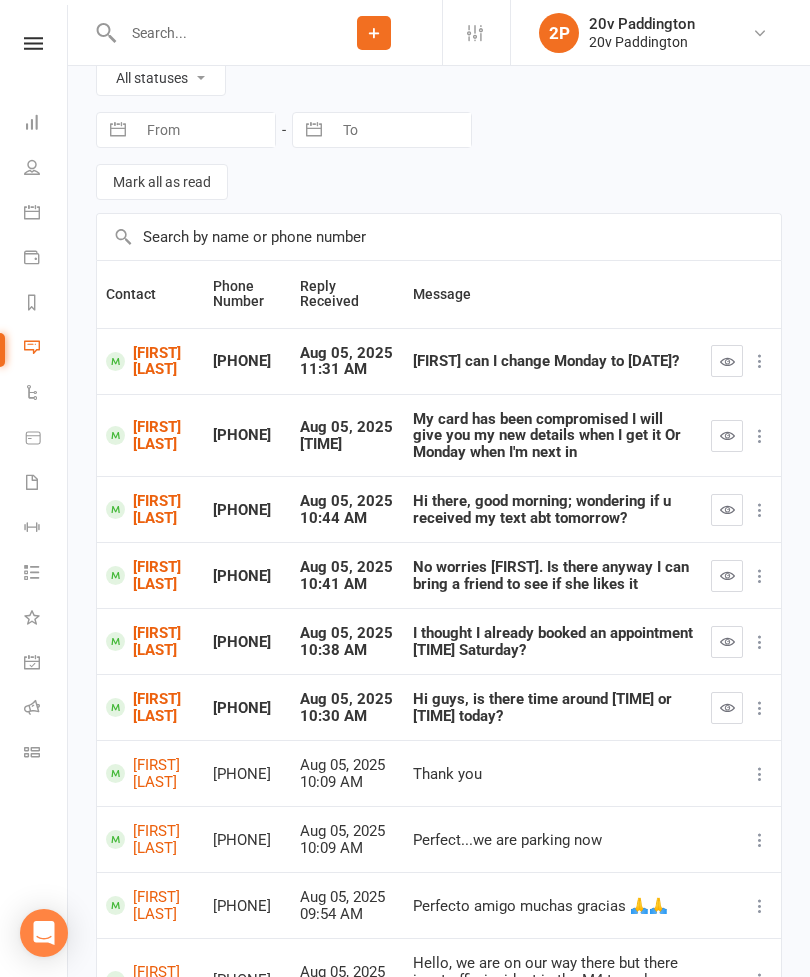click on "[FIRST] [LAST]" at bounding box center [150, 641] 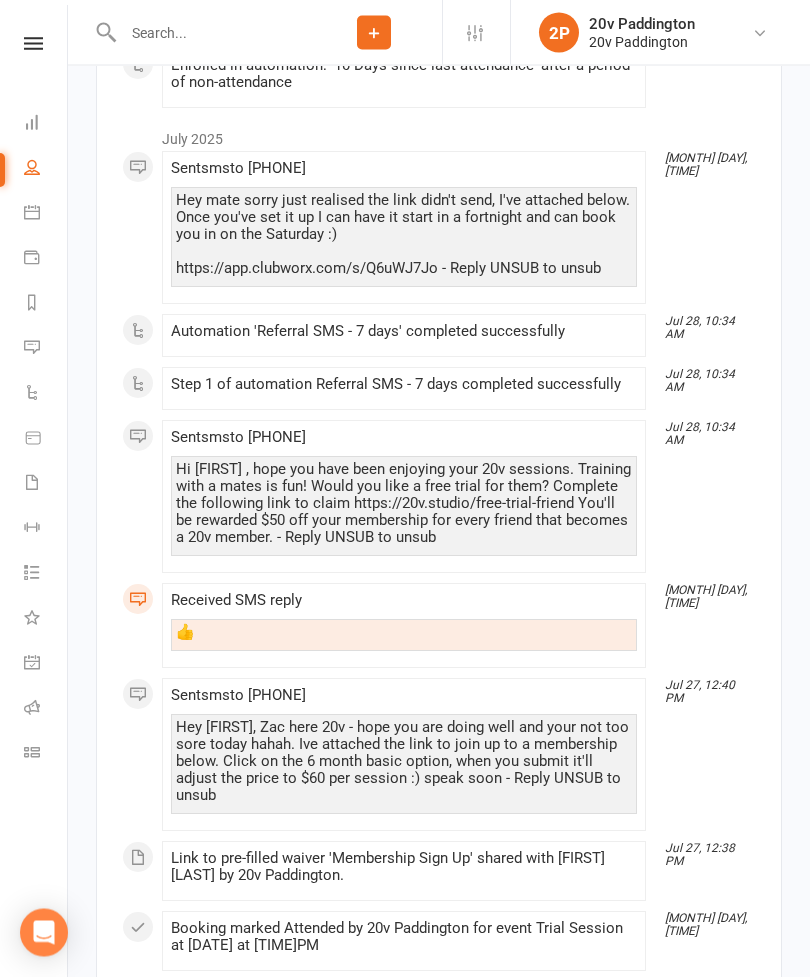 scroll, scrollTop: 3350, scrollLeft: 0, axis: vertical 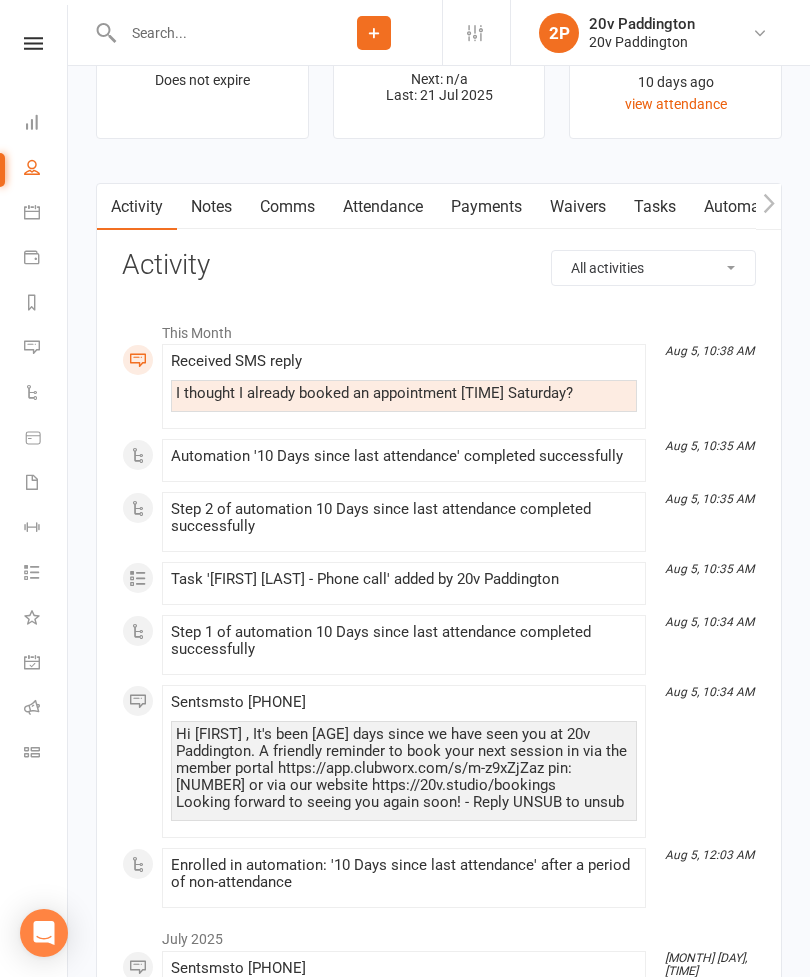 click on "Comms" at bounding box center [287, 207] 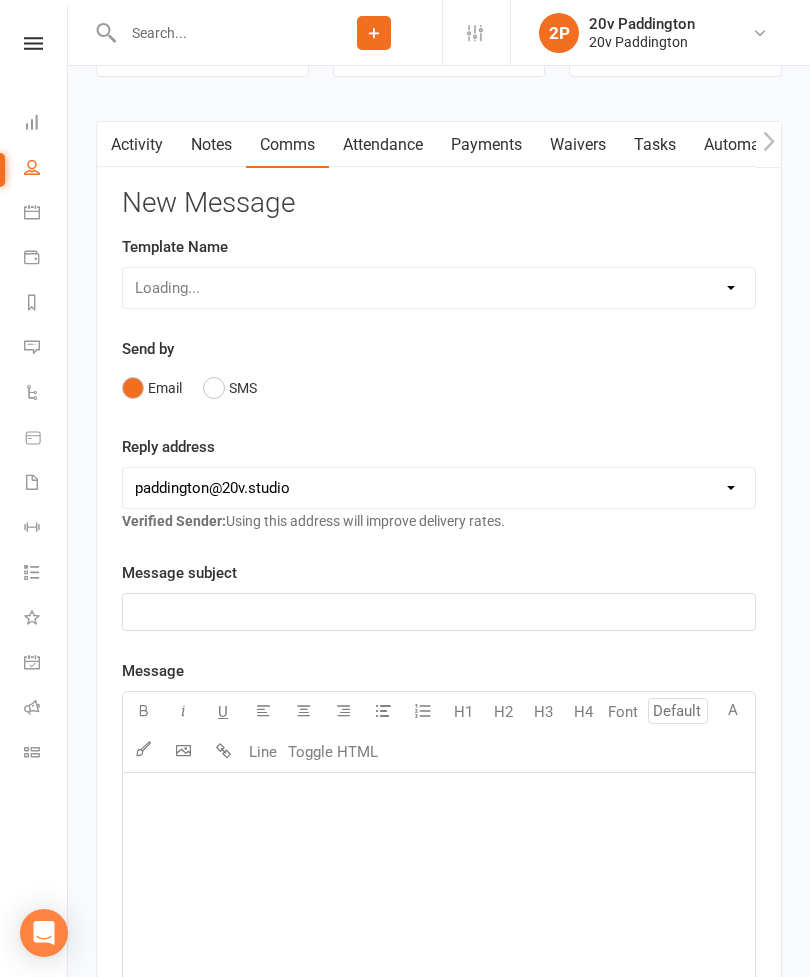 scroll, scrollTop: 2614, scrollLeft: 0, axis: vertical 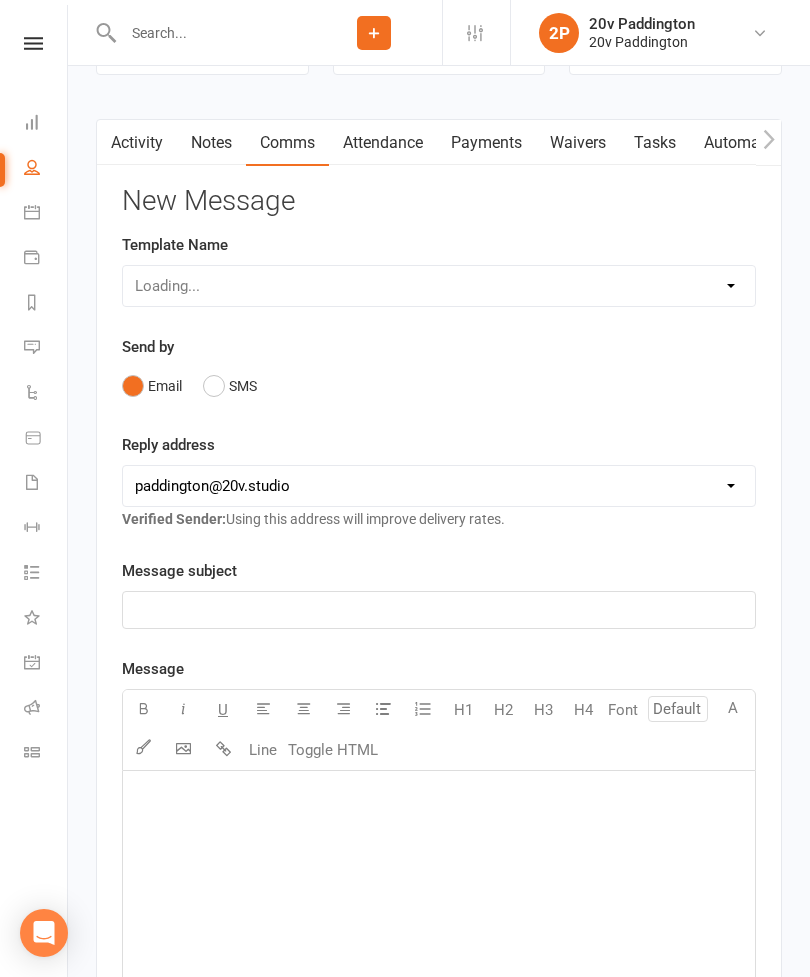 click on "SMS" at bounding box center [230, 386] 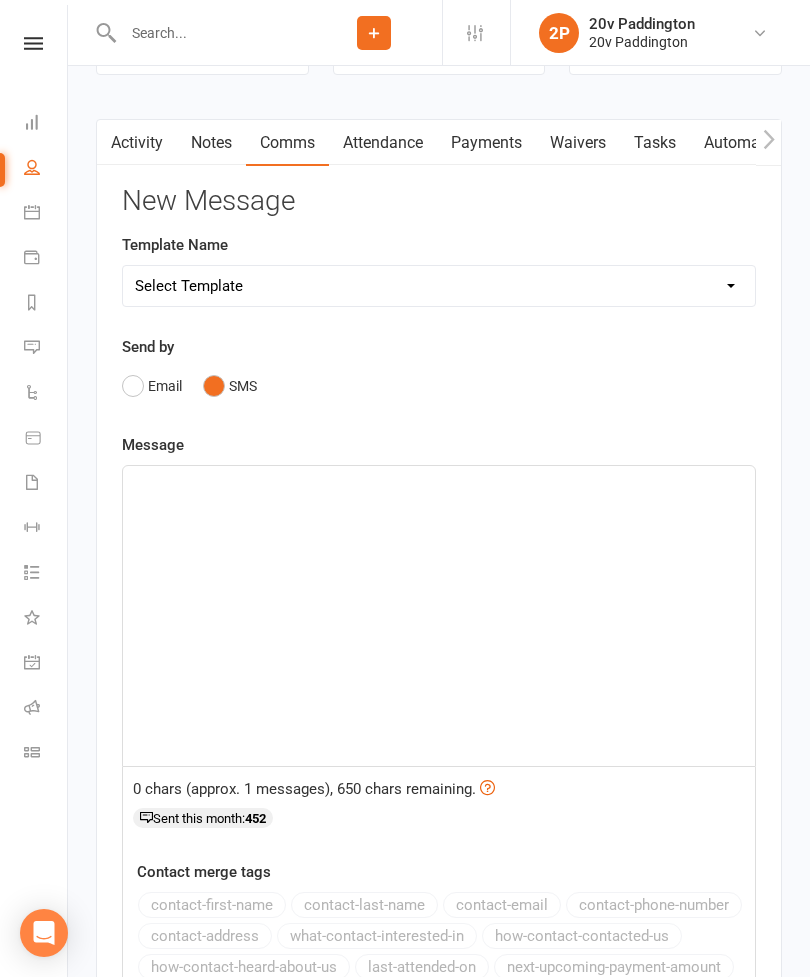 click on "﻿" 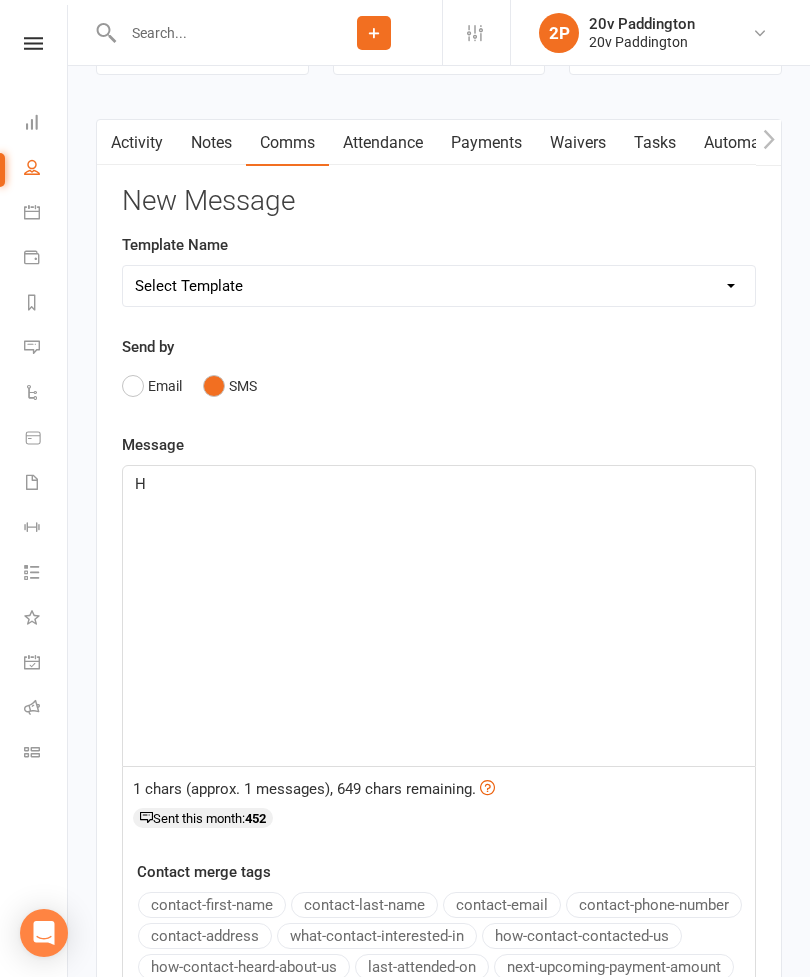 type 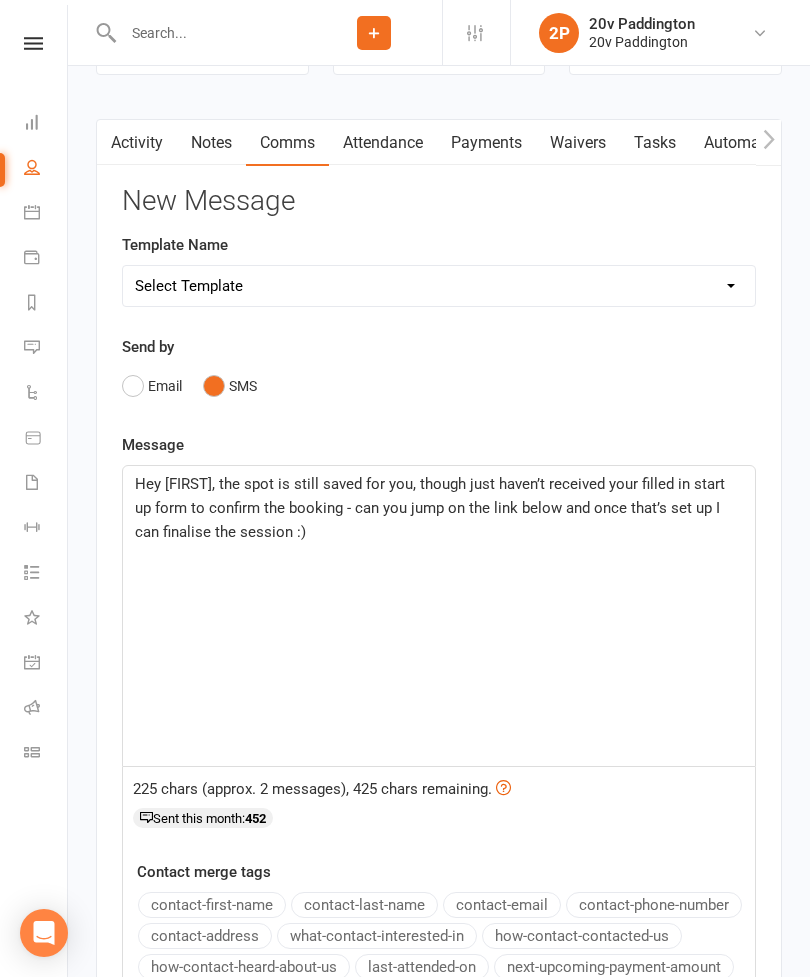 click on "﻿" 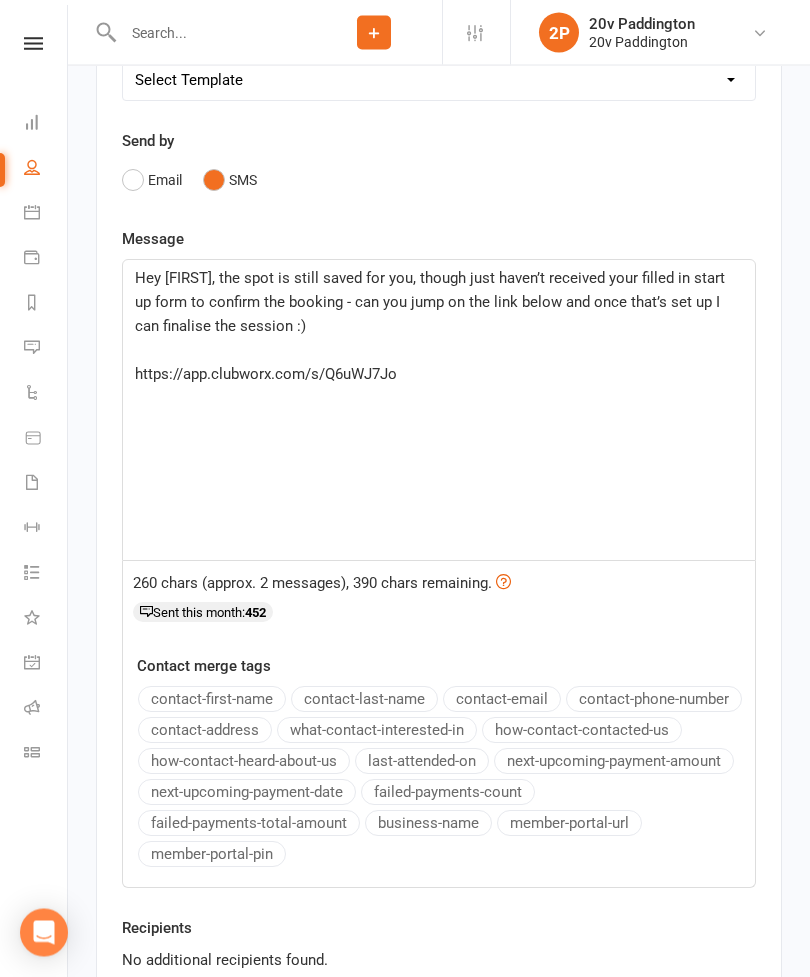scroll, scrollTop: 2843, scrollLeft: 0, axis: vertical 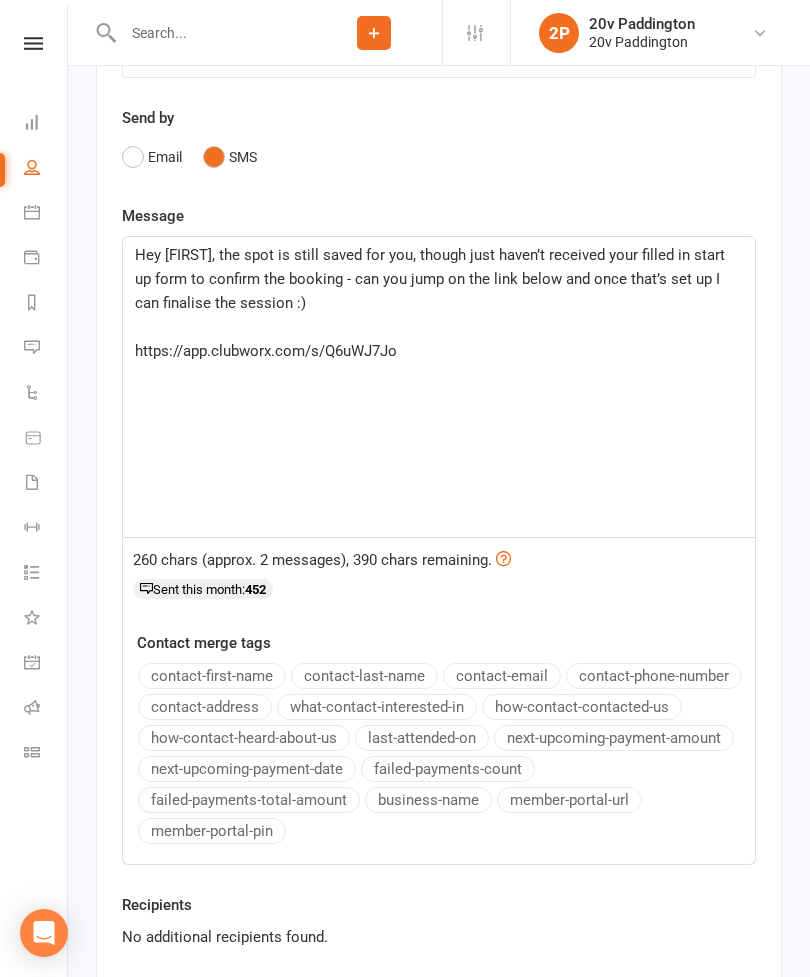 click on "Send Message" at bounding box center (202, 998) 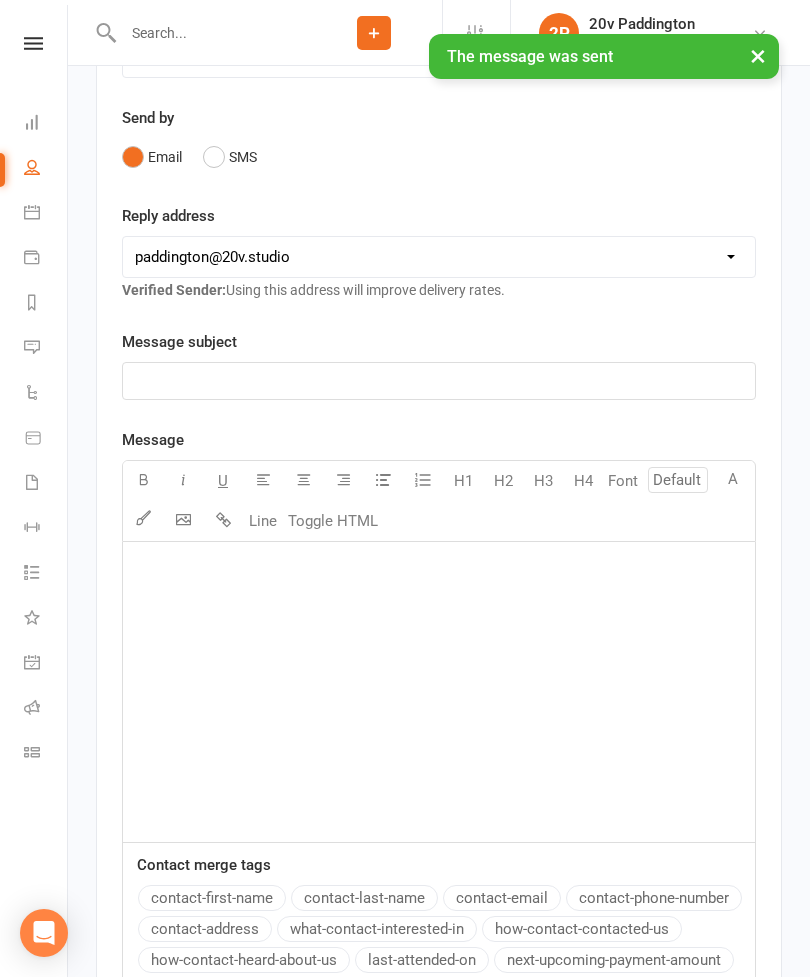 click on "Messages   8" at bounding box center [46, 349] 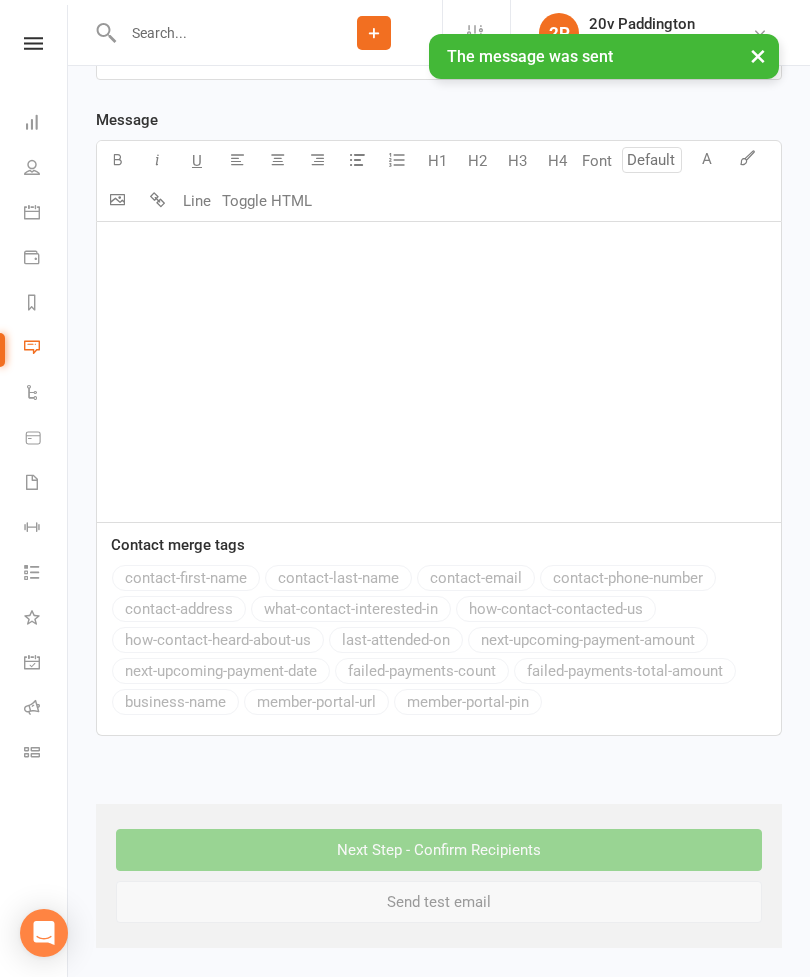 scroll, scrollTop: 0, scrollLeft: 0, axis: both 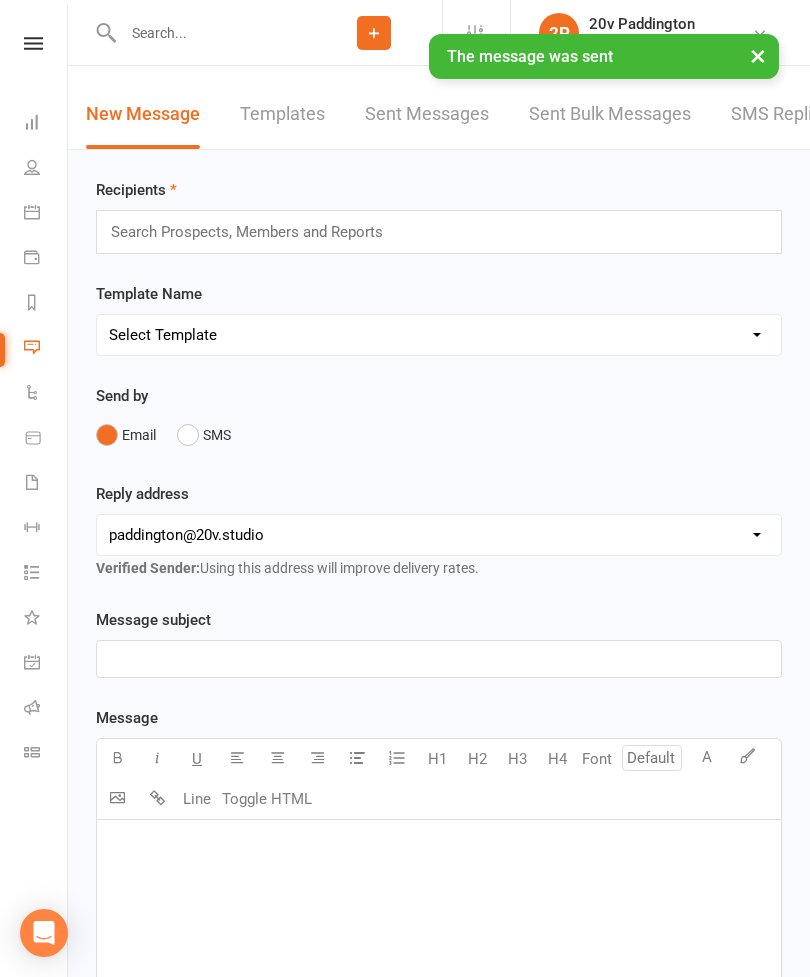 click on "SMS Replies  8" at bounding box center [791, 114] 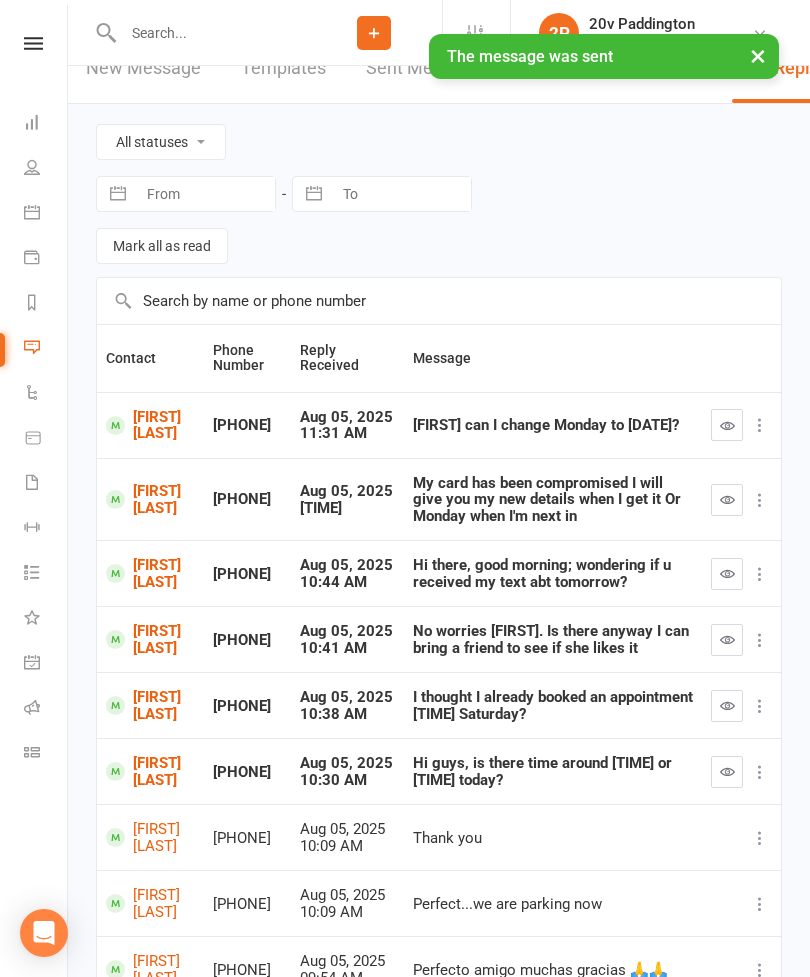 scroll, scrollTop: 49, scrollLeft: 0, axis: vertical 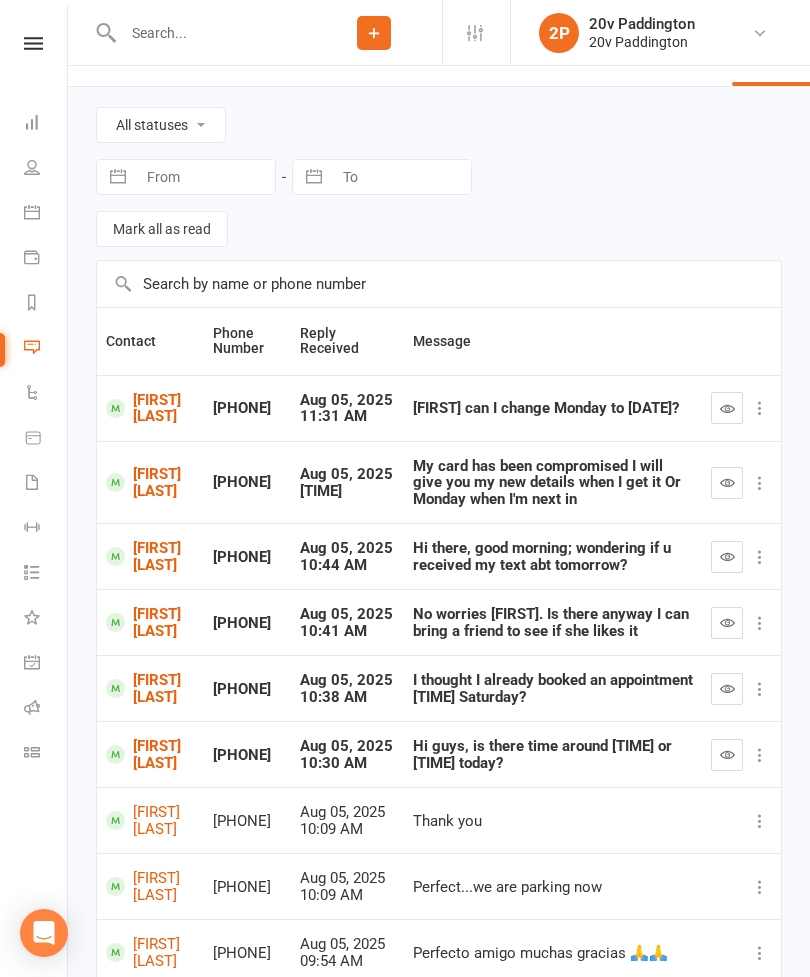 click on "[FIRST] [LAST]" at bounding box center (150, 556) 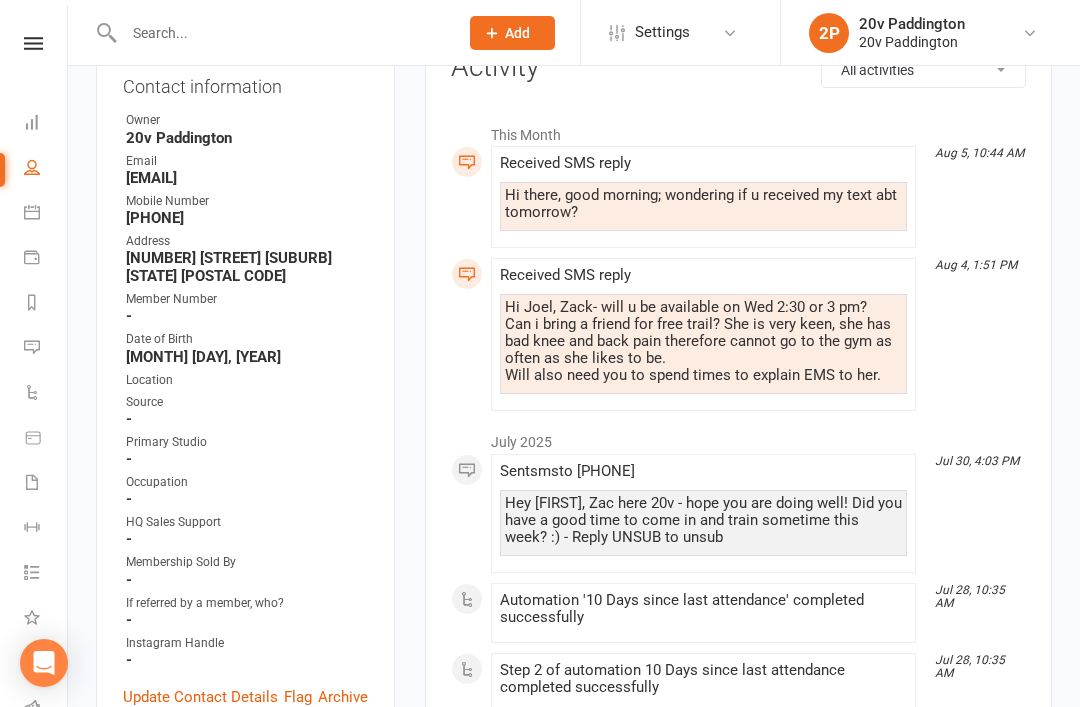 scroll, scrollTop: 0, scrollLeft: 0, axis: both 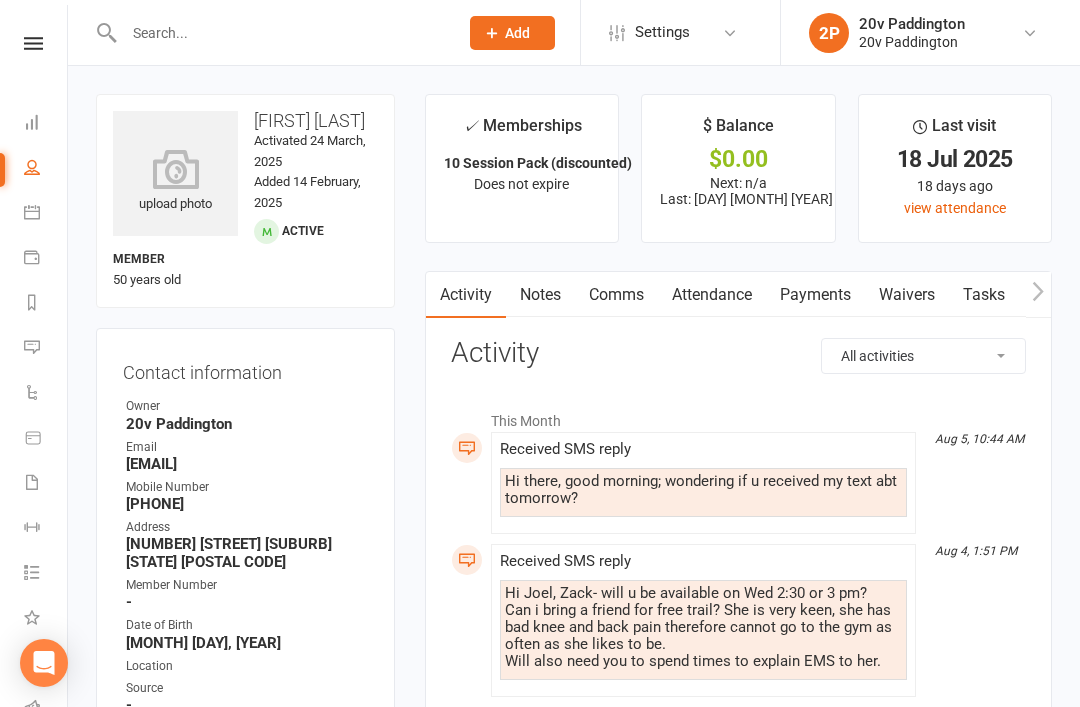 click on "Calendar" at bounding box center [46, 214] 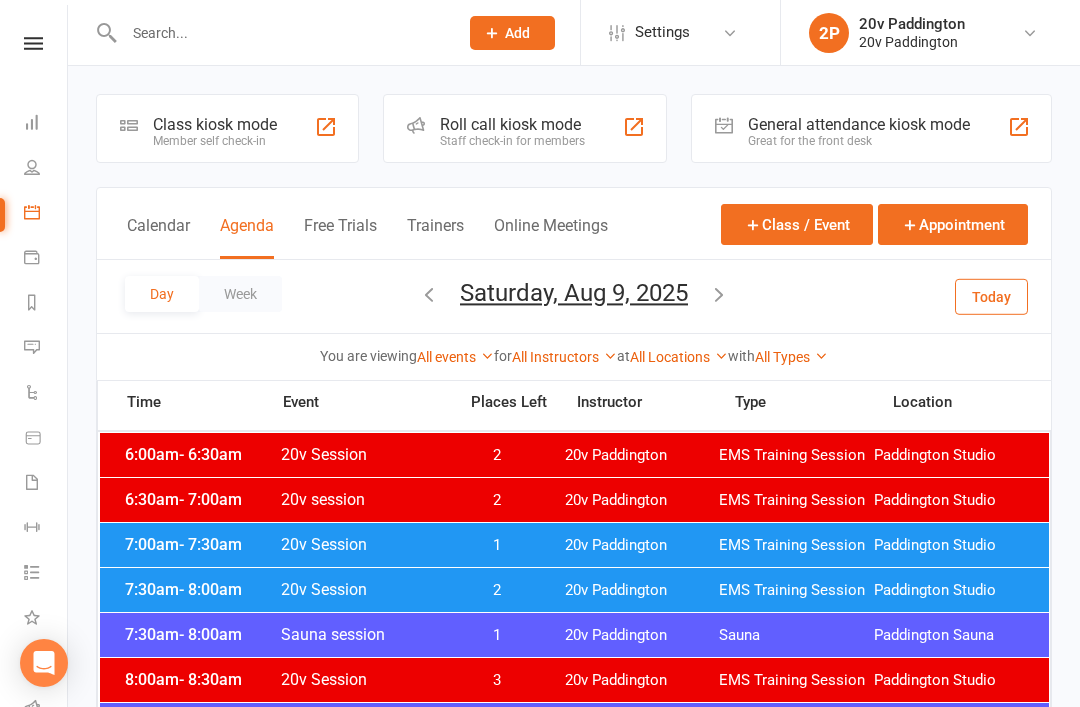 click on "Online Meetings" at bounding box center [551, 237] 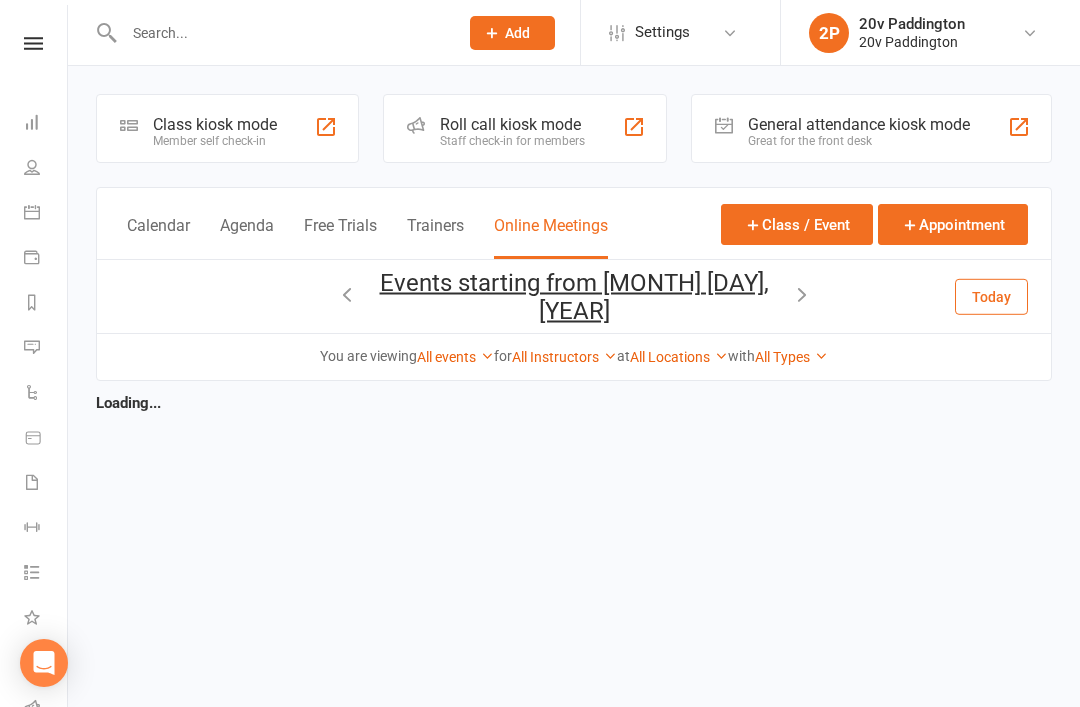 click on "Agenda" at bounding box center (247, 237) 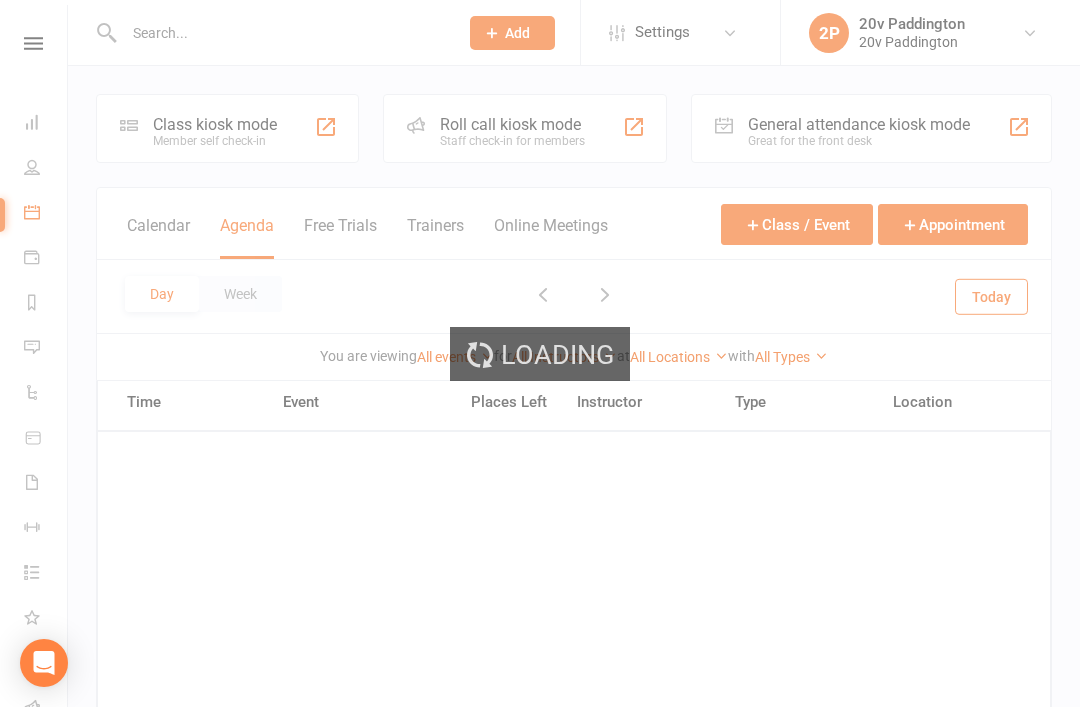 click on "Loading" at bounding box center (540, 353) 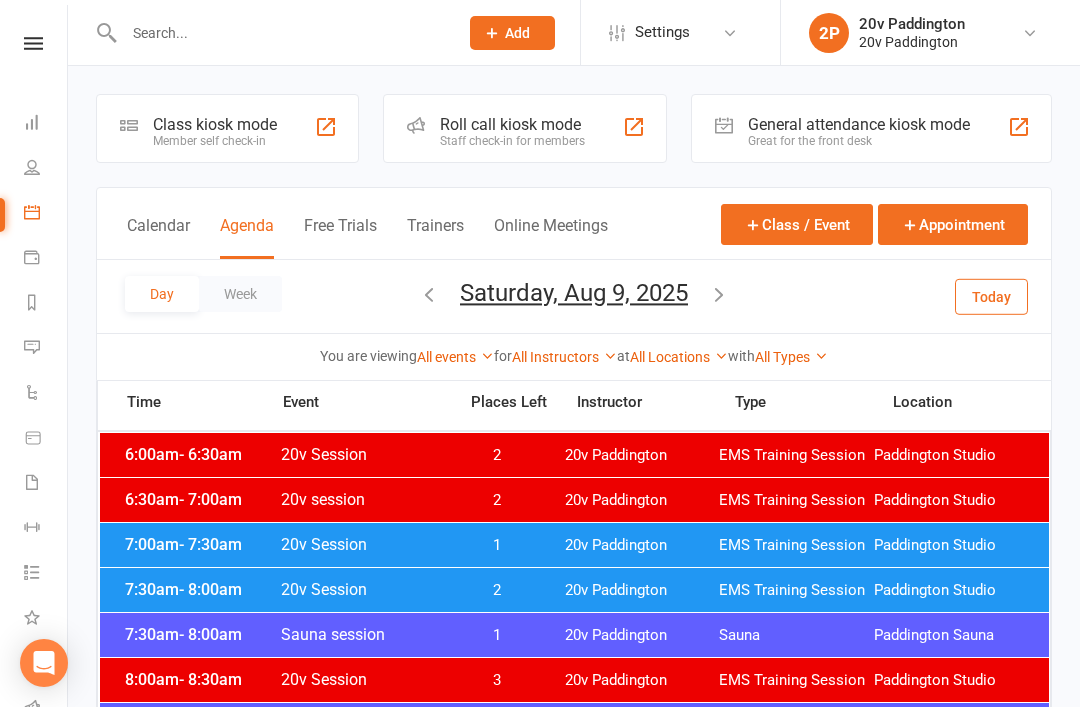 click on "Day Week Saturday, Aug 9, 2025
August 2025
Sun Mon Tue Wed Thu Fri Sat
27
28
29
30
31
01
02
03
04
05
06
07
08
09
10
11
12
13
14
15
16
17
18
19
20
21
22
23
24
25
26
27
28
29
30
31 01" at bounding box center (574, 296) 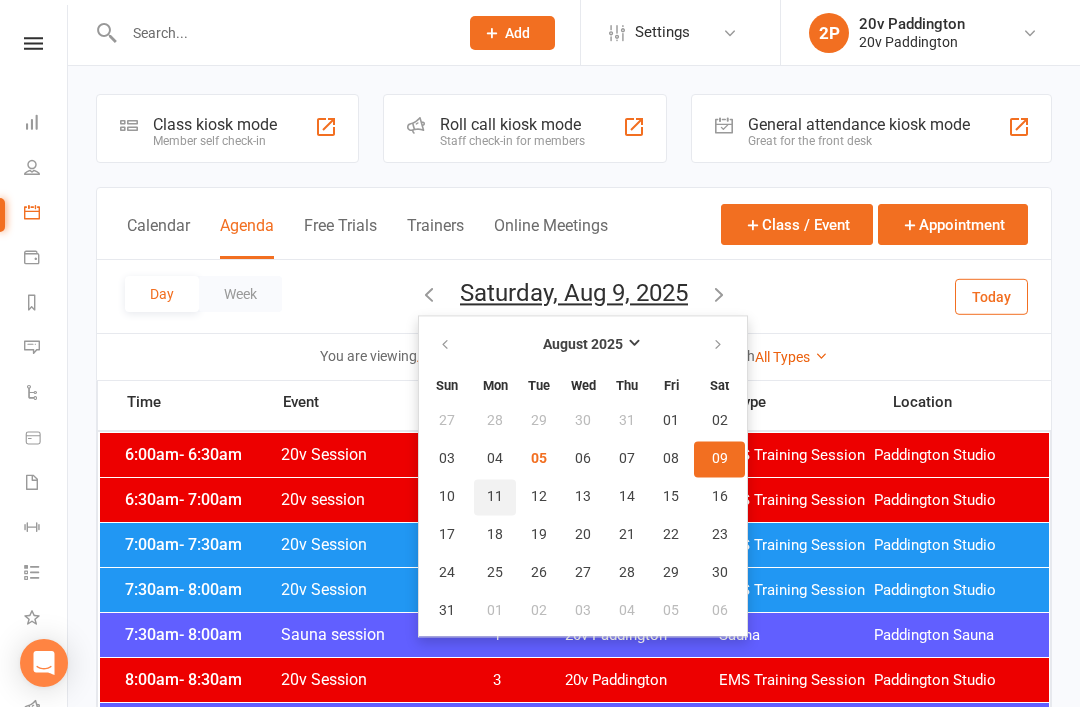 click on "11" at bounding box center [495, 497] 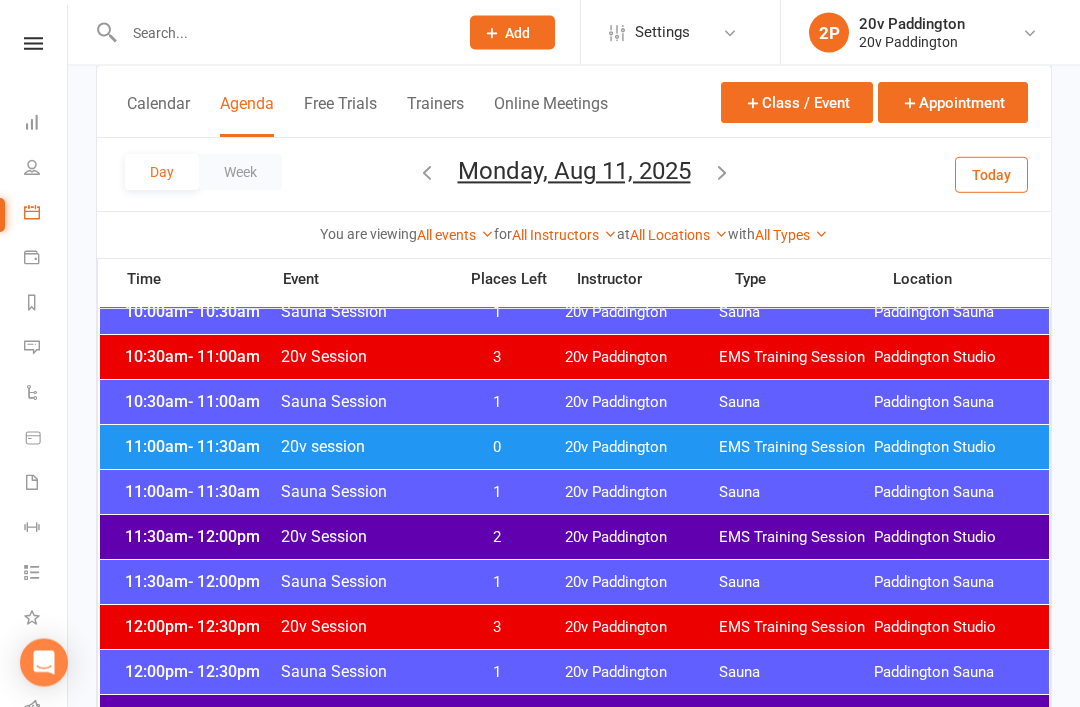 click on "20v Paddington" at bounding box center [642, 538] 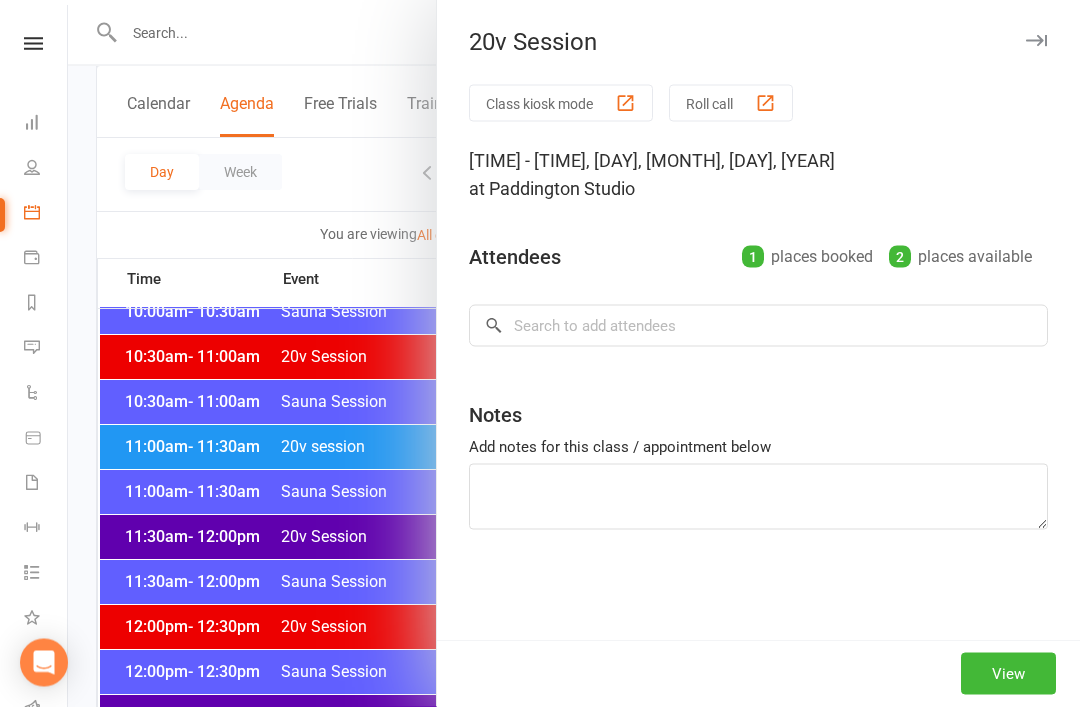 scroll, scrollTop: 944, scrollLeft: 0, axis: vertical 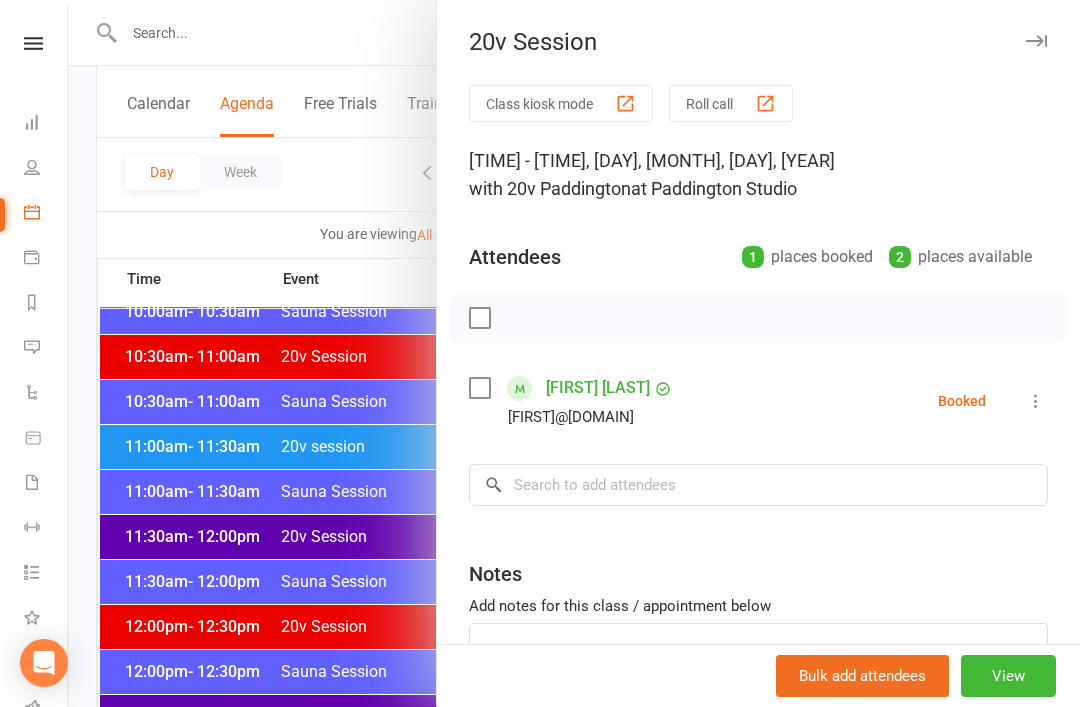 click at bounding box center [574, 353] 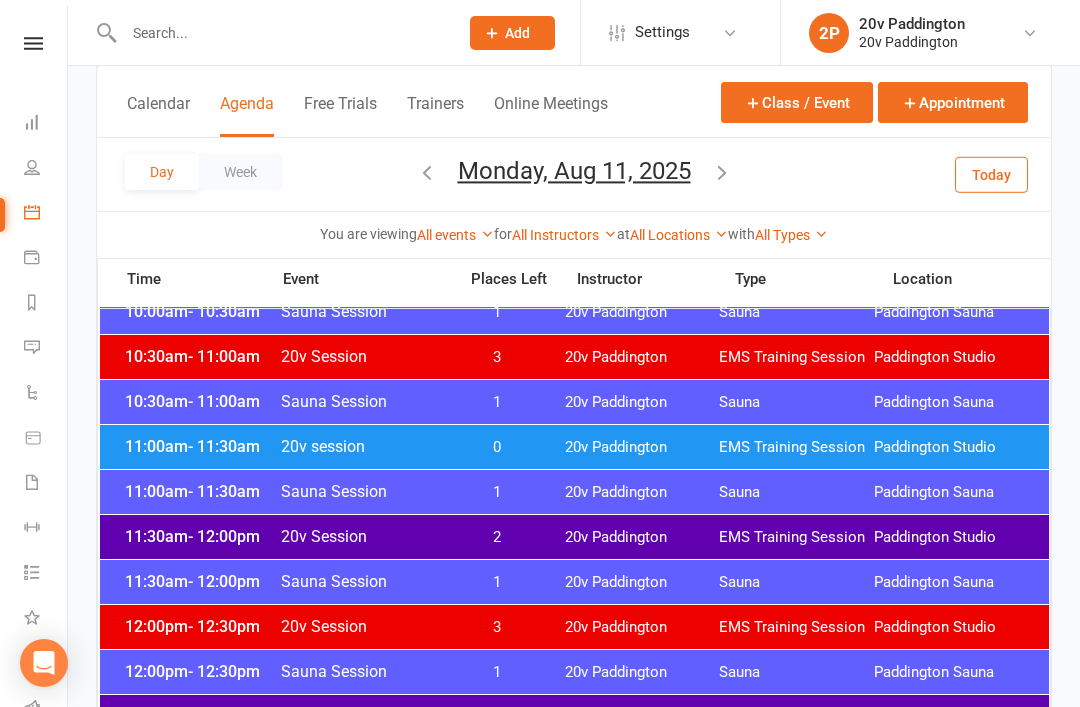 click on "2" at bounding box center [497, 717] 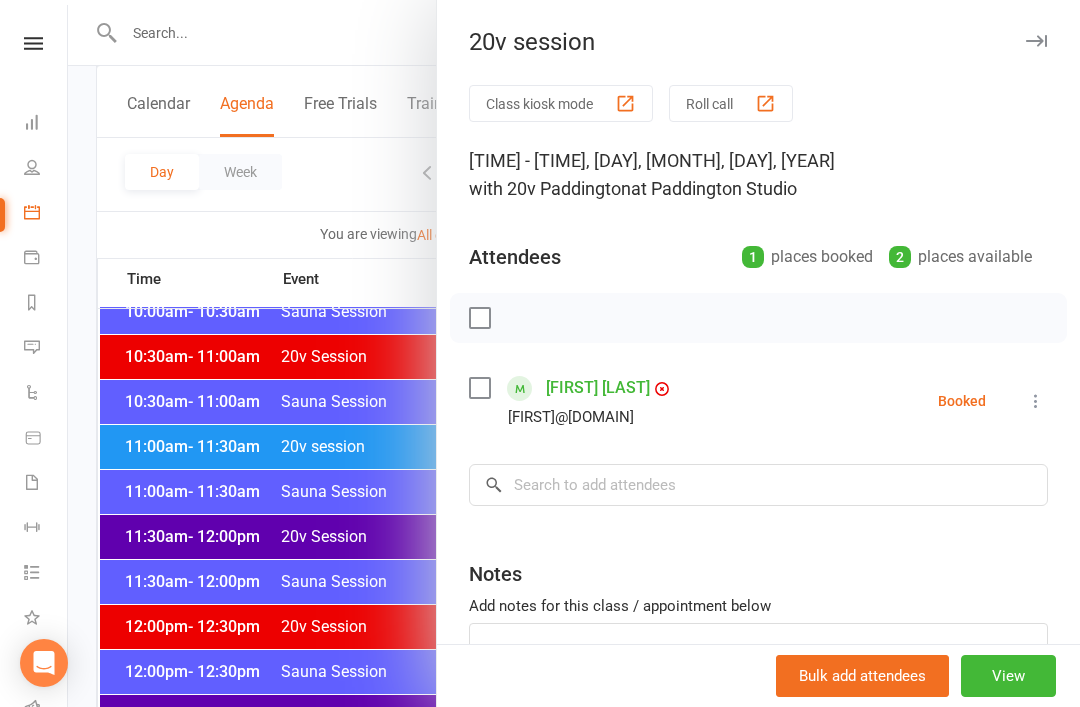 click at bounding box center (574, 353) 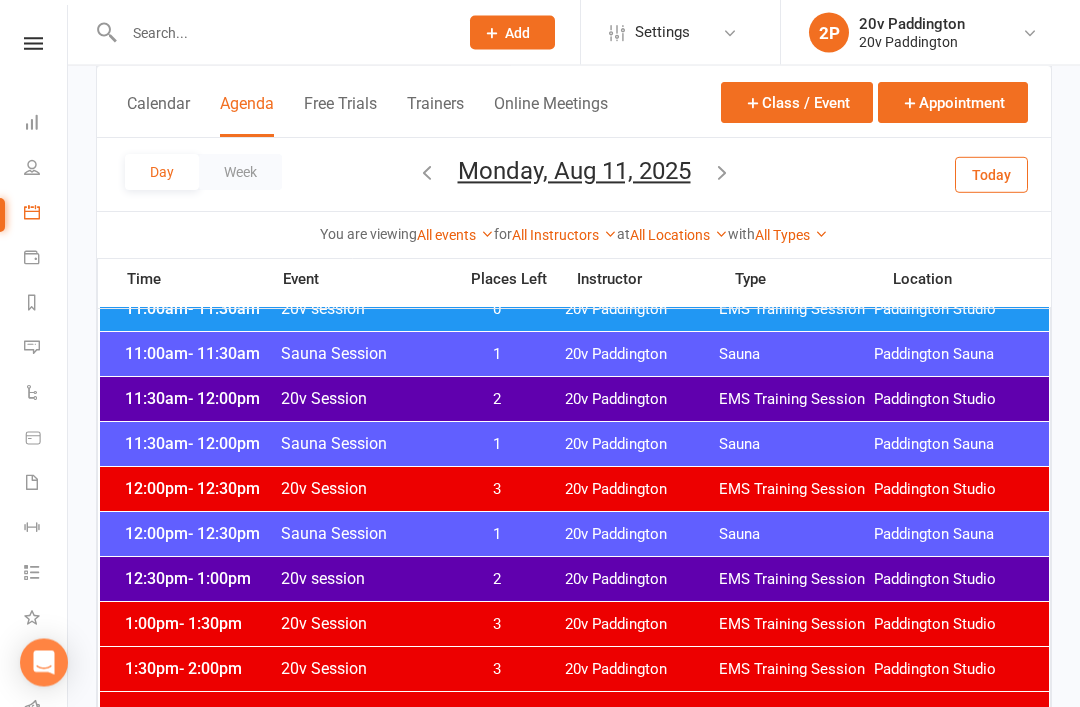 click on "20v Paddington" at bounding box center [642, 580] 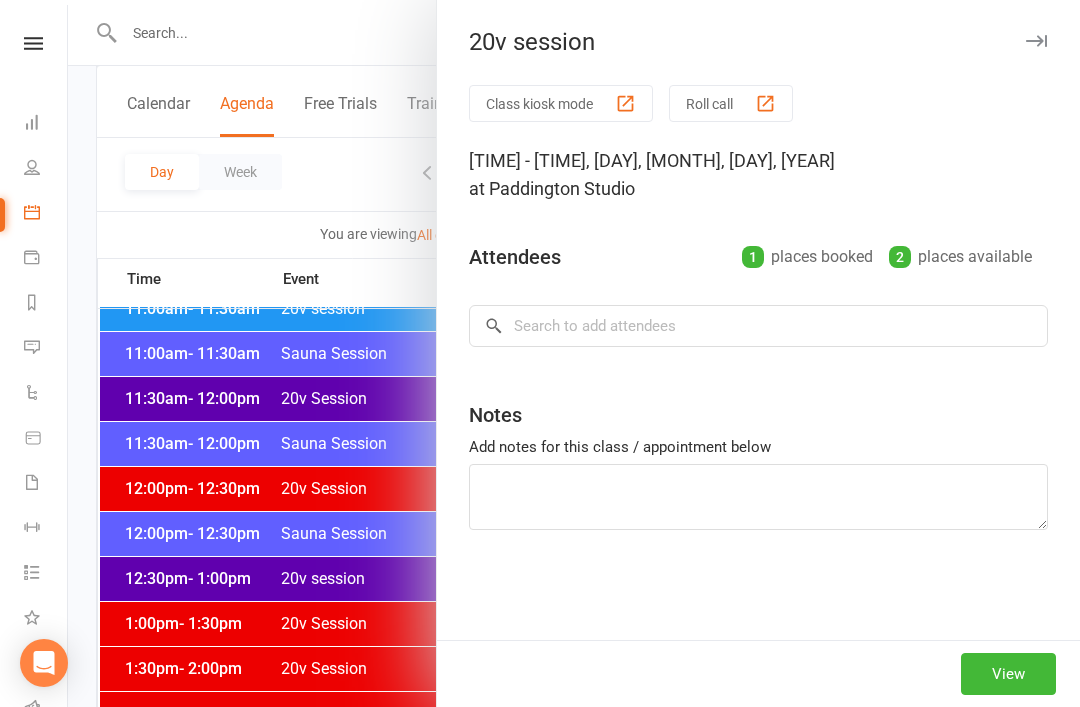 click at bounding box center (574, 353) 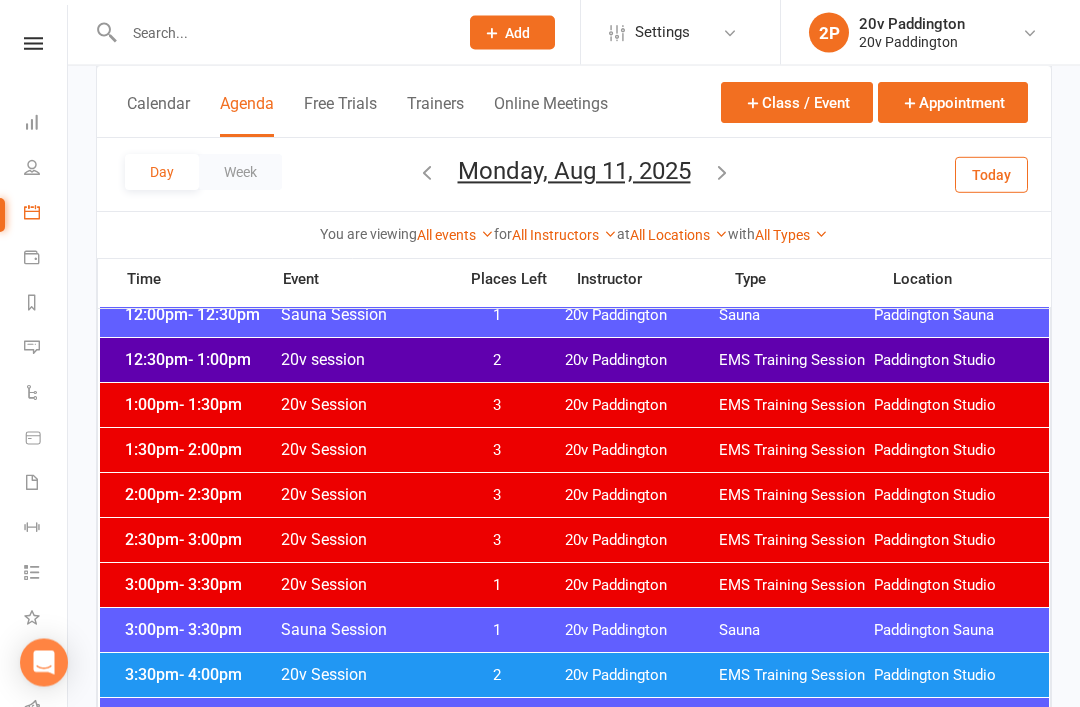 click on "2:00pm  - 2:30pm 20v Session 3 20v Paddington EMS Training Session Paddington Studio" at bounding box center [574, 496] 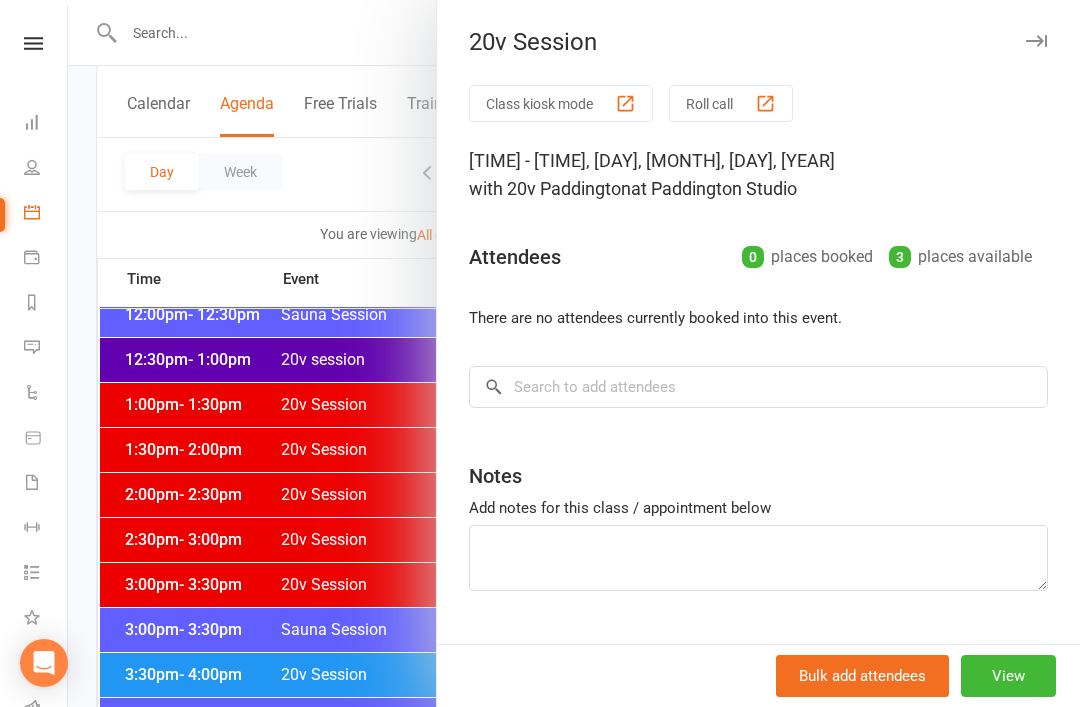 click at bounding box center [574, 353] 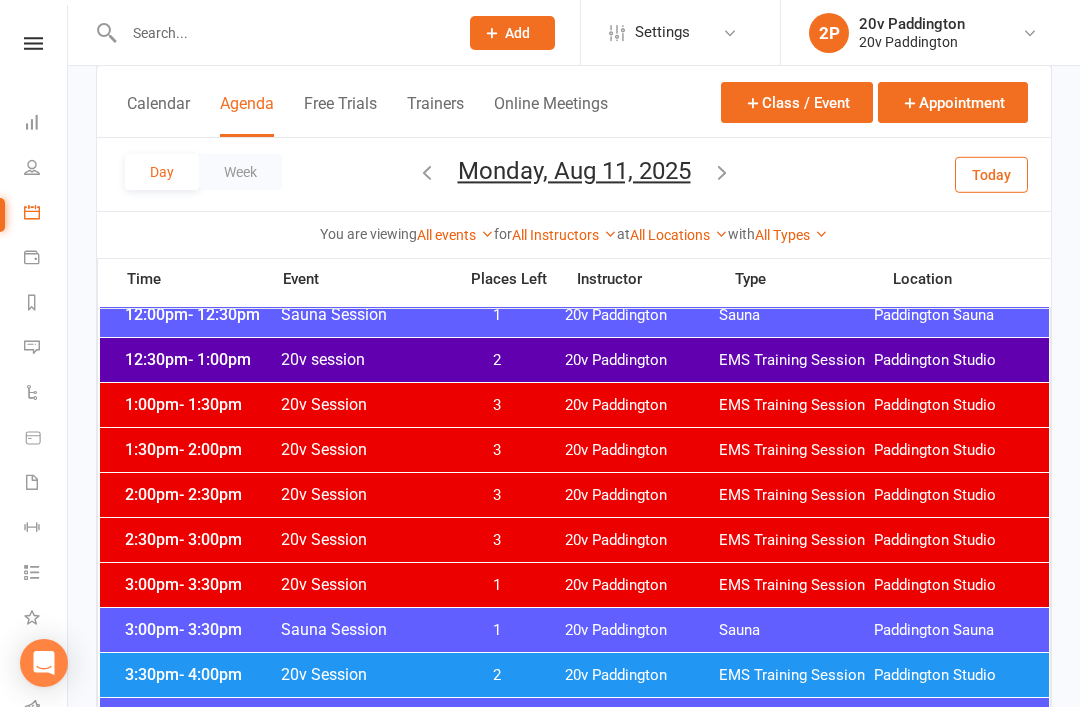 click on "3:30pm  - 4:00pm 20v Session 2 20v Paddington EMS Training Session Paddington Studio" at bounding box center (574, 675) 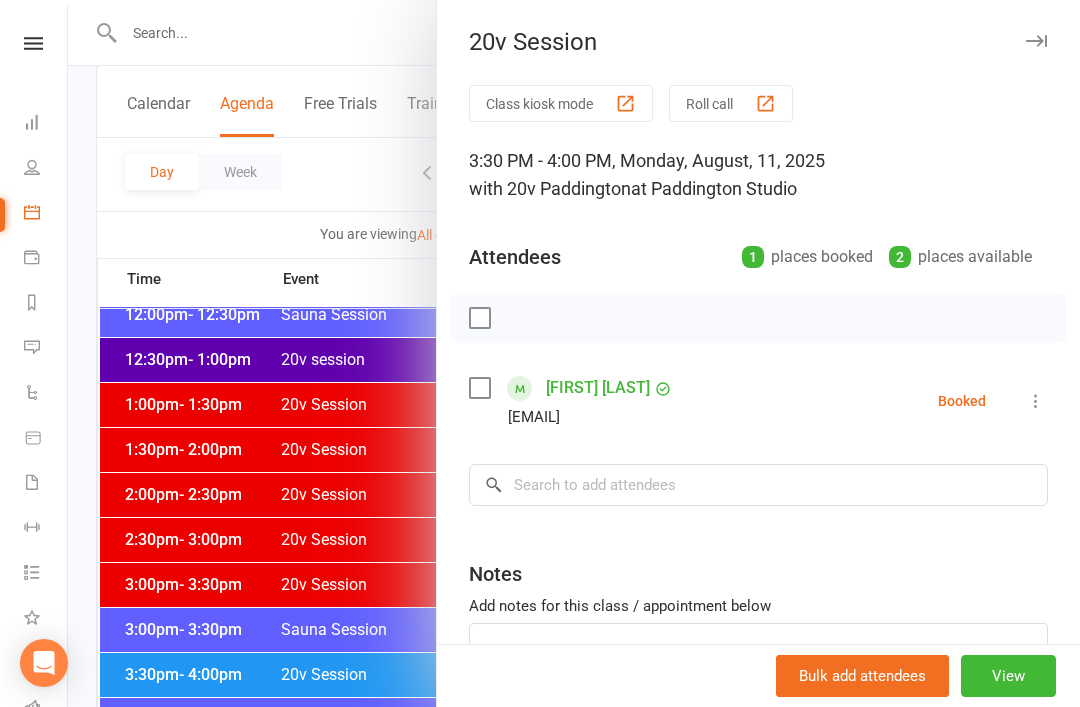 click at bounding box center (574, 353) 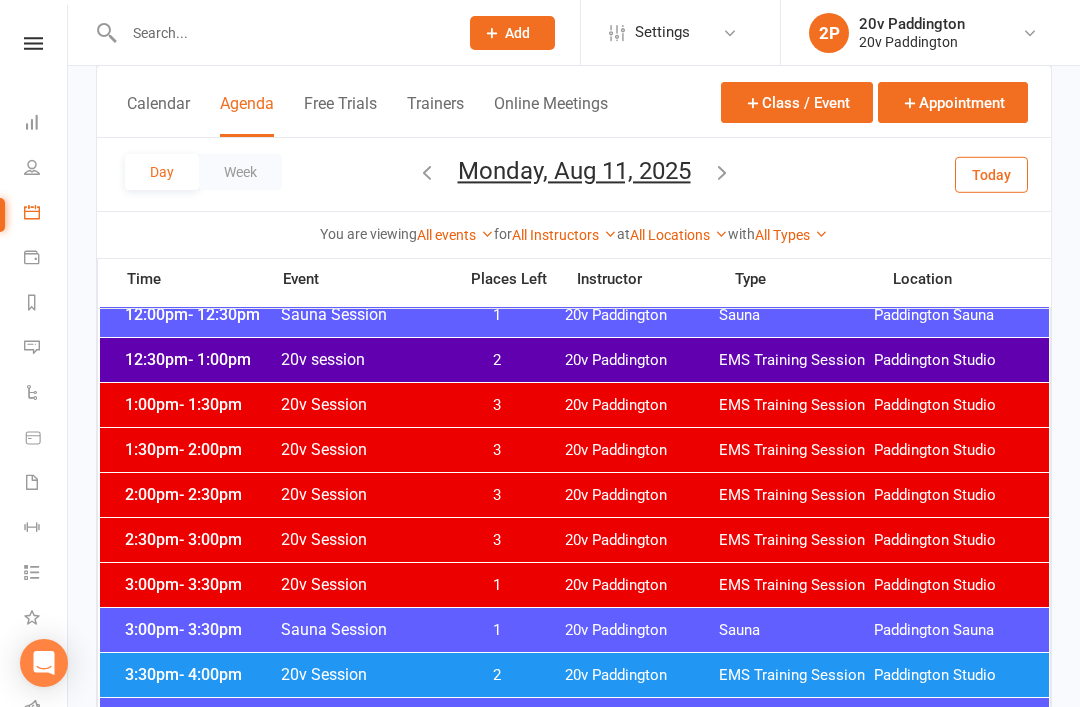 scroll, scrollTop: 0, scrollLeft: 0, axis: both 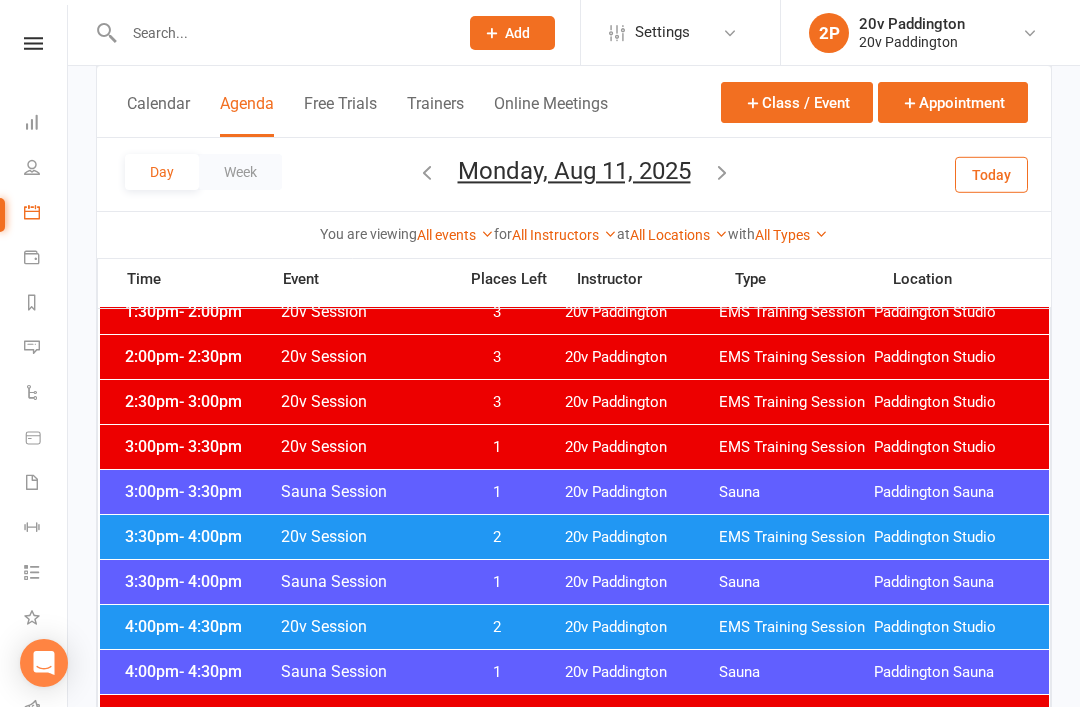 click on "20v Paddington" at bounding box center (642, 627) 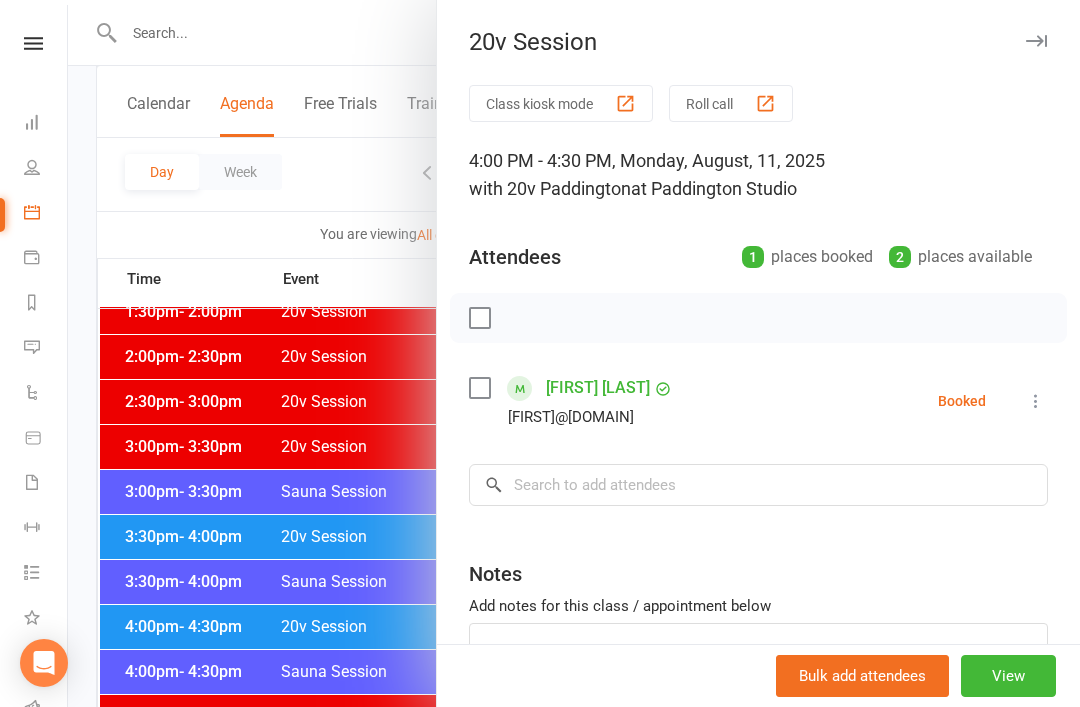 click at bounding box center [574, 353] 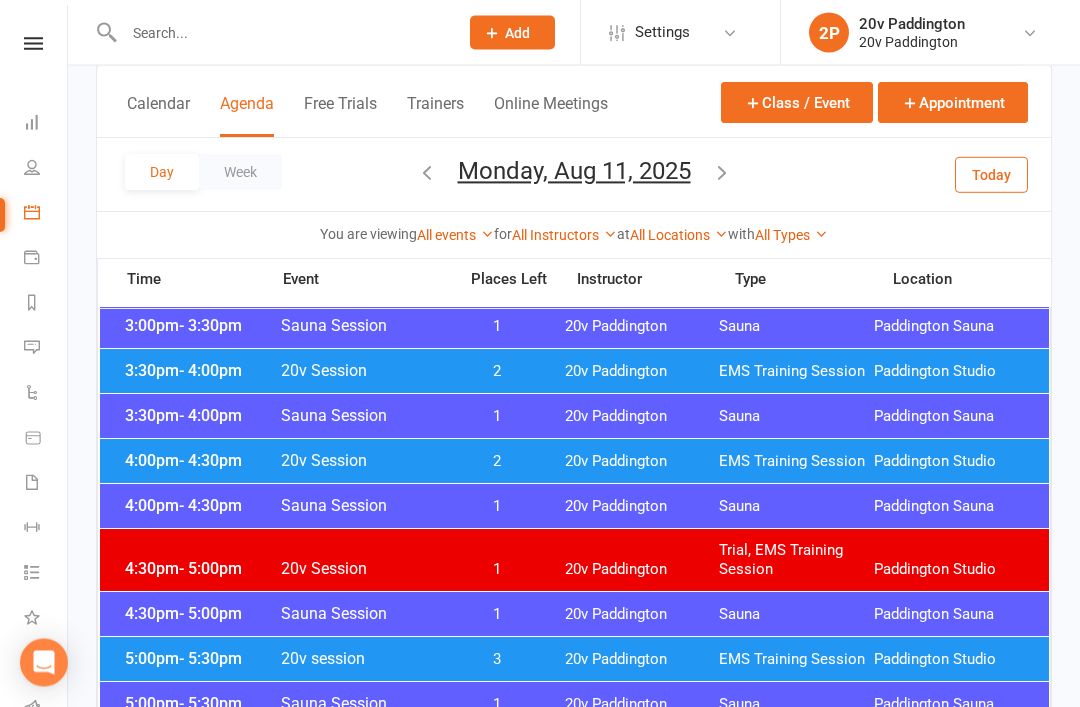 scroll, scrollTop: 1605, scrollLeft: 0, axis: vertical 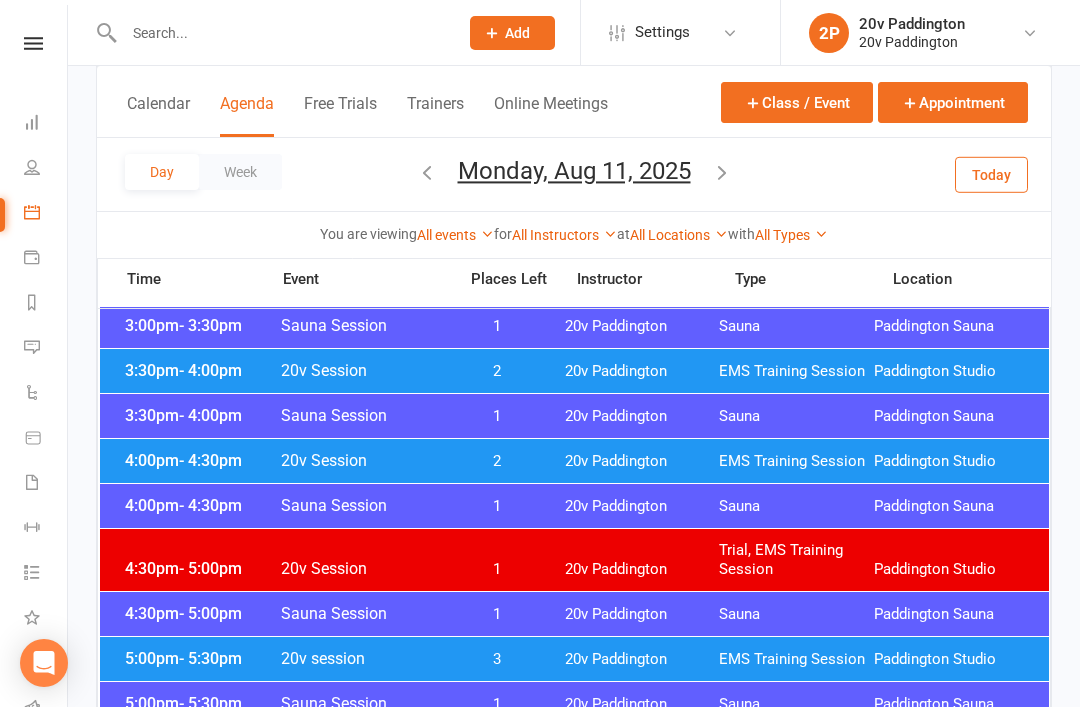 click on "Monday, Aug 11, 2025" at bounding box center [574, 171] 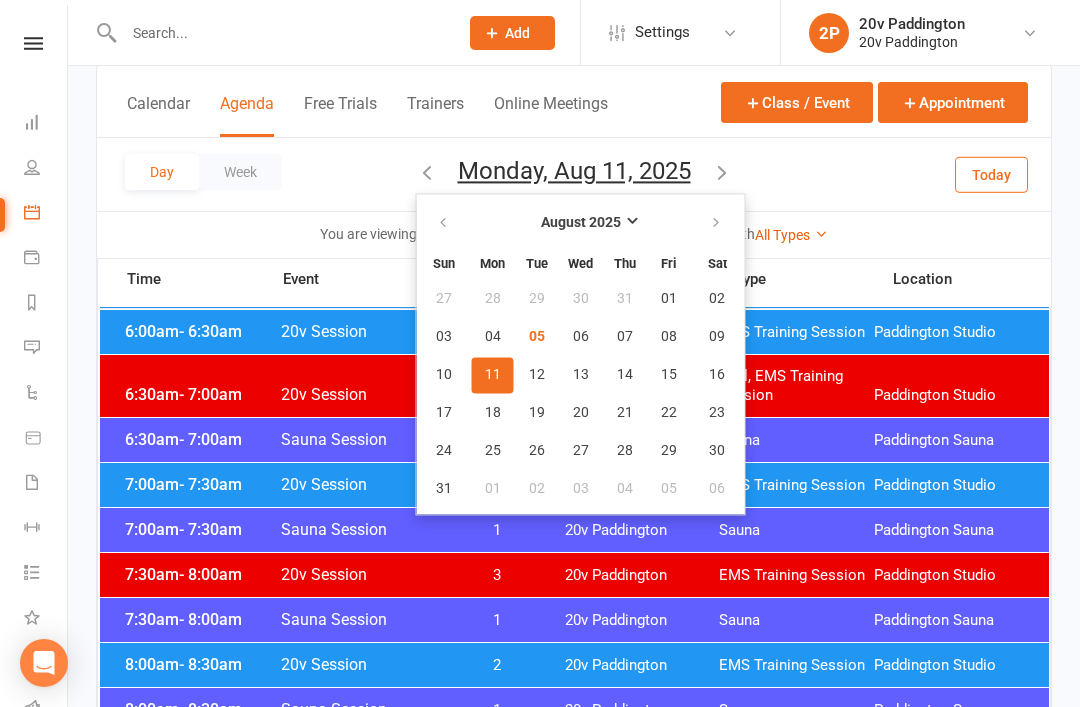 scroll, scrollTop: 135, scrollLeft: 0, axis: vertical 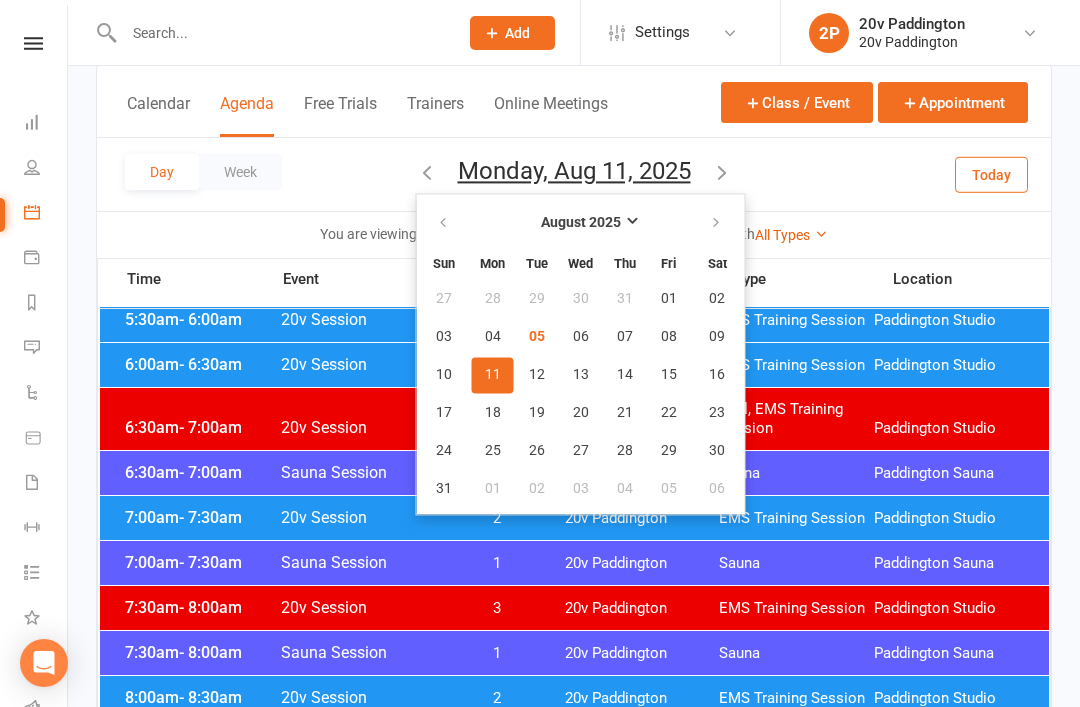 click on "Today" at bounding box center (991, 174) 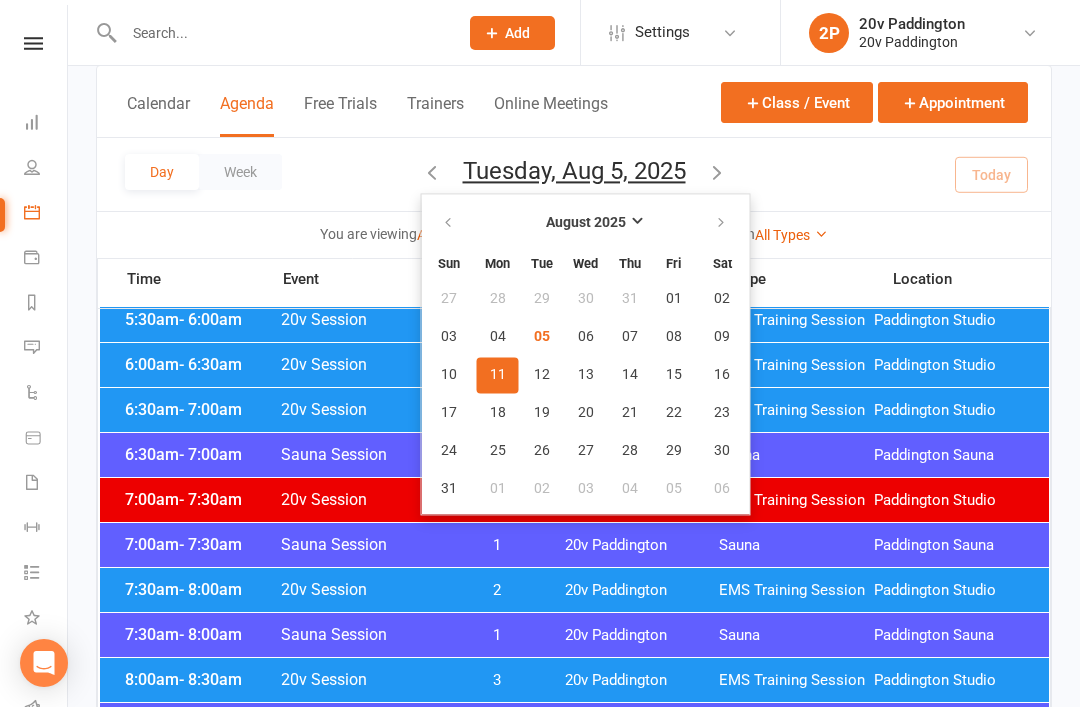 click on "Tuesday, Aug 5, 2025" at bounding box center (574, 171) 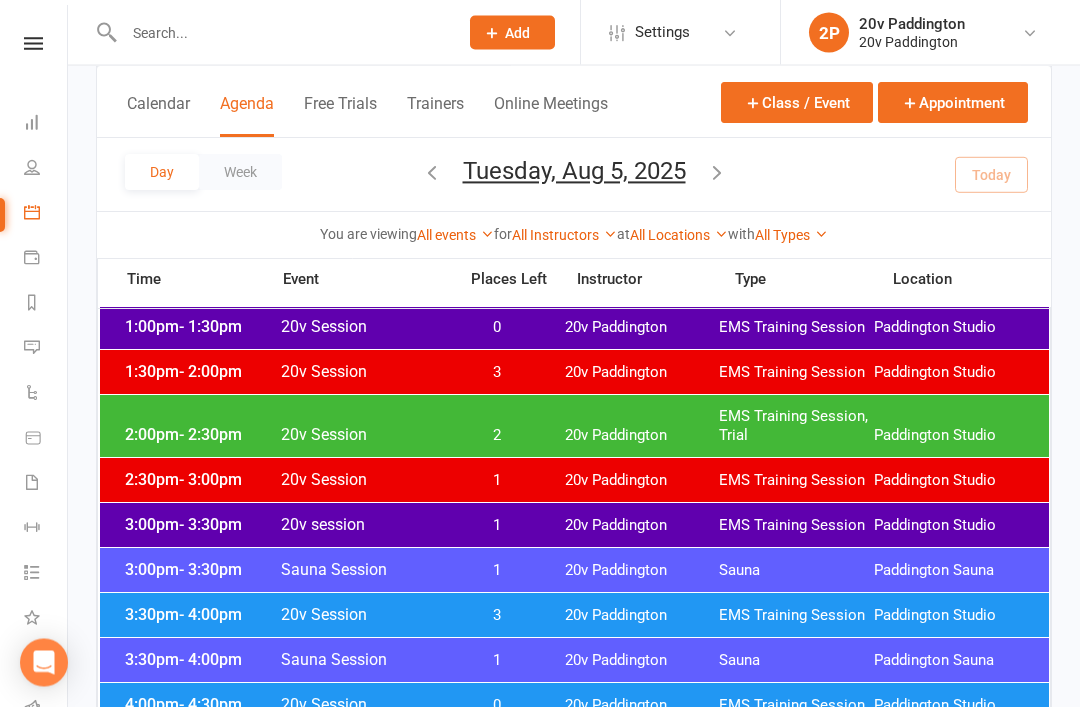 click on "- 2:30pm" at bounding box center [210, 435] 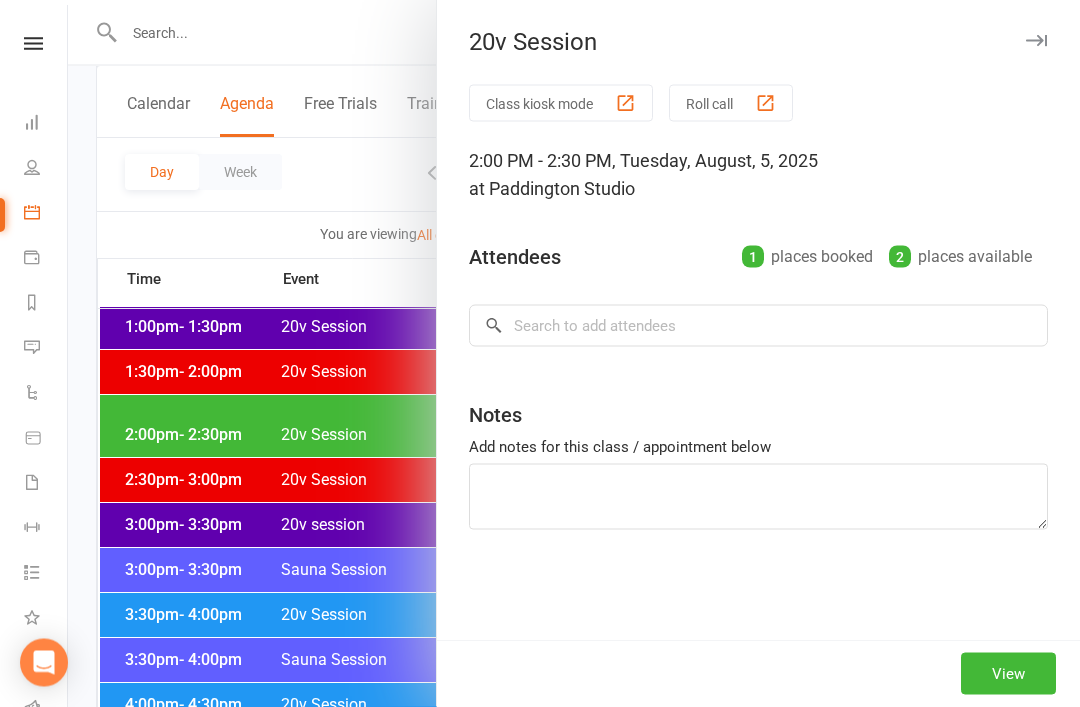 scroll, scrollTop: 1343, scrollLeft: 0, axis: vertical 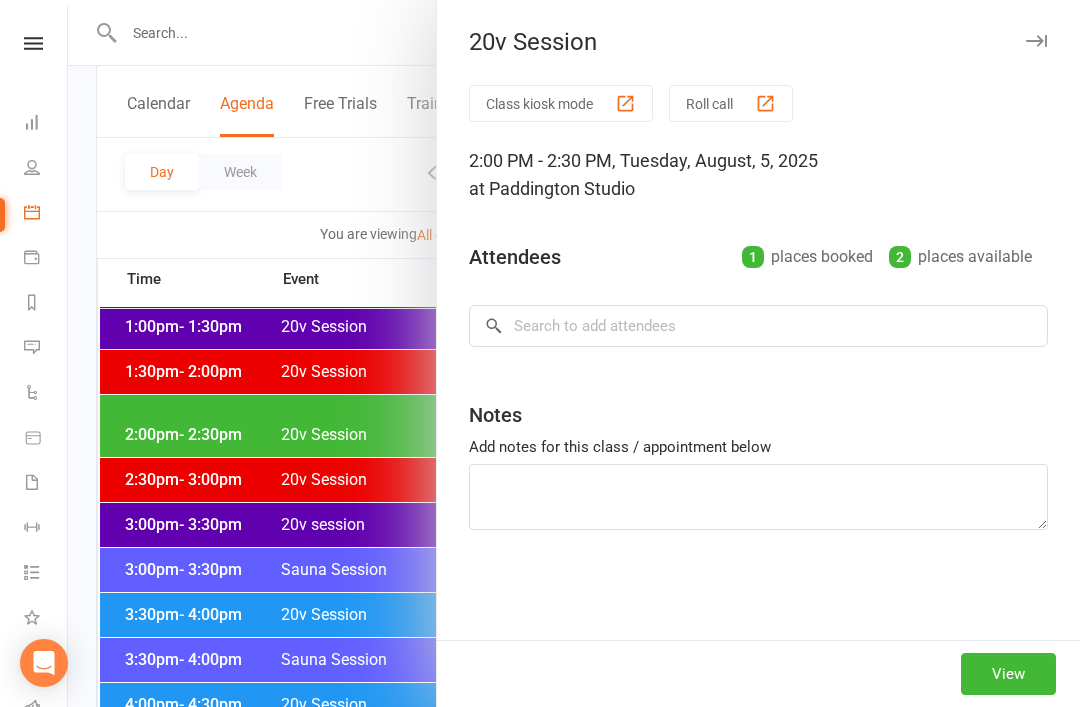 click at bounding box center [574, 353] 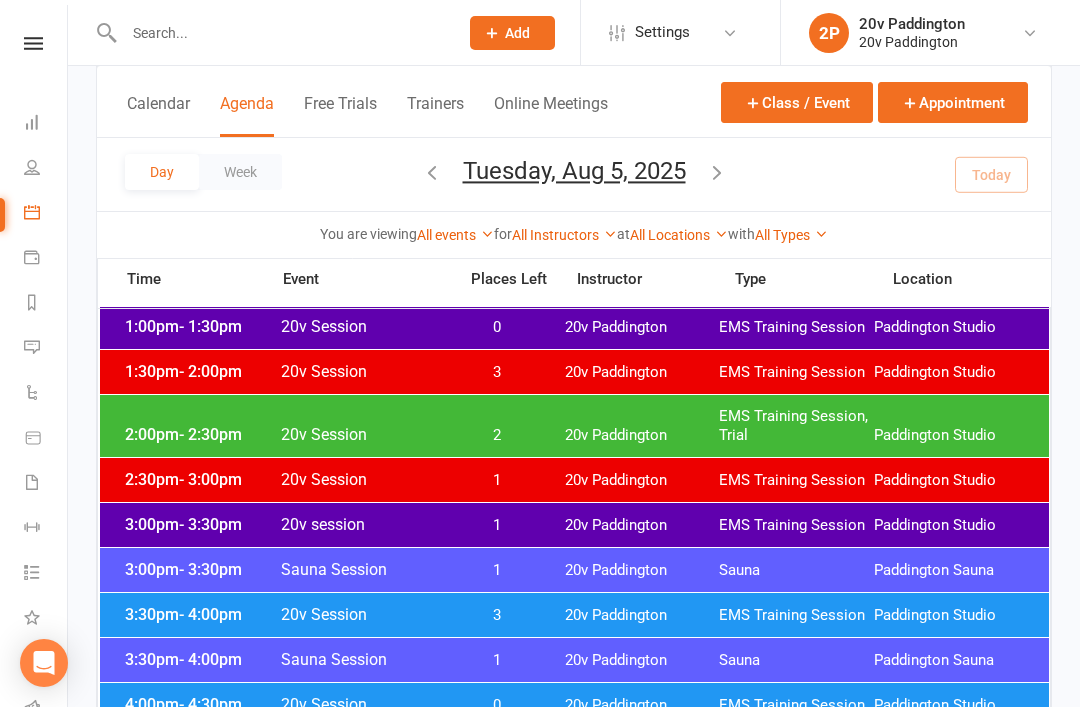 click on "3:30pm  - 4:00pm" at bounding box center [200, 614] 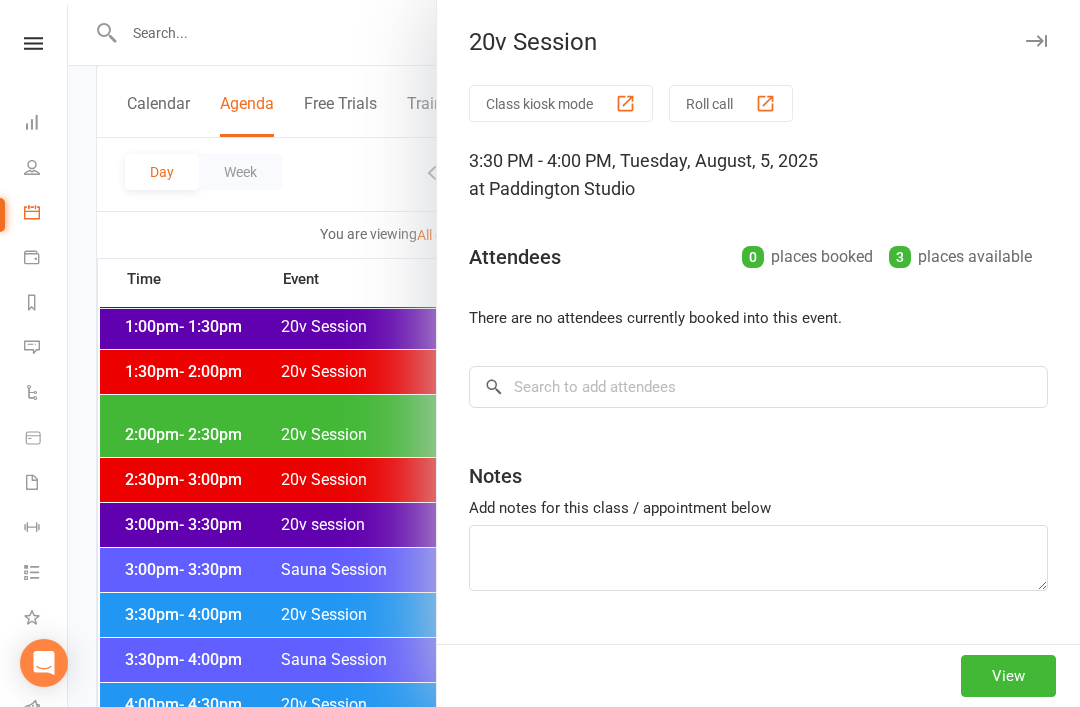 click at bounding box center [574, 353] 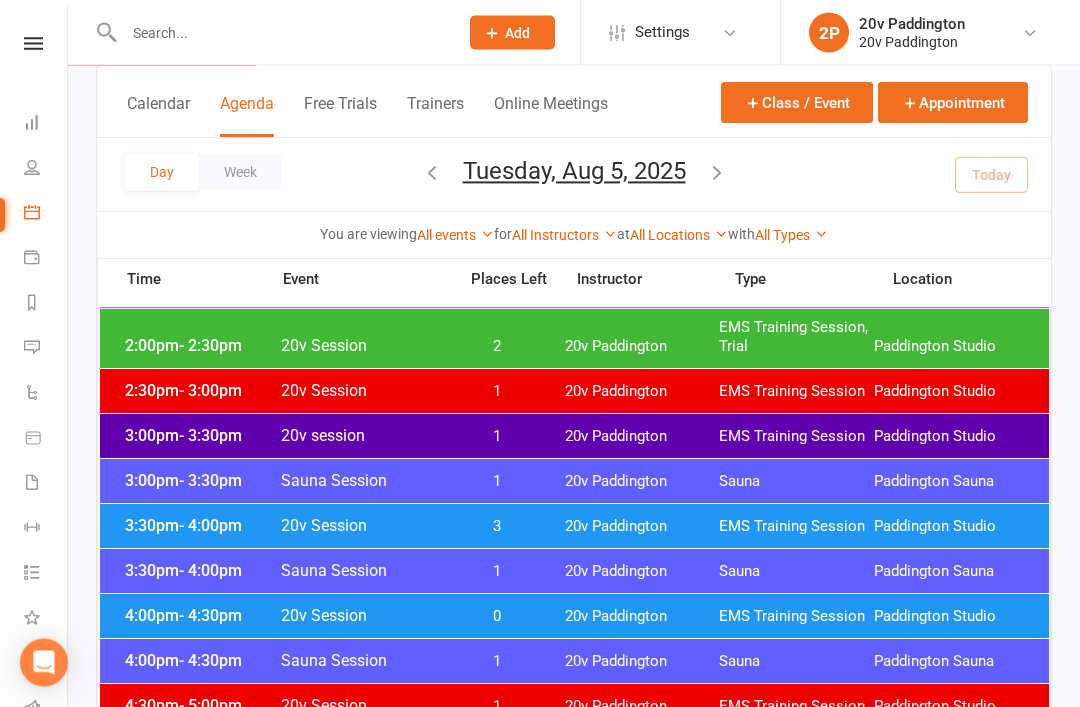 click on "- 3:30pm" at bounding box center [210, 436] 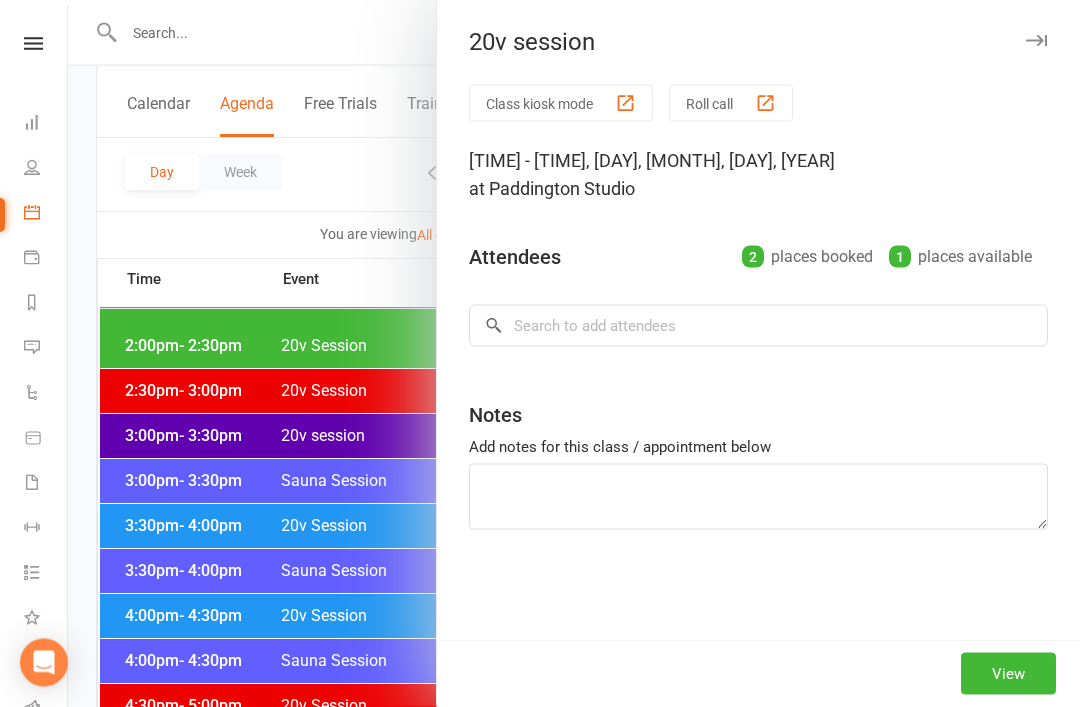 scroll, scrollTop: 1432, scrollLeft: 0, axis: vertical 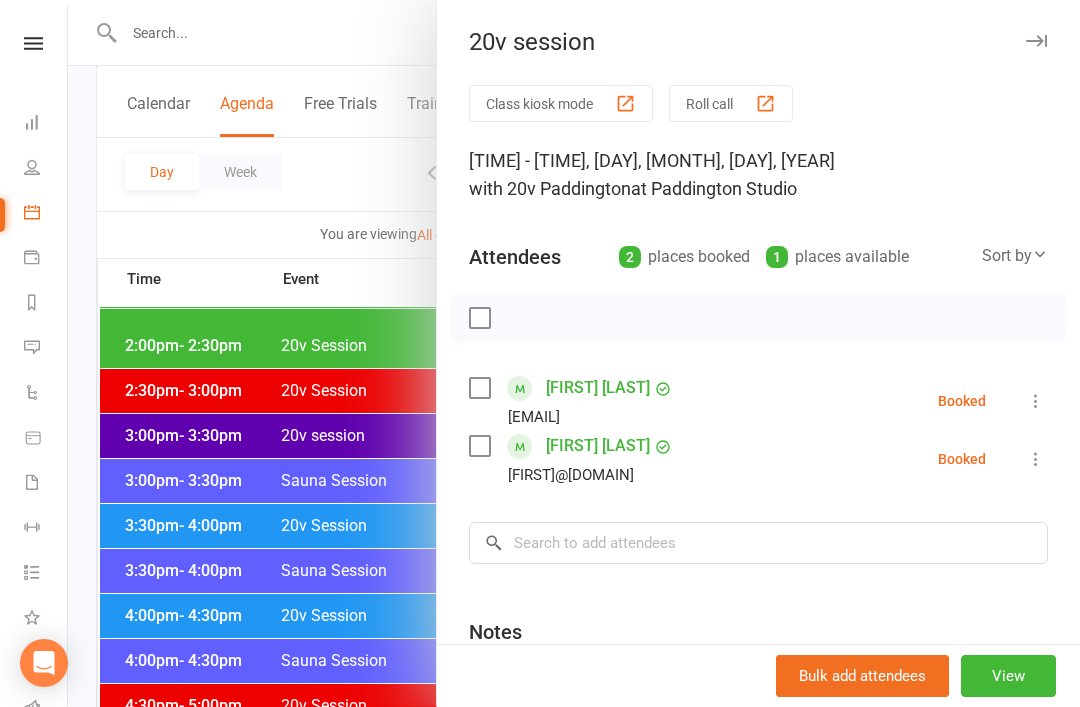 click at bounding box center [574, 353] 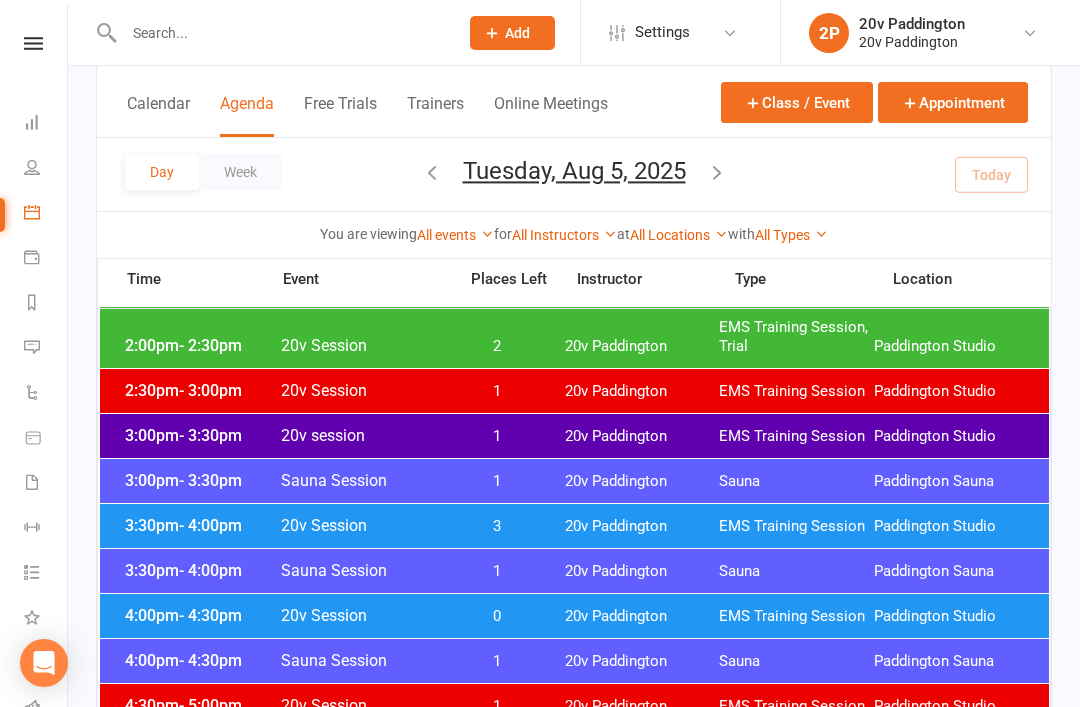 click on "4:00pm  - 4:30pm 20v Session 0 20v Paddington EMS Training Session Paddington Studio" at bounding box center [574, 616] 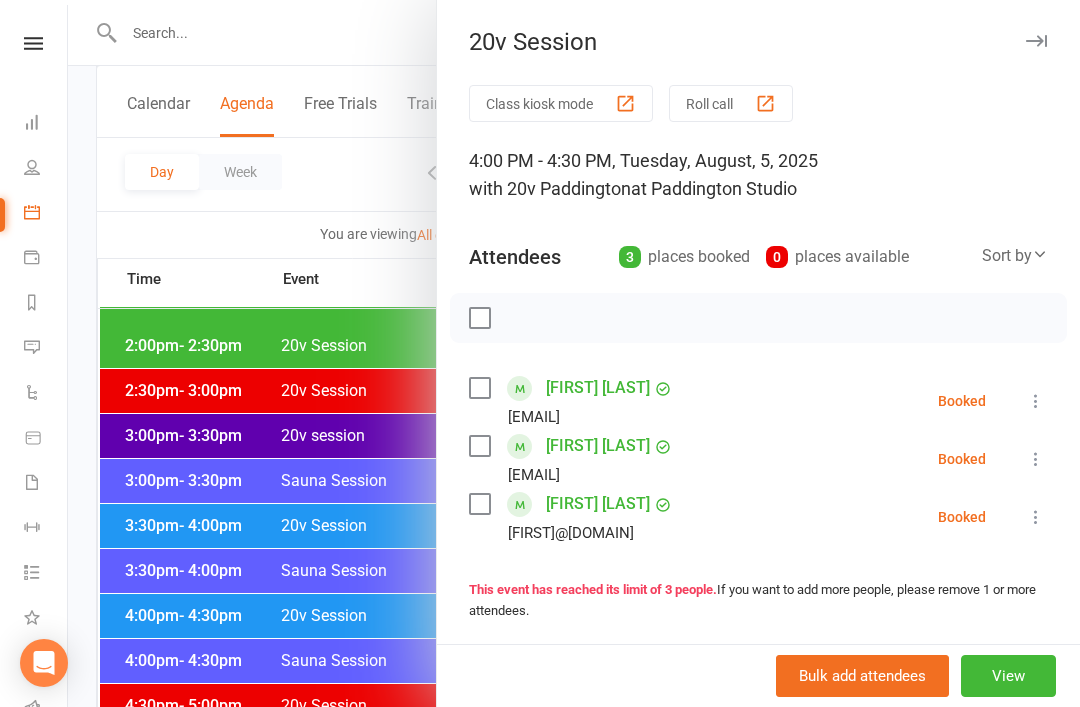 click at bounding box center [574, 353] 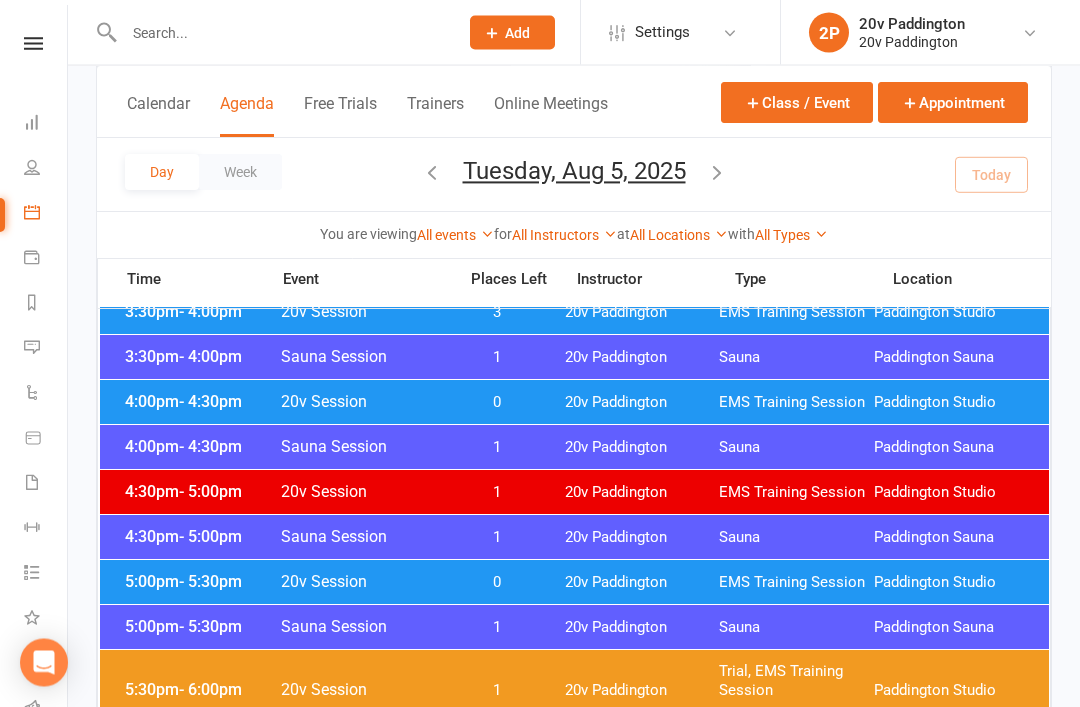 scroll, scrollTop: 1664, scrollLeft: 0, axis: vertical 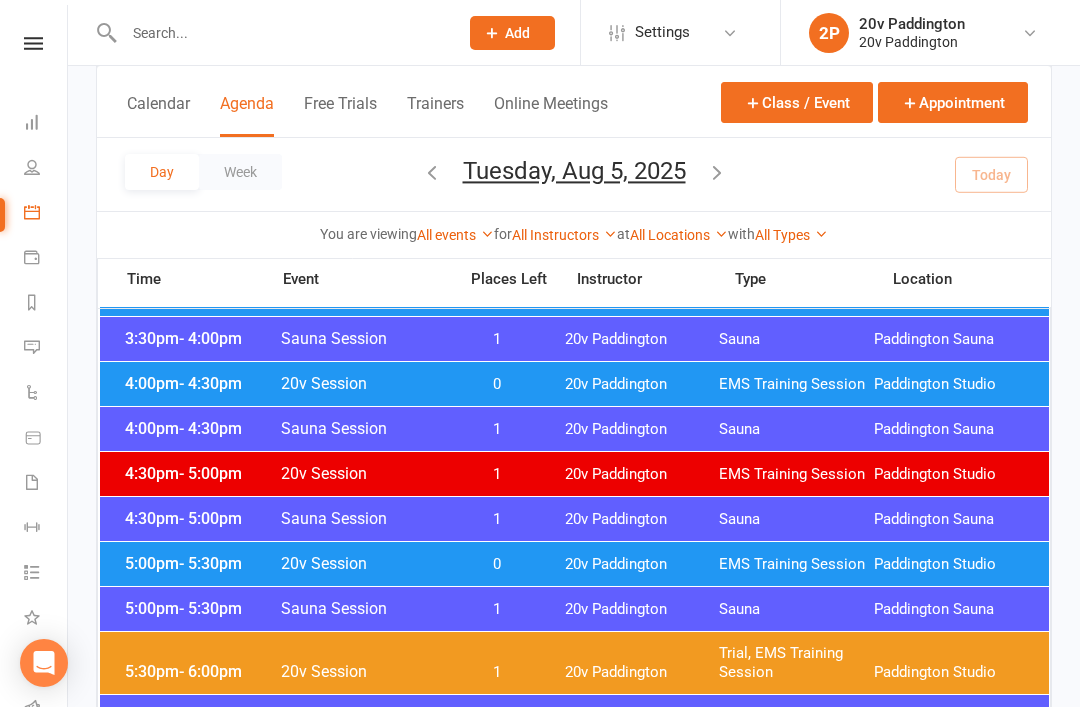 click on "5:00pm  - 5:30pm 20v Session 0 20v Paddington EMS Training Session Paddington Studio" at bounding box center (574, 564) 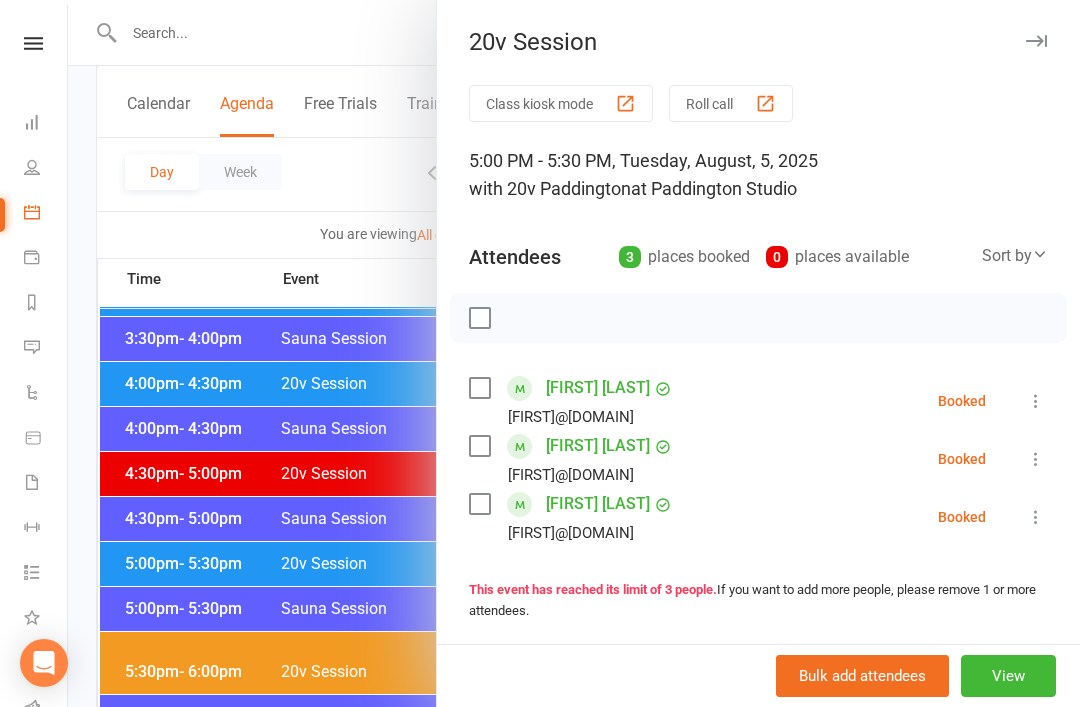 click at bounding box center (574, 353) 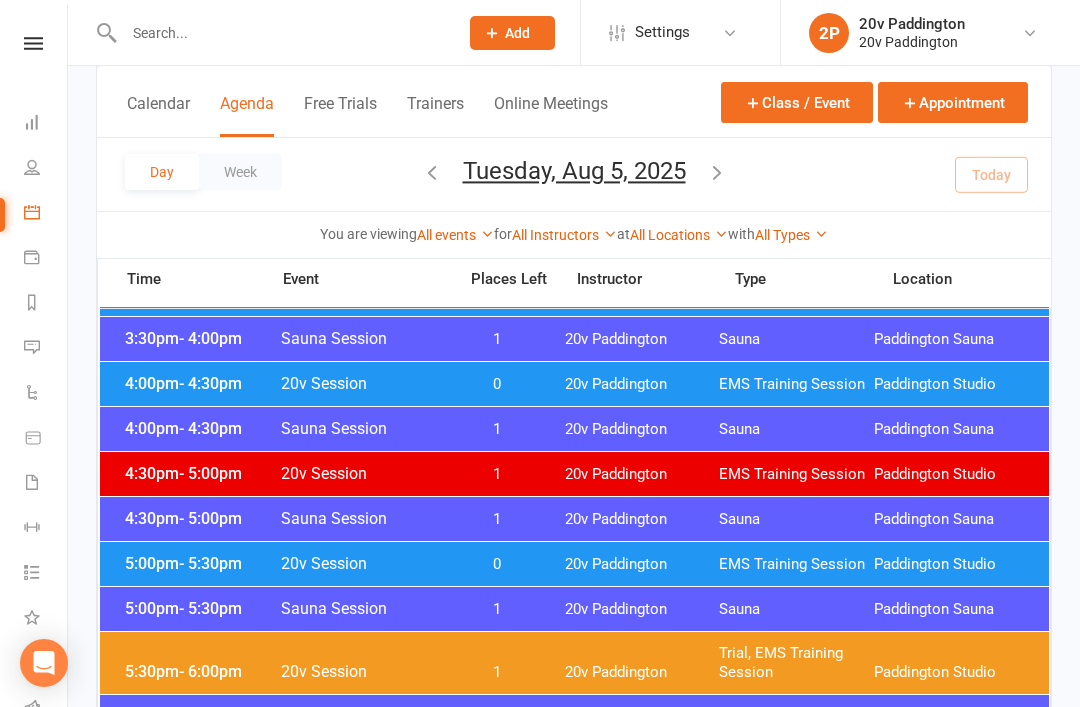 click on "- 6:00pm" at bounding box center (210, 671) 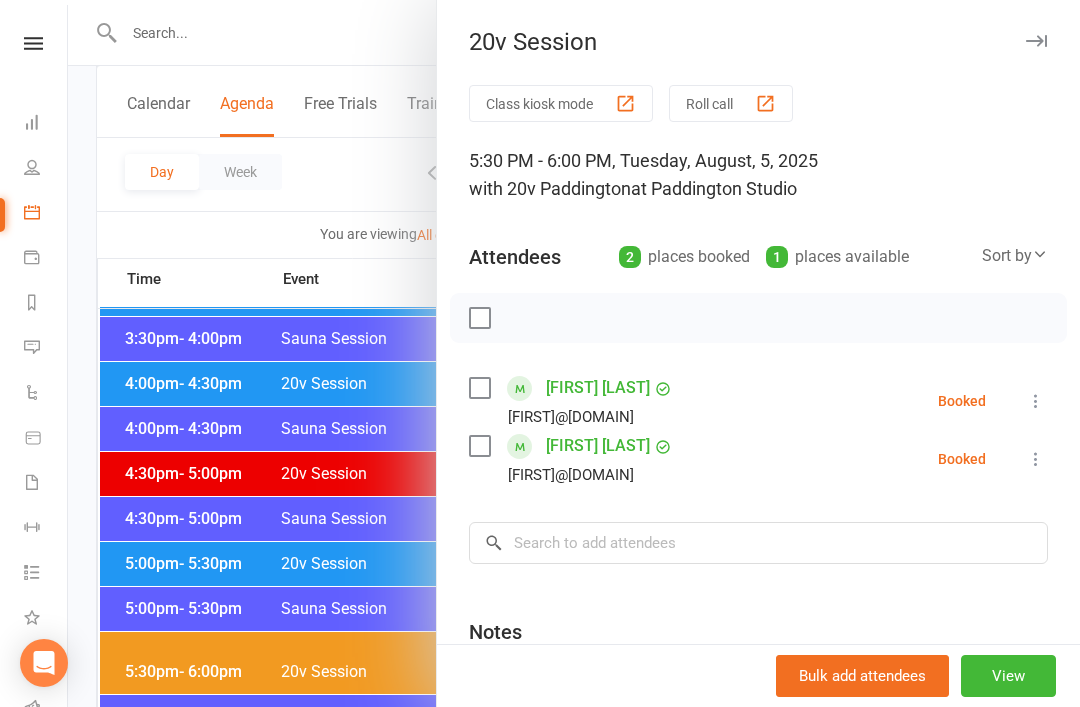 click at bounding box center [574, 353] 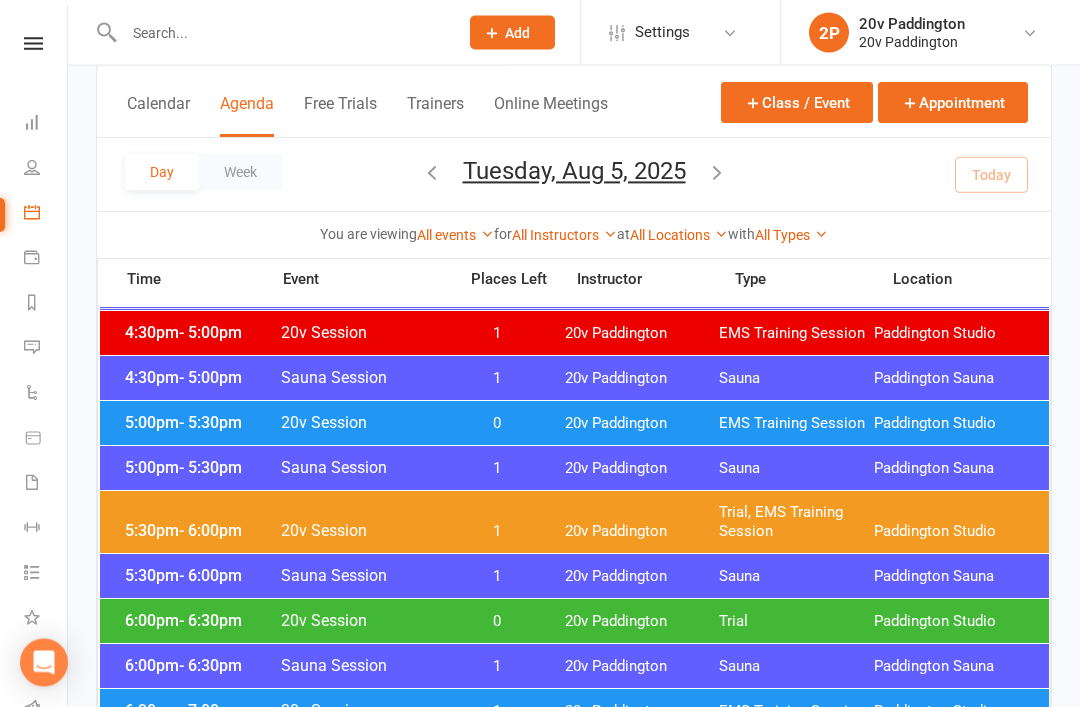 scroll, scrollTop: 1843, scrollLeft: 0, axis: vertical 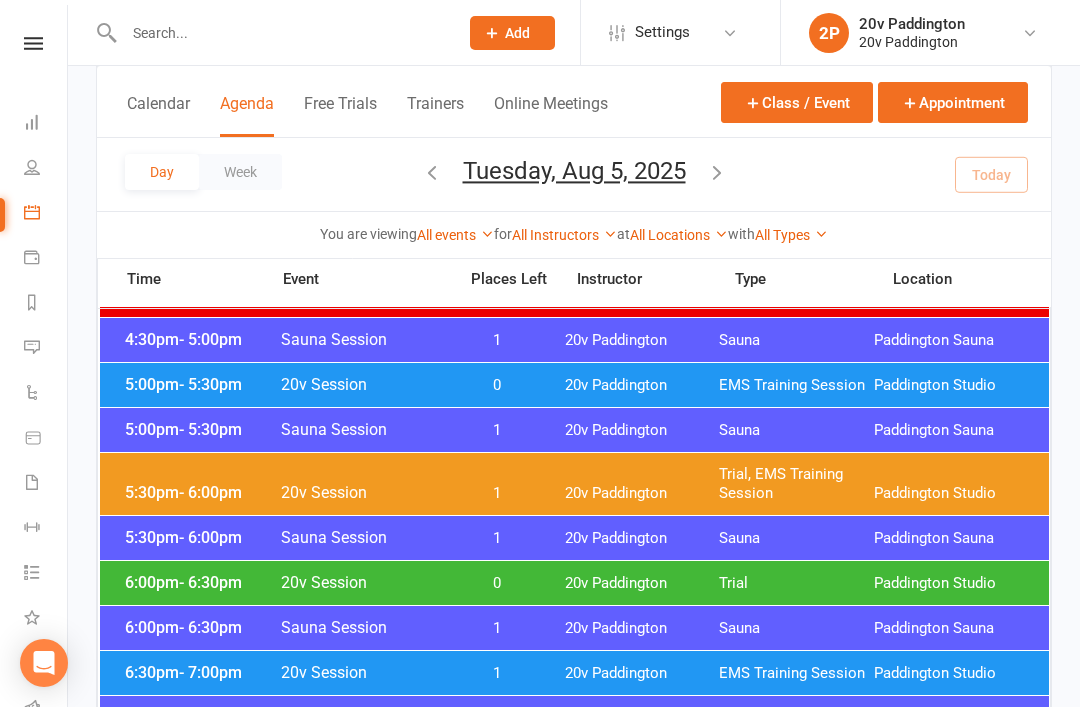 click on "- 6:30pm" at bounding box center (210, 582) 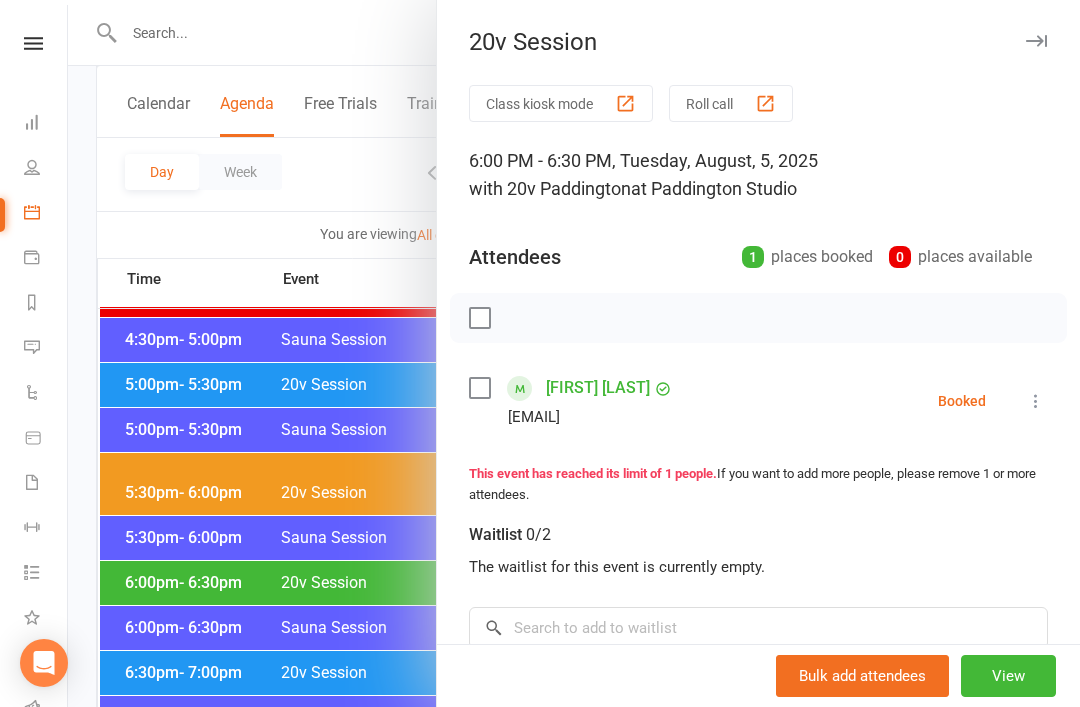 click at bounding box center [574, 353] 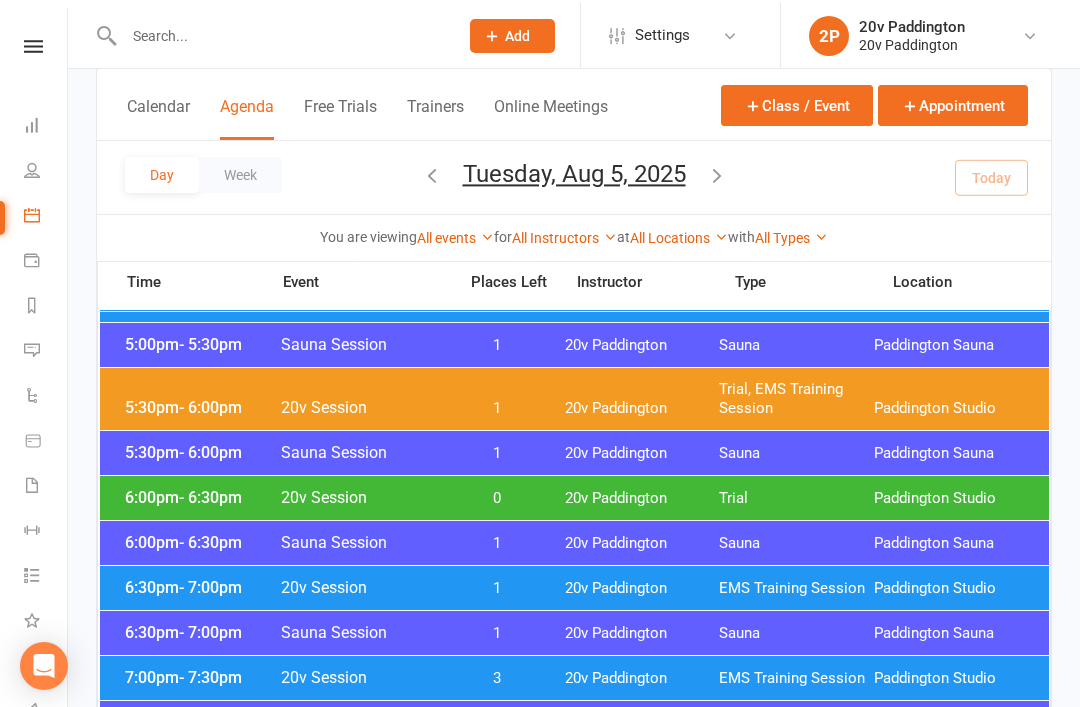 click on "6:30pm  - 7:00pm 20v Session 1 20v Paddington EMS Training Session Paddington Studio" at bounding box center [574, 585] 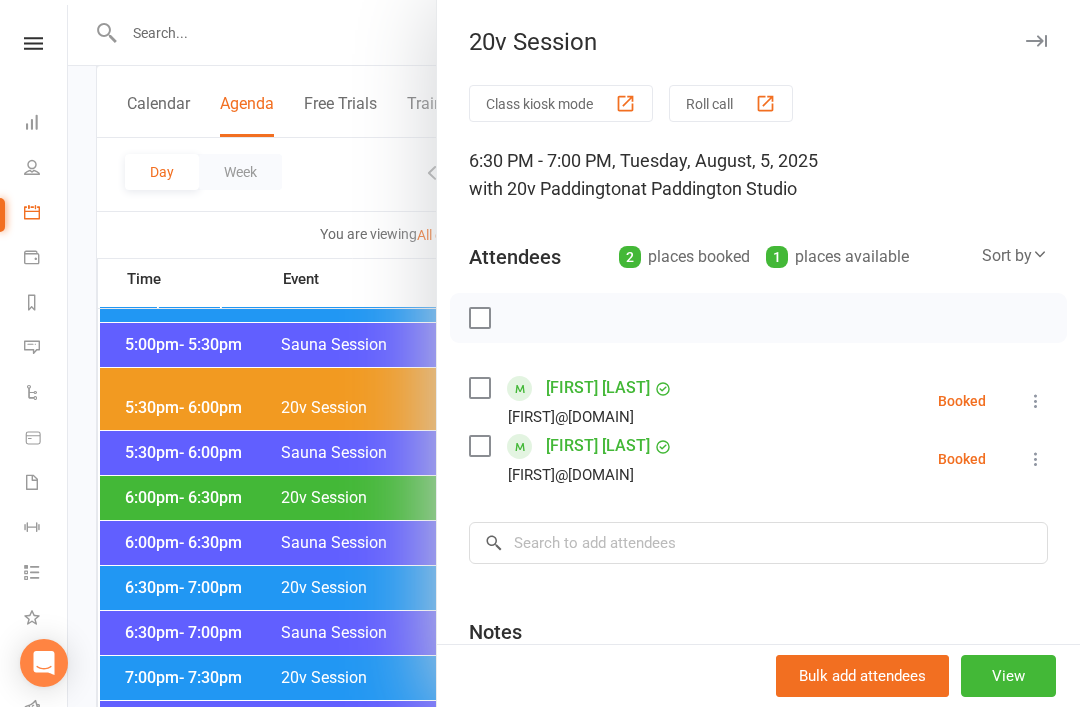 click at bounding box center [574, 353] 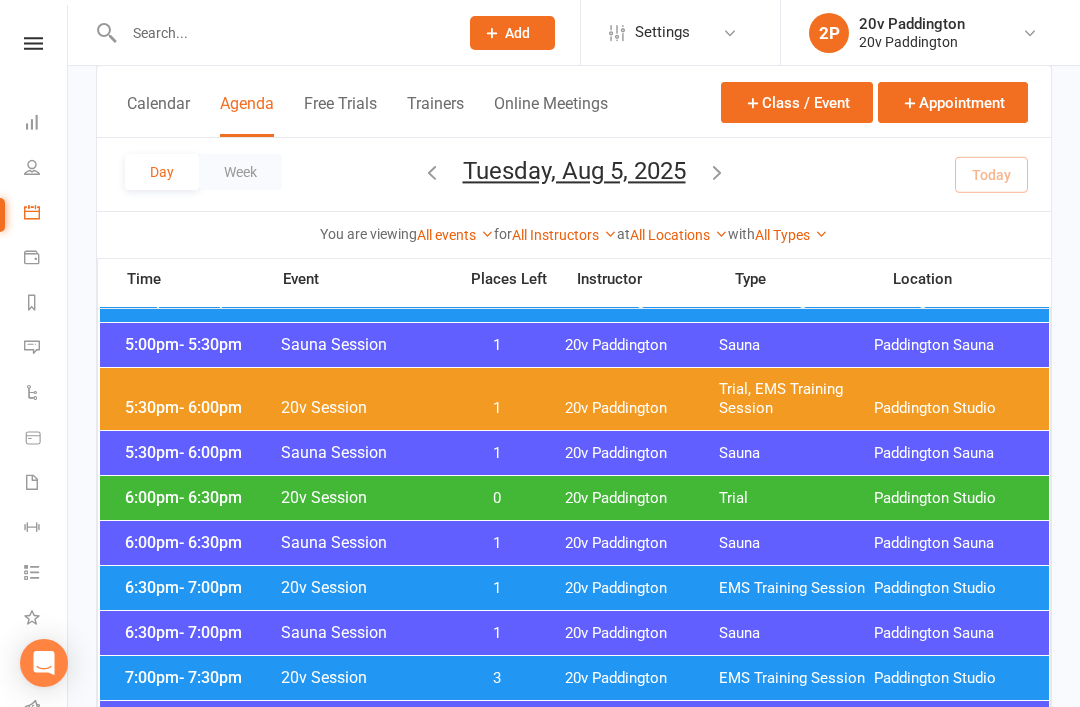 click on "7:00pm  - 7:30pm 20v Session 3 20v Paddington EMS Training Session Paddington Studio" at bounding box center [574, 678] 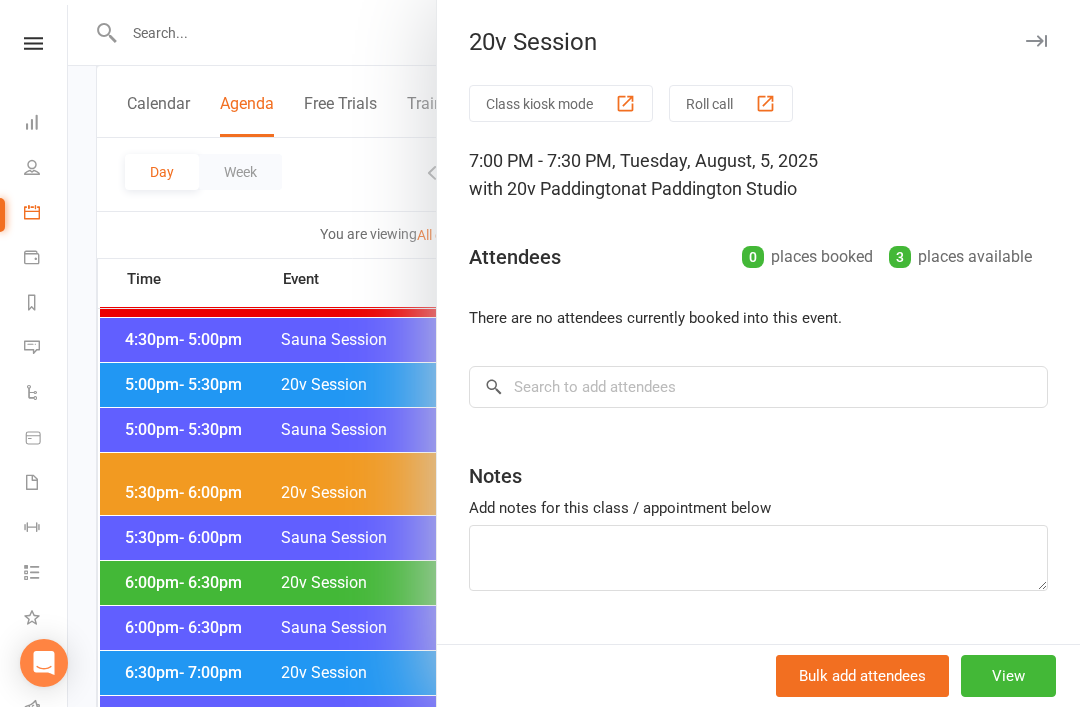 click at bounding box center [574, 353] 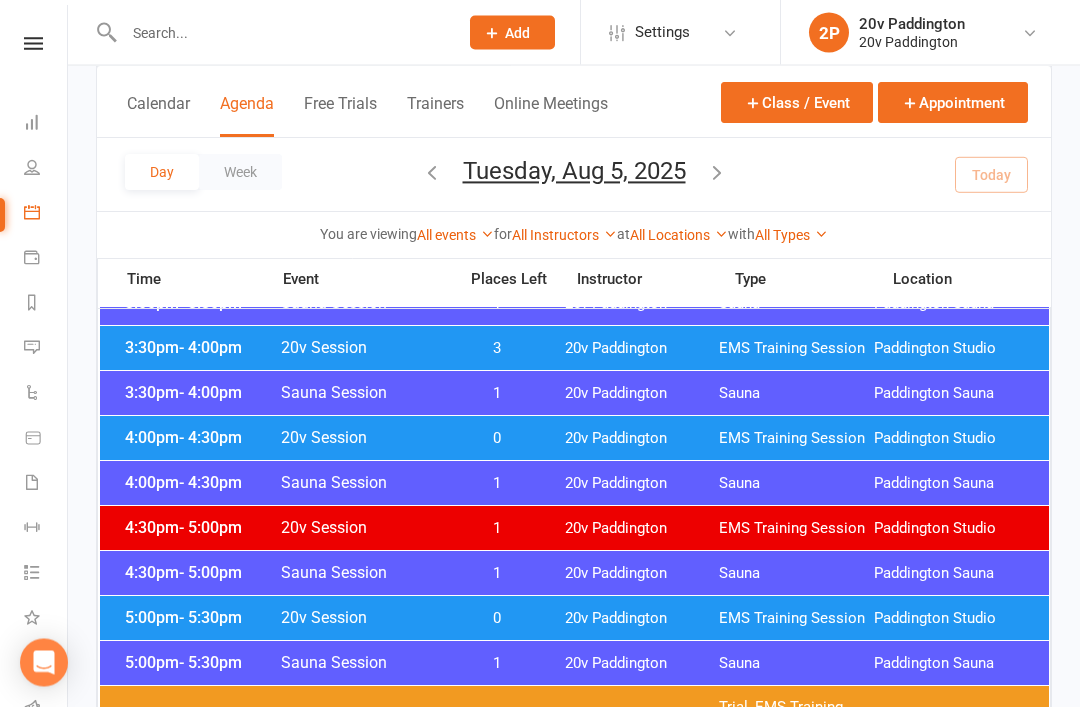 scroll, scrollTop: 1590, scrollLeft: 0, axis: vertical 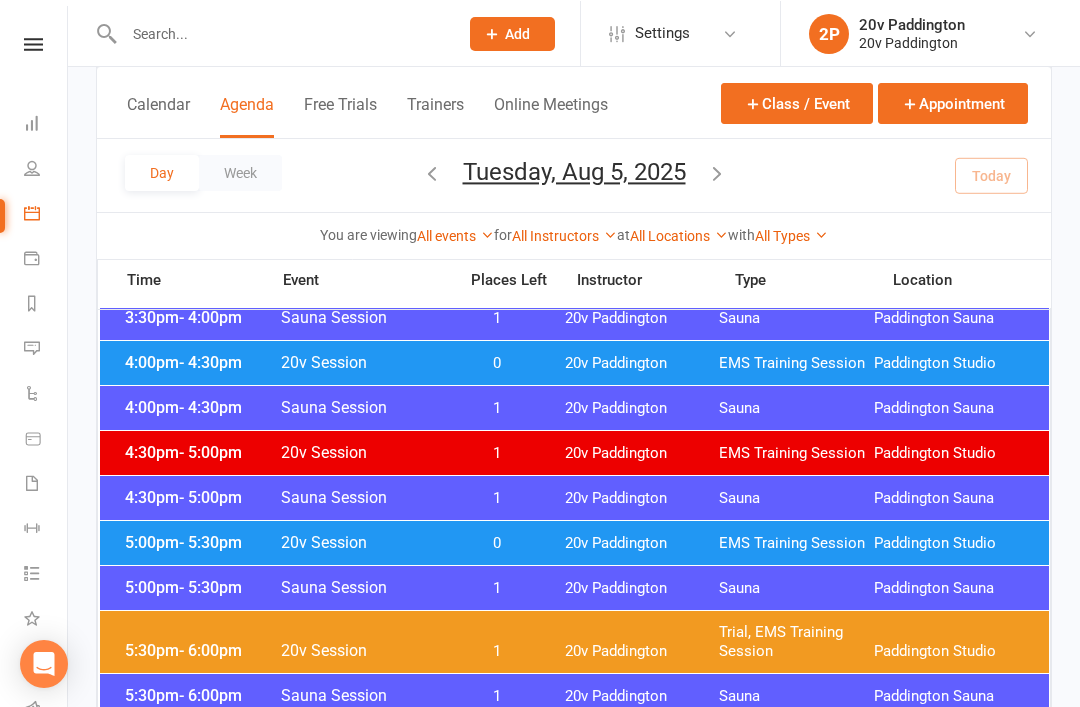 click on "20v Paddington" at bounding box center (642, 587) 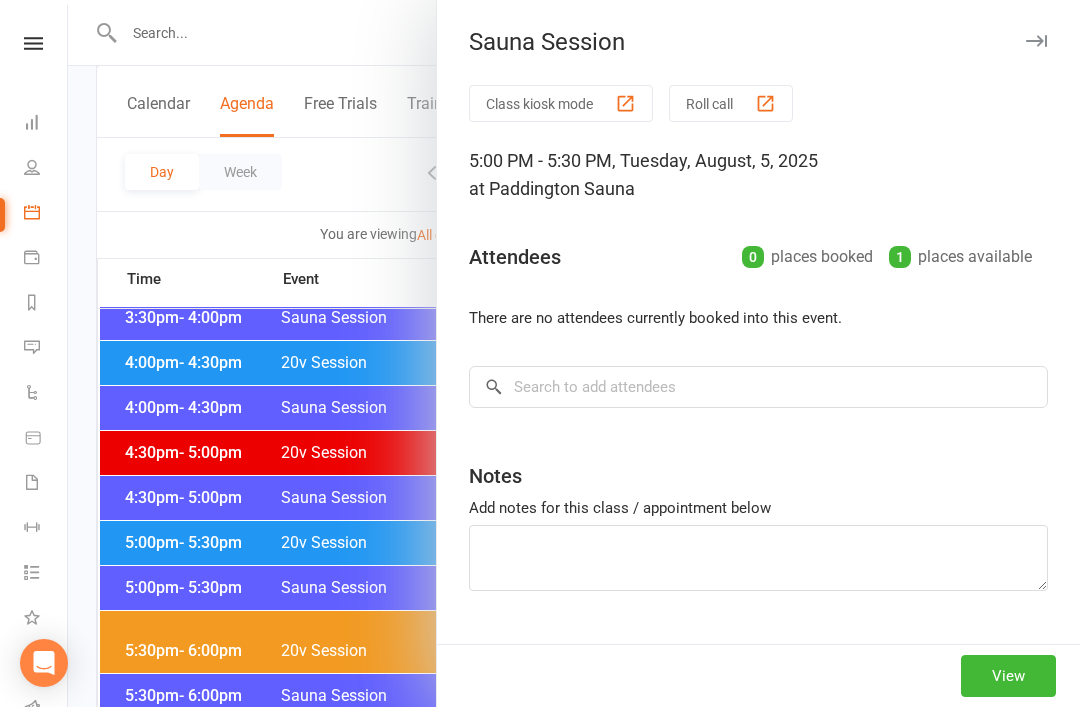 click at bounding box center (574, 353) 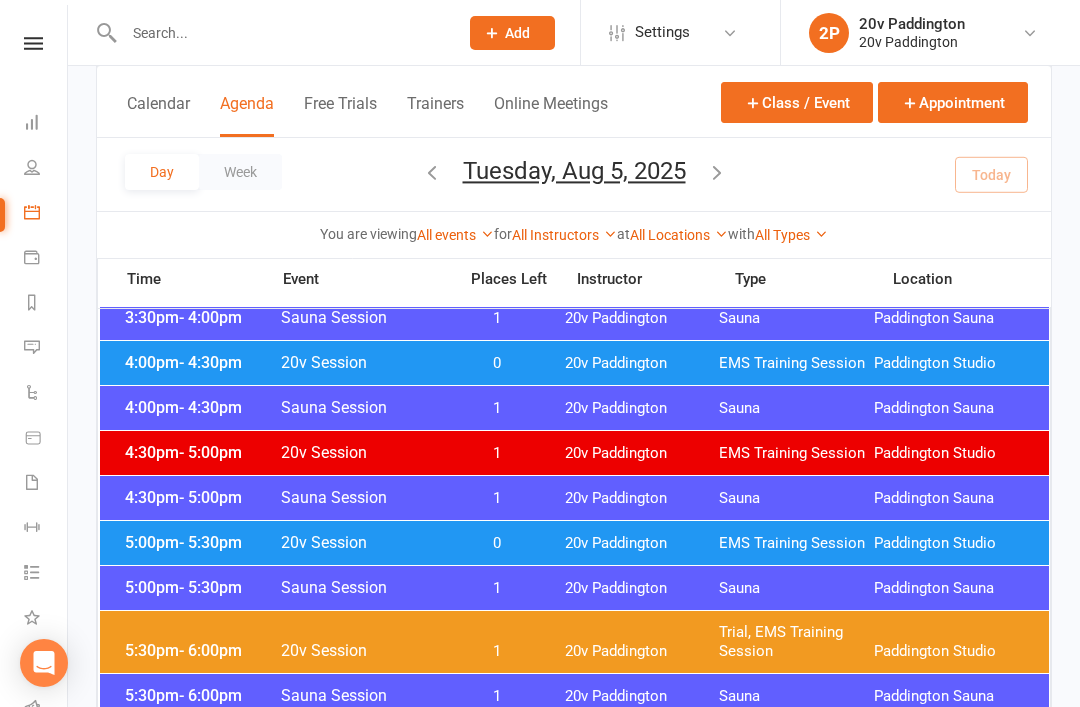 click on "1" at bounding box center [497, 651] 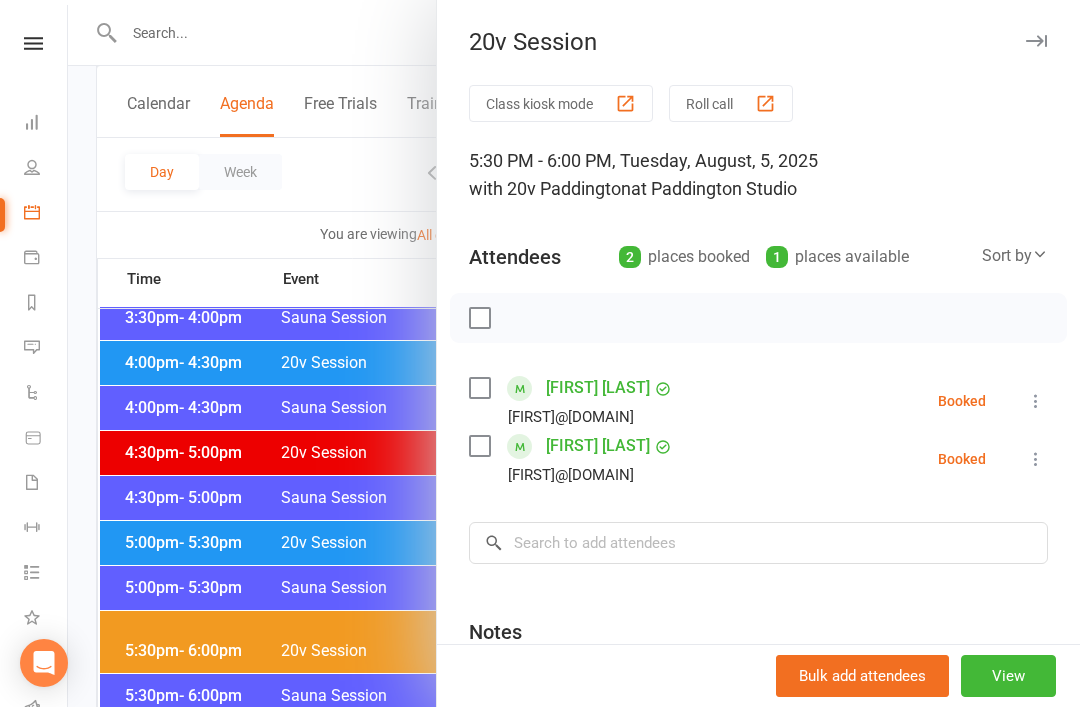 click at bounding box center (574, 353) 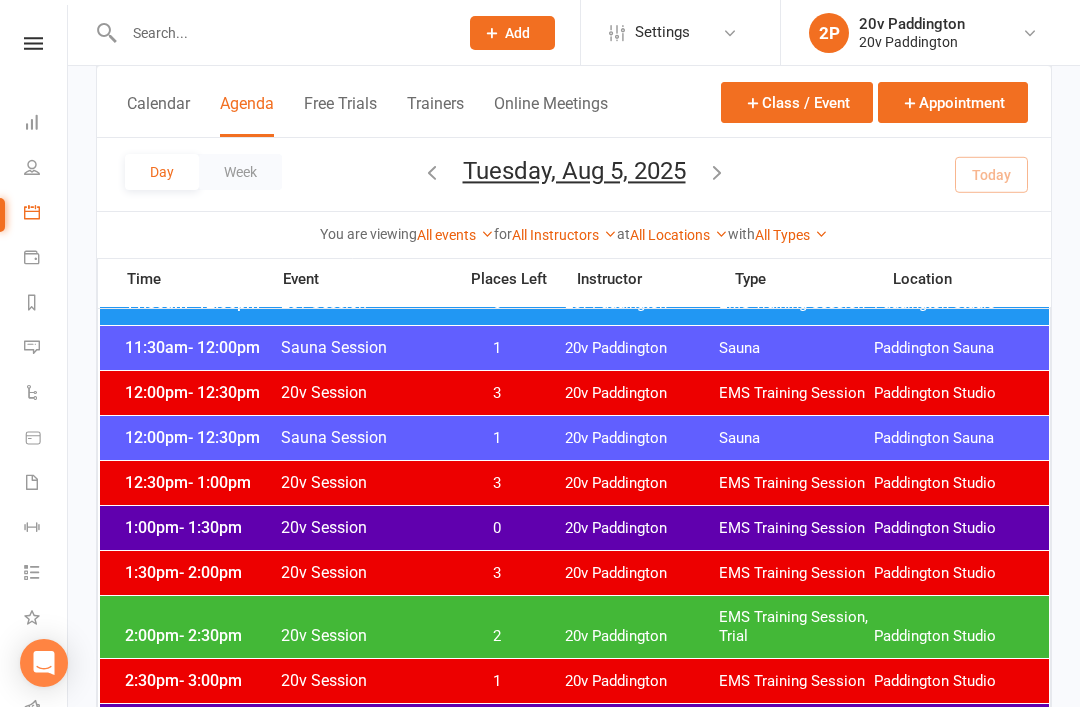 scroll, scrollTop: 1057, scrollLeft: 0, axis: vertical 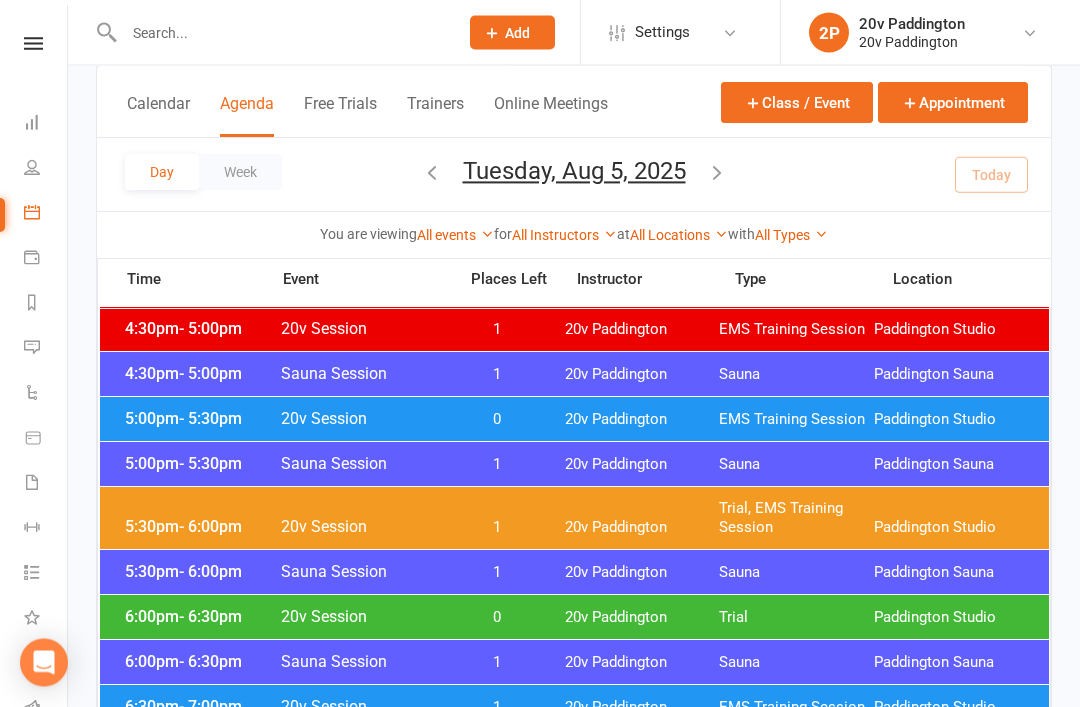 click on "6:00pm  - 6:30pm 20v Session 0 20v Paddington Trial Paddington Studio" at bounding box center [574, 618] 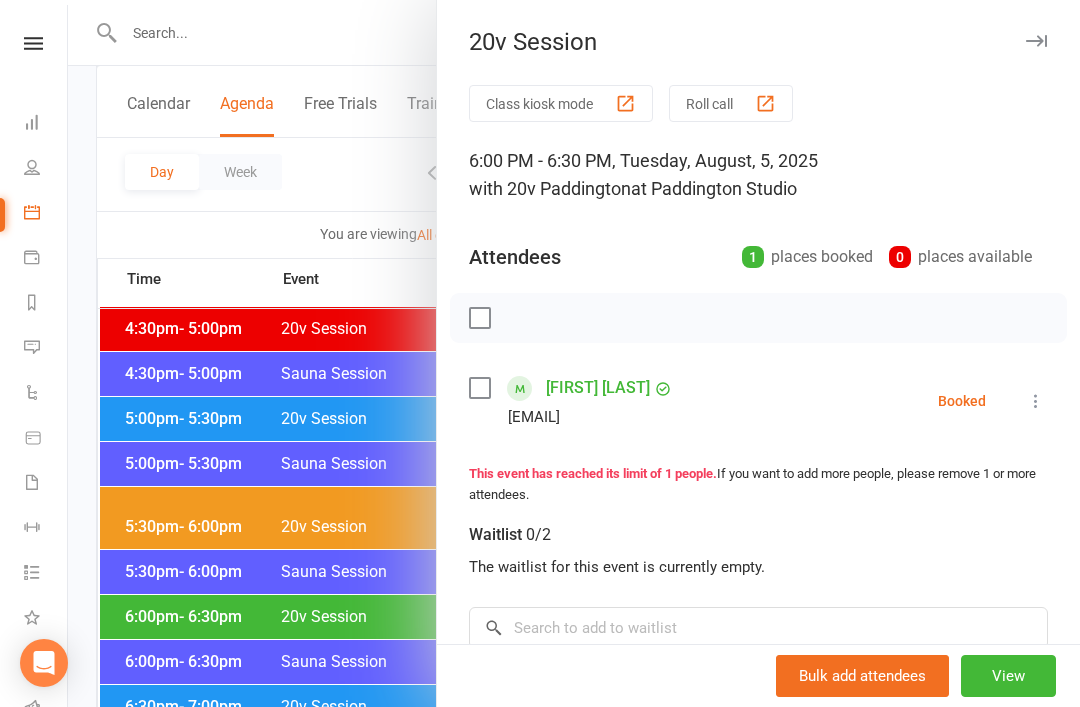 click on "Class kiosk mode  Roll call  6:00 PM - 6:30 PM, Tuesday, August, 5, 2025 with 20v Paddington  at  Paddington Studio  Attendees  1  places booked 0  places available   Meghan Donnithorne  mdonnith@yahoo.com Booked More info  Remove  Check in  Mark absent  Send message  All bookings for series  This event has reached its limit of 1 people.  If you want to add more people, please remove 1 or more attendees. Waitlist      0/2 The waitlist for this event is currently empty. × No results
Notes  Add notes for this class / appointment below" at bounding box center (758, 508) 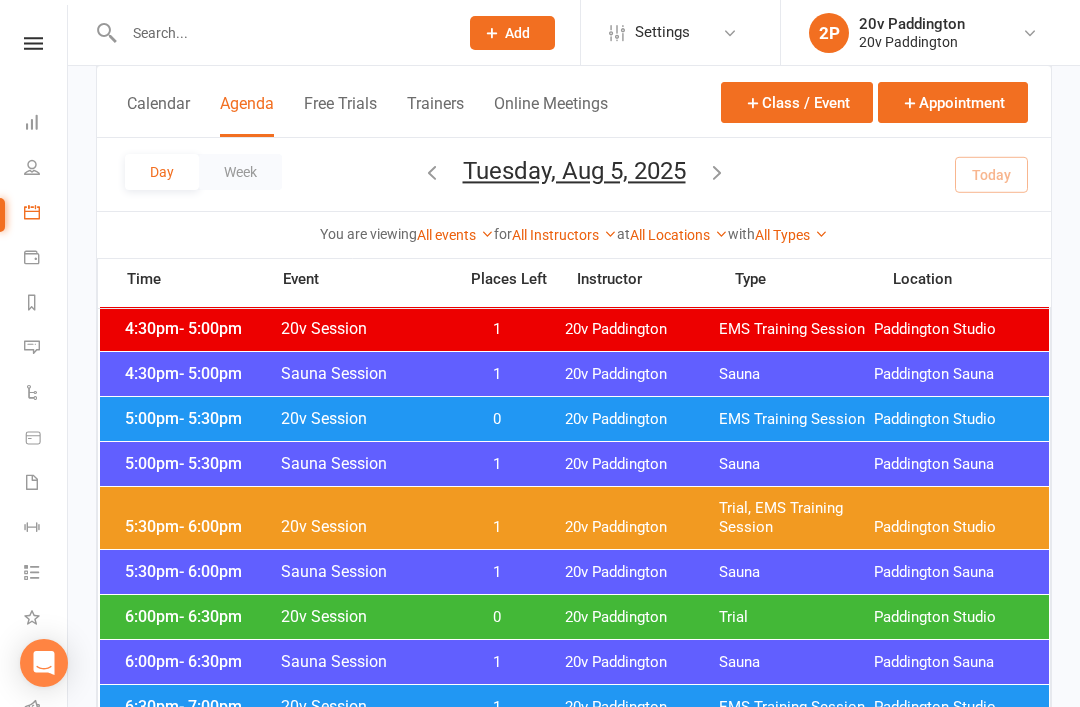 click on "1" at bounding box center [497, 527] 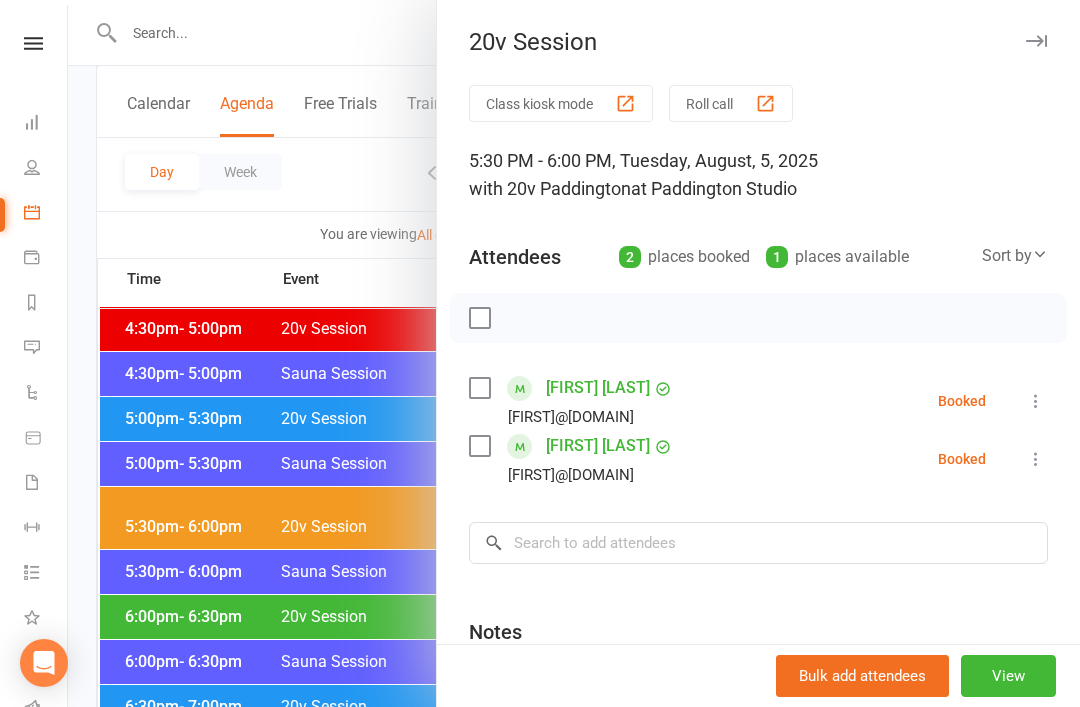 click at bounding box center (574, 353) 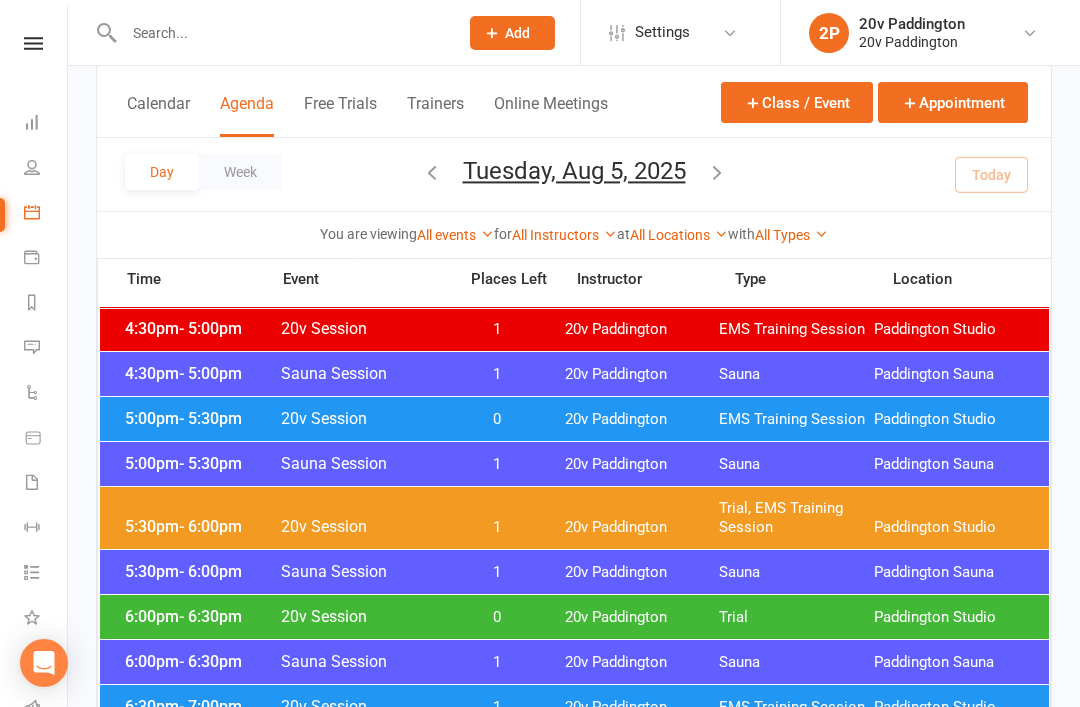 click on "5:00pm  - 5:30pm 20v Session 0 20v Paddington EMS Training Session Paddington Studio" at bounding box center [574, 419] 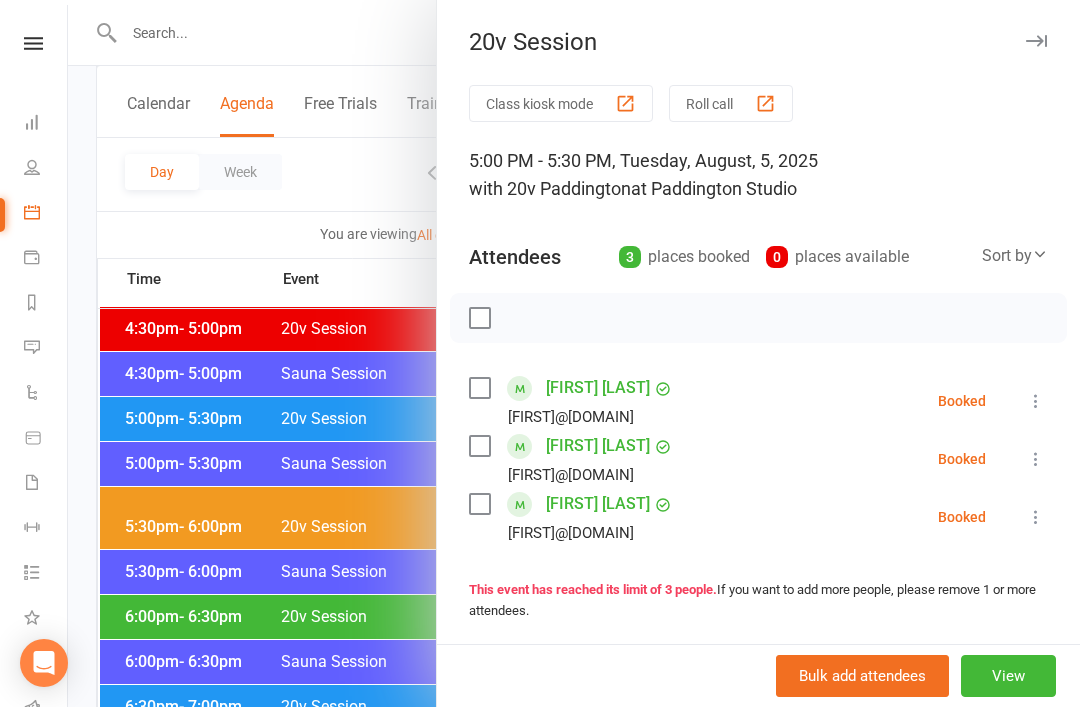 click at bounding box center [574, 353] 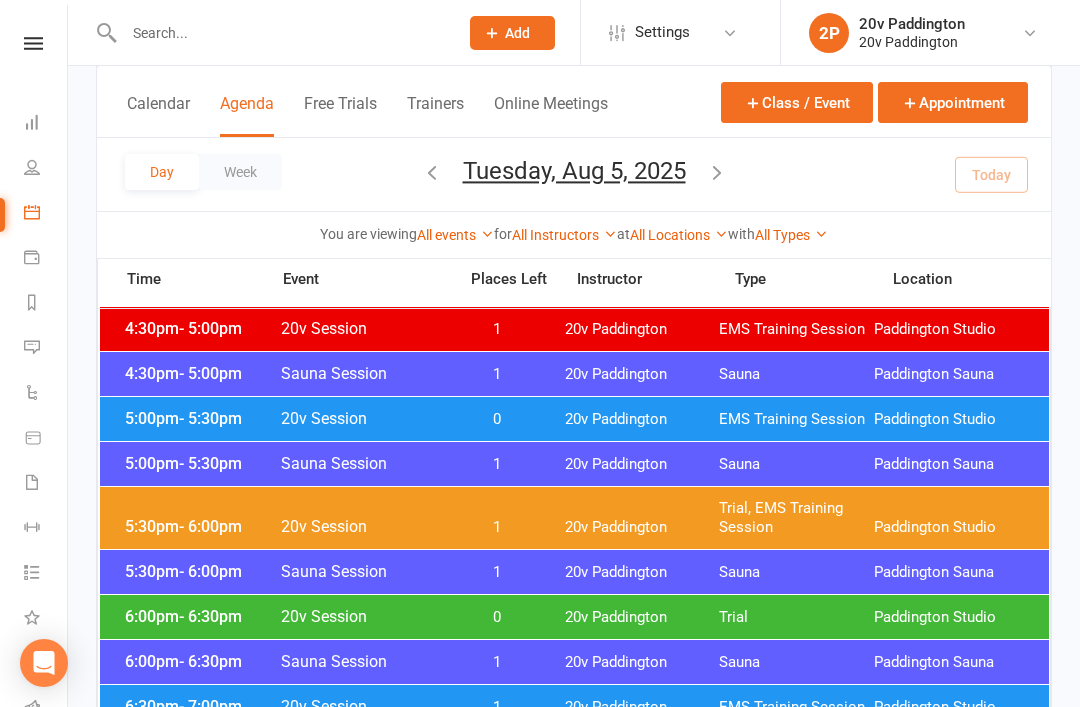 scroll, scrollTop: 0, scrollLeft: 0, axis: both 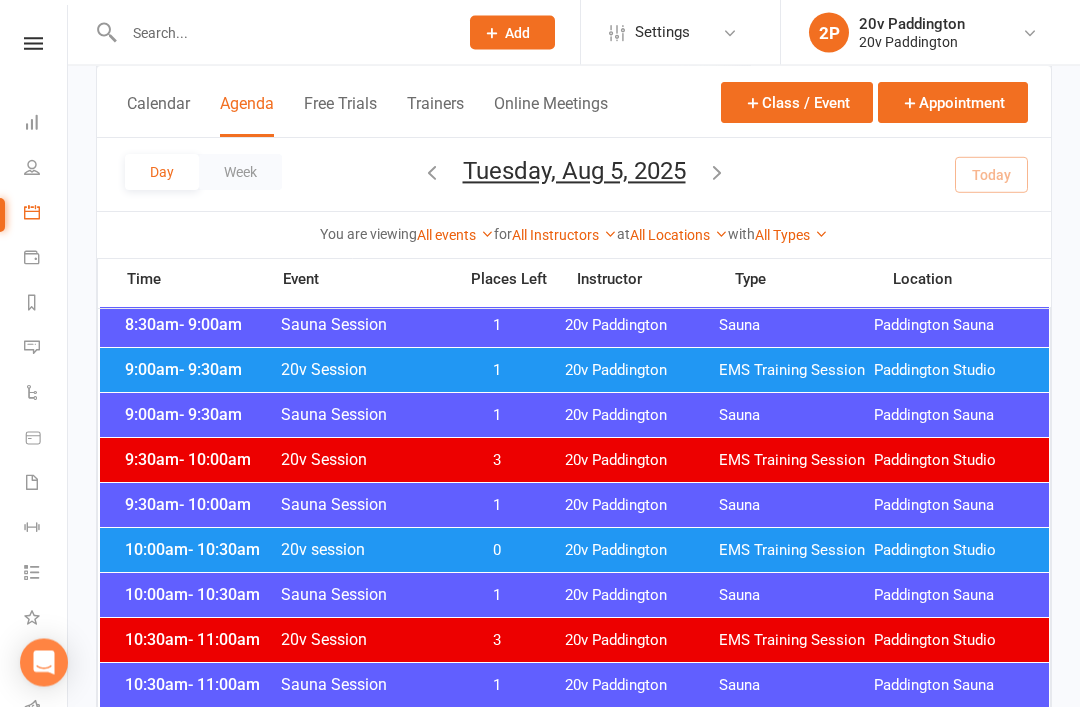 click on "Settings Membership Plans Event Templates Appointment Types Website Image Library Customize Contacts Bulk Imports Access Control Users Account Profile Clubworx API" at bounding box center [680, 32] 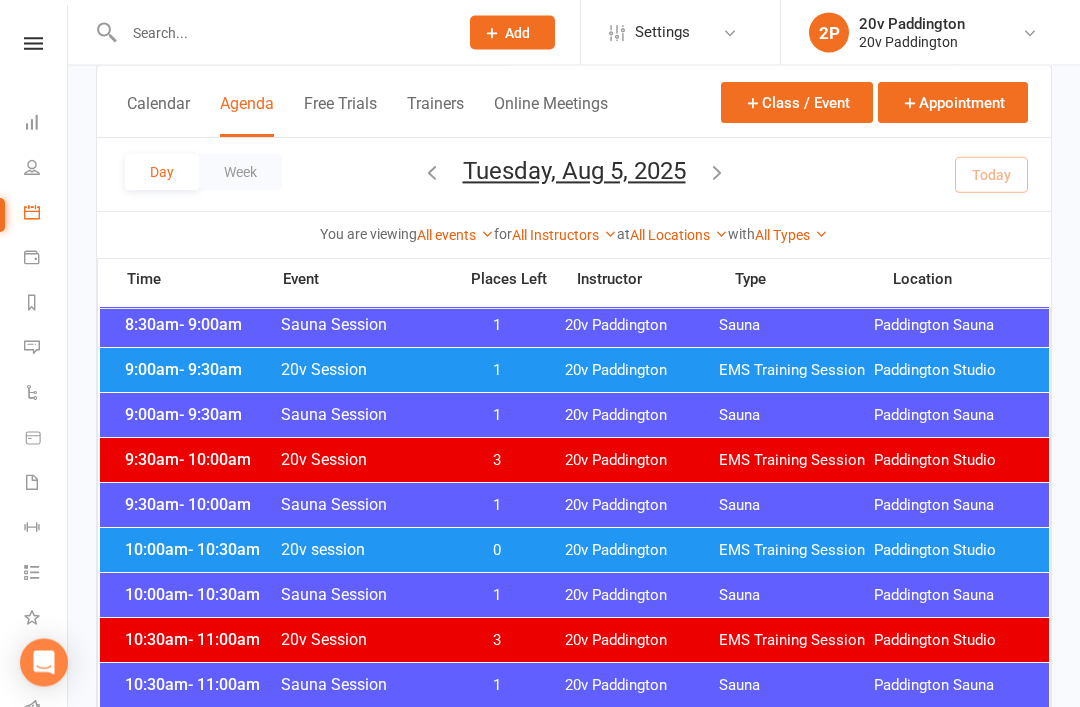 scroll, scrollTop: 625, scrollLeft: 0, axis: vertical 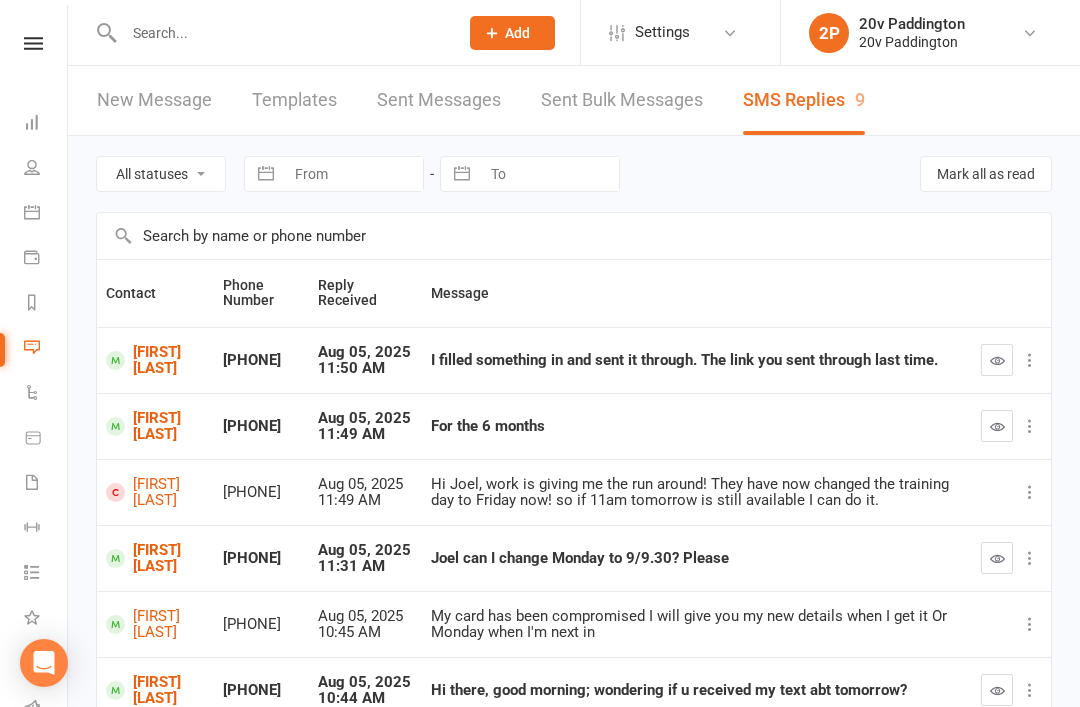 click on "[FIRST] [LAST]" at bounding box center (155, 426) 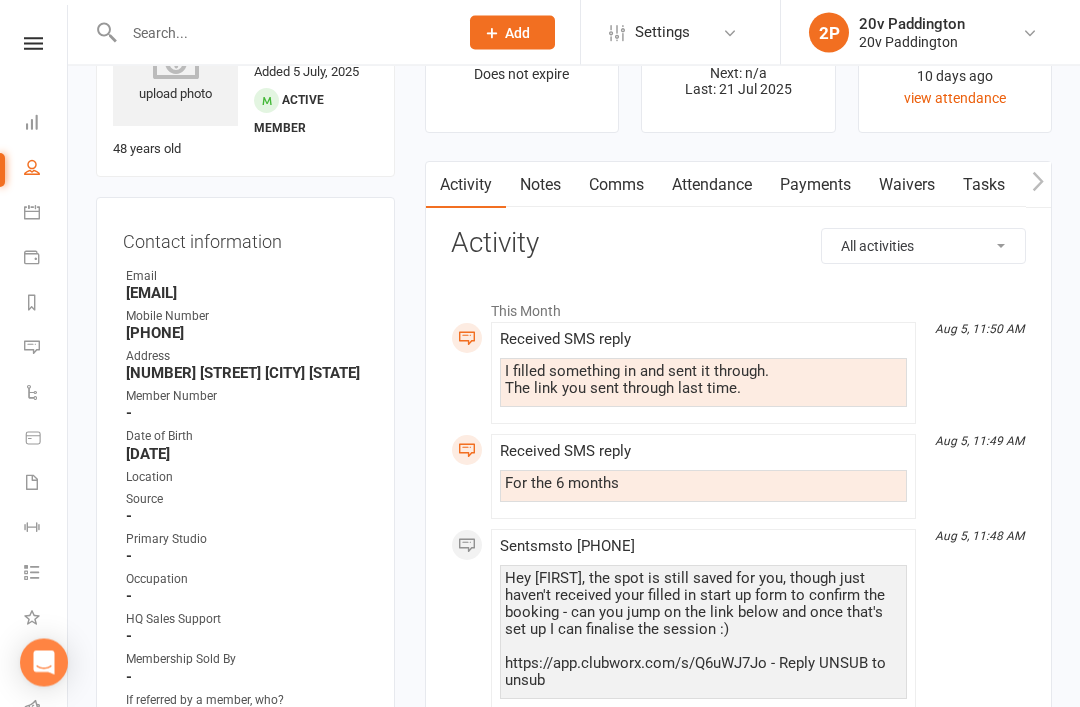 scroll, scrollTop: 0, scrollLeft: 0, axis: both 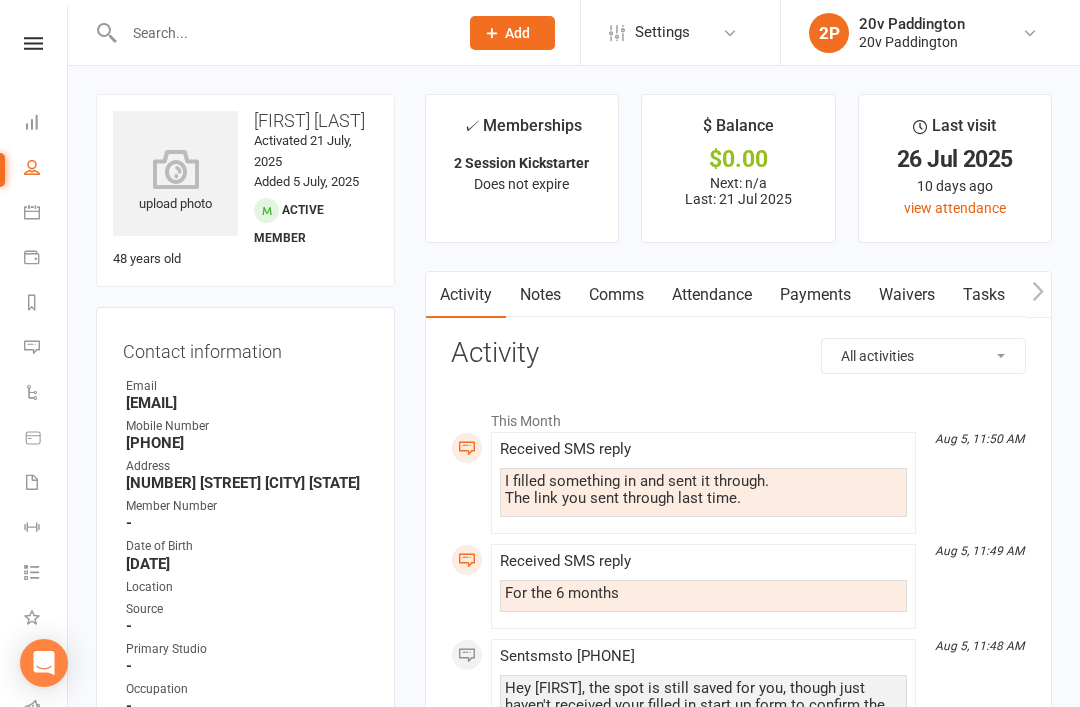 click at bounding box center (281, 33) 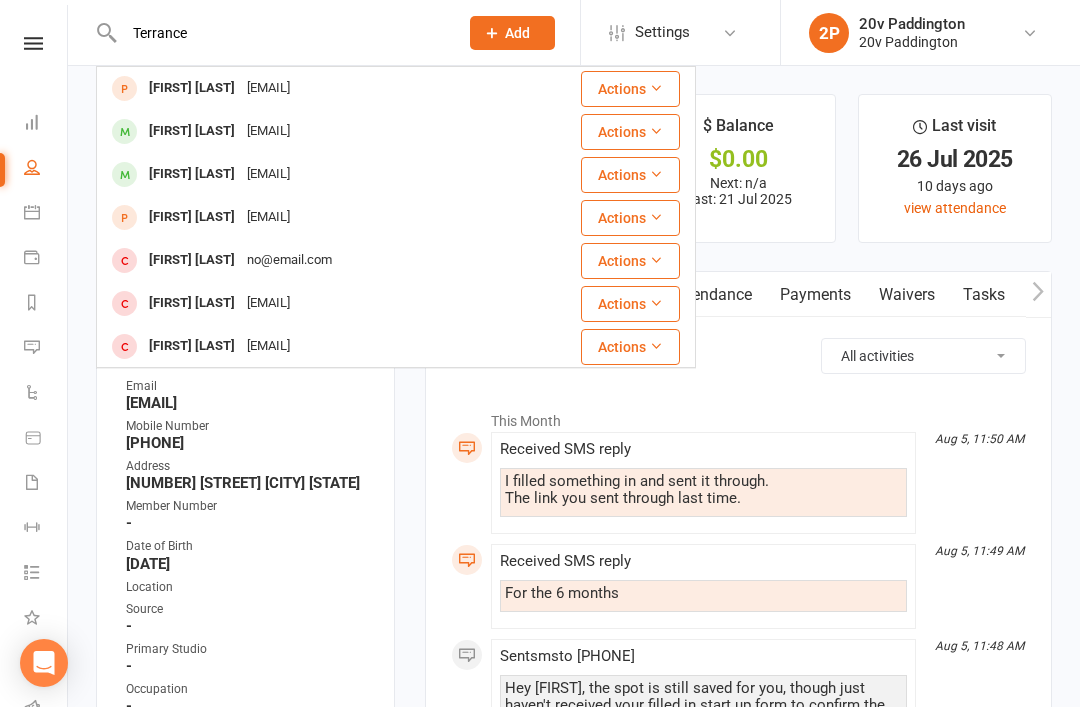 type on "Terrance" 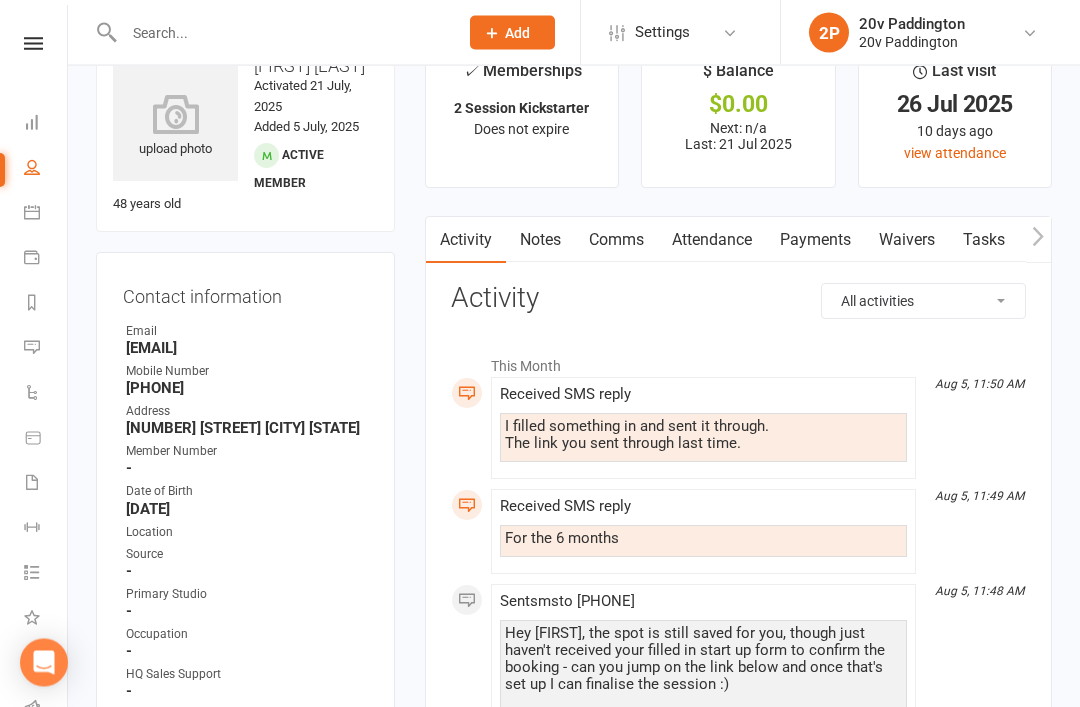scroll, scrollTop: 0, scrollLeft: 0, axis: both 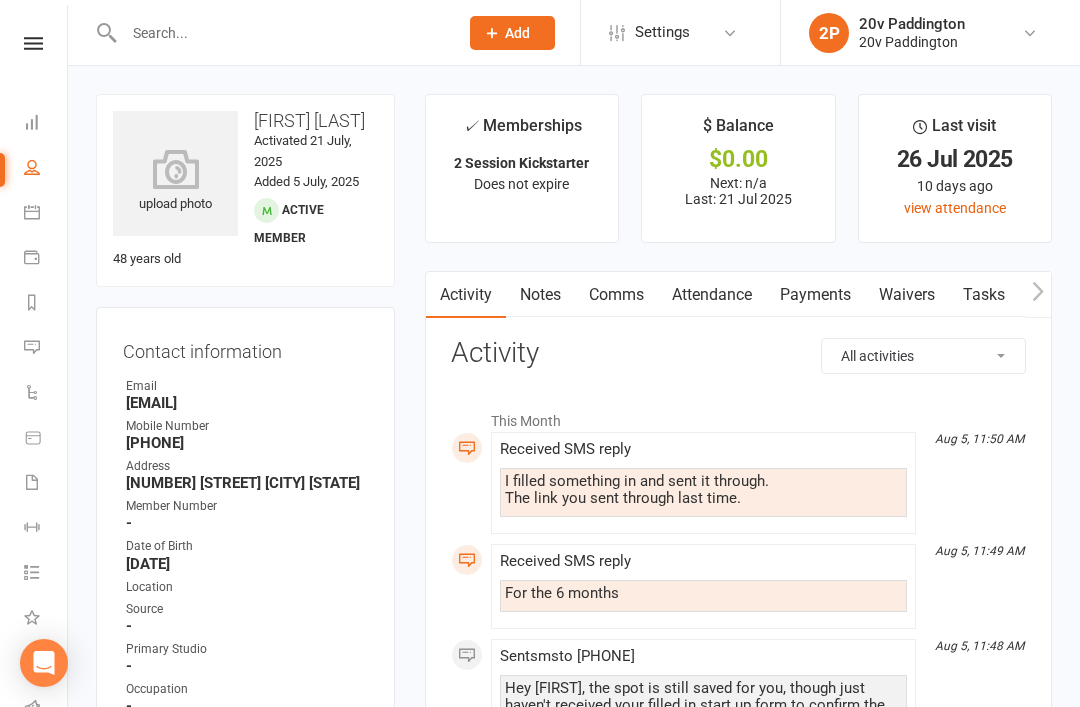 click at bounding box center [281, 33] 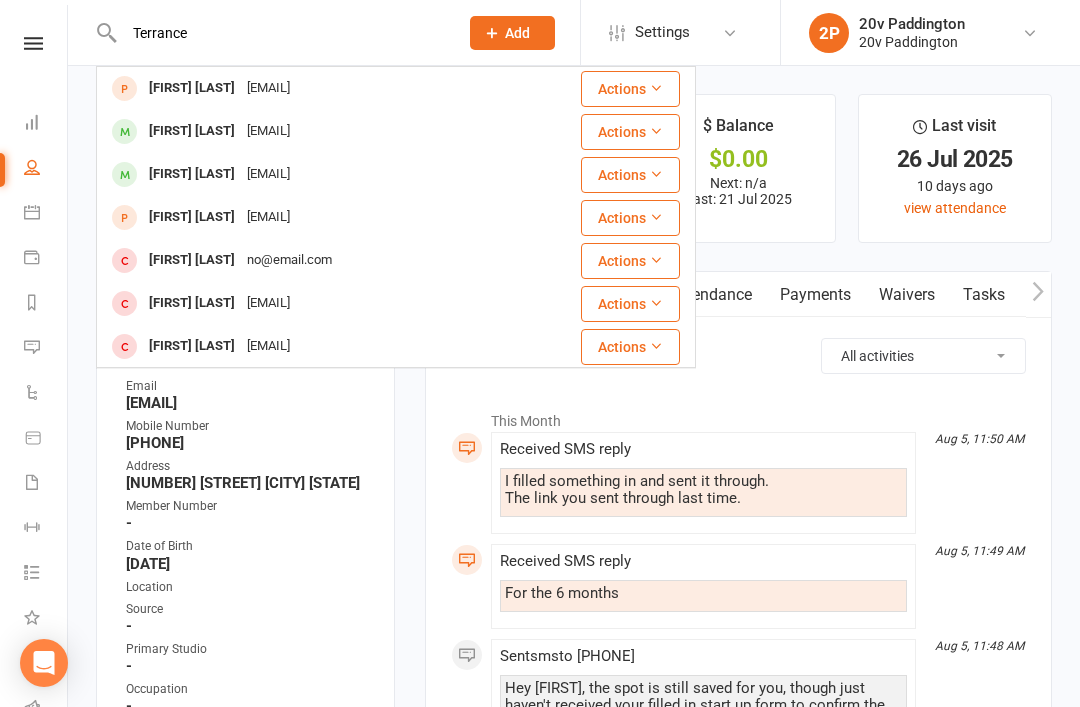 type on "Terrance" 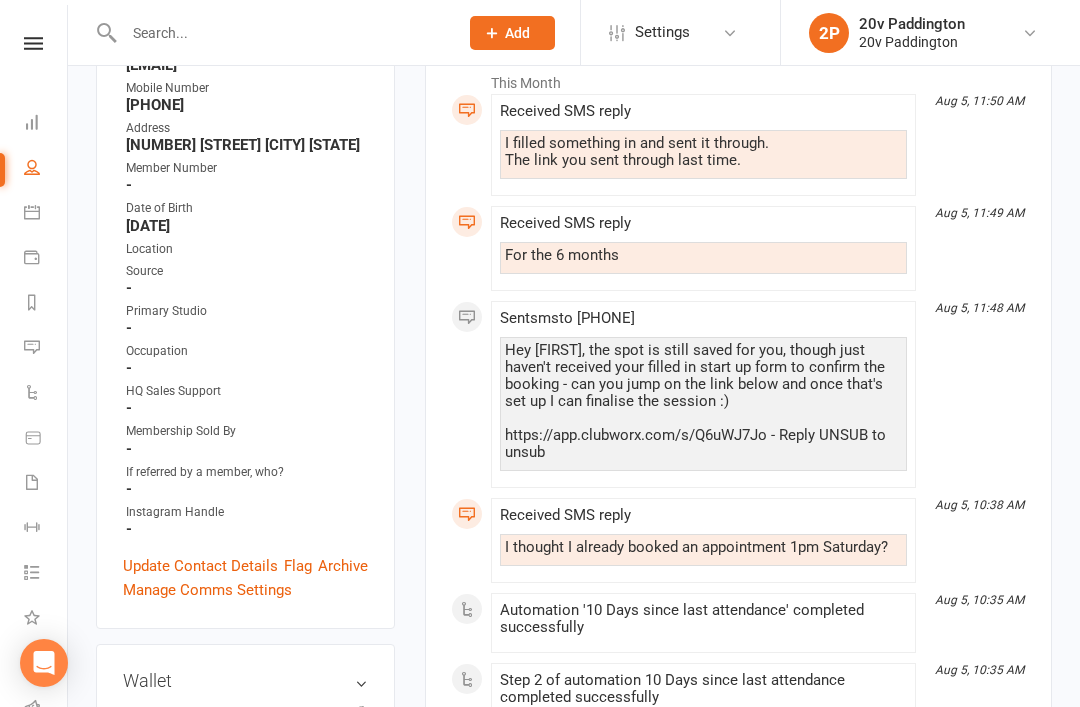 scroll, scrollTop: 309, scrollLeft: 0, axis: vertical 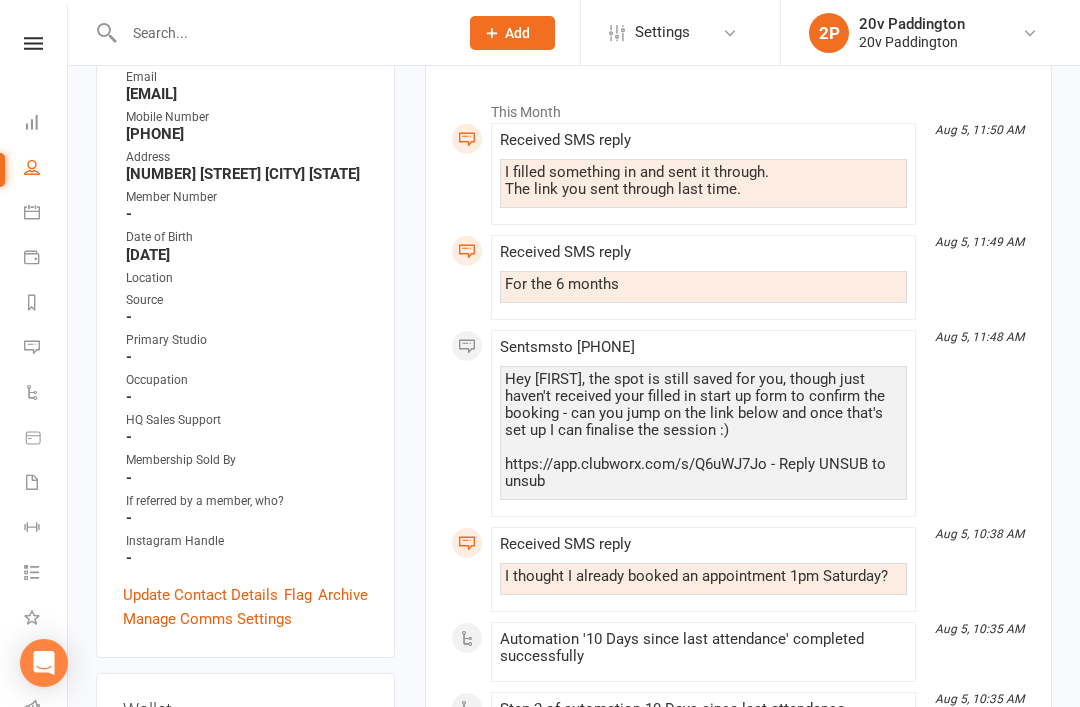 click at bounding box center [281, 33] 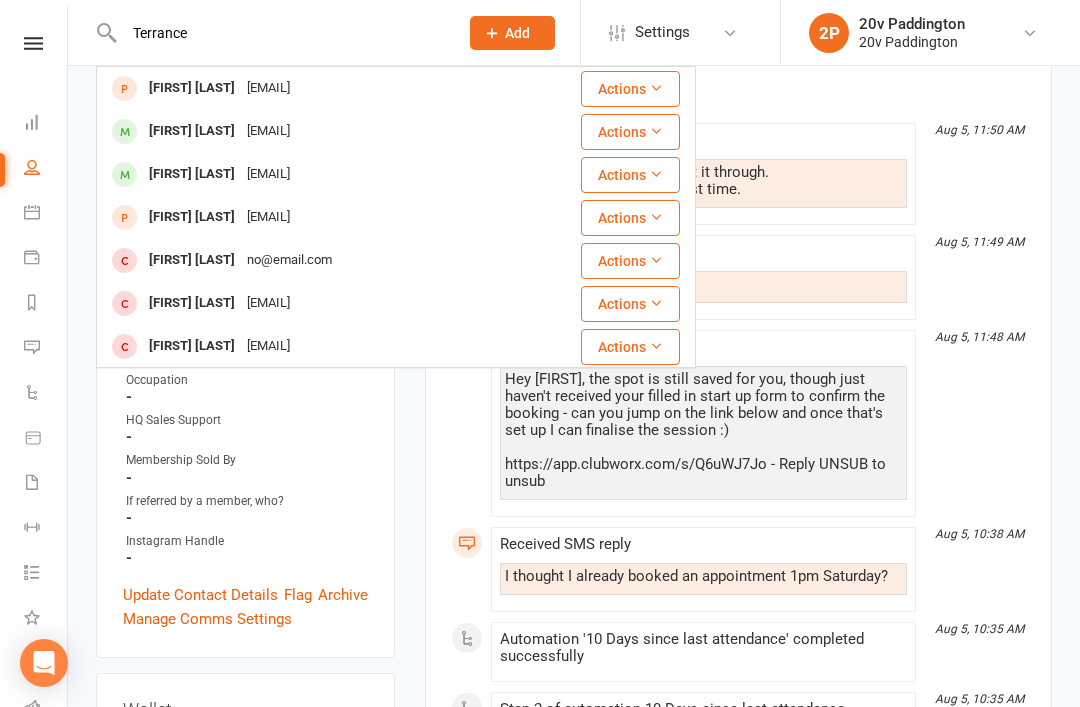 type on "Terrance" 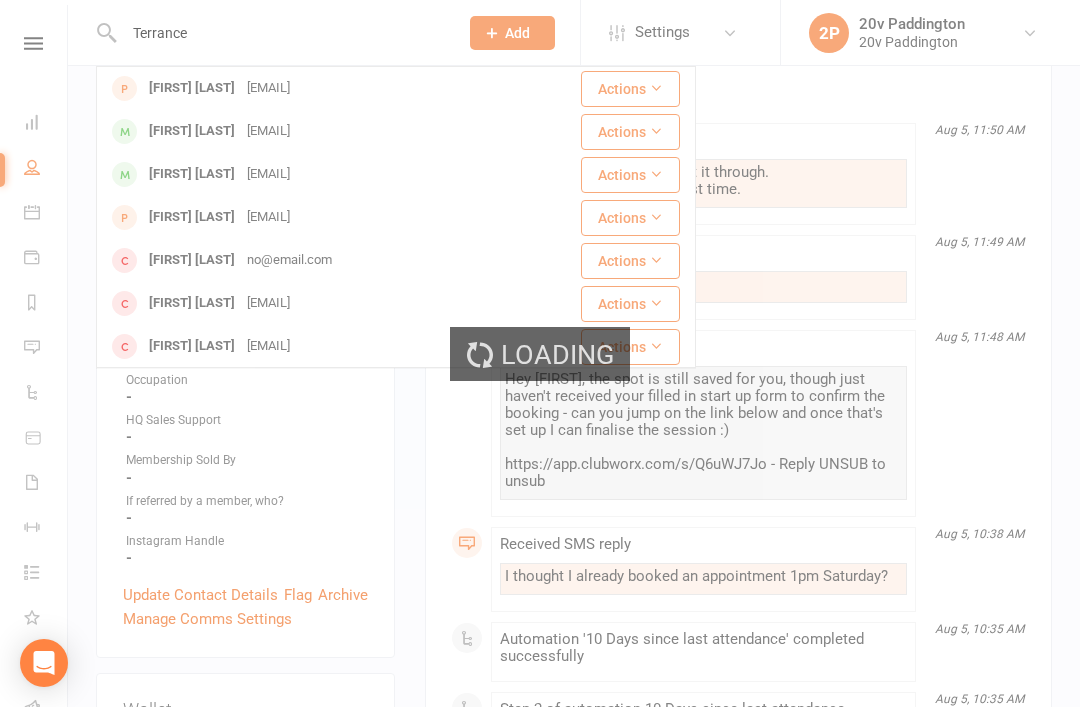 type 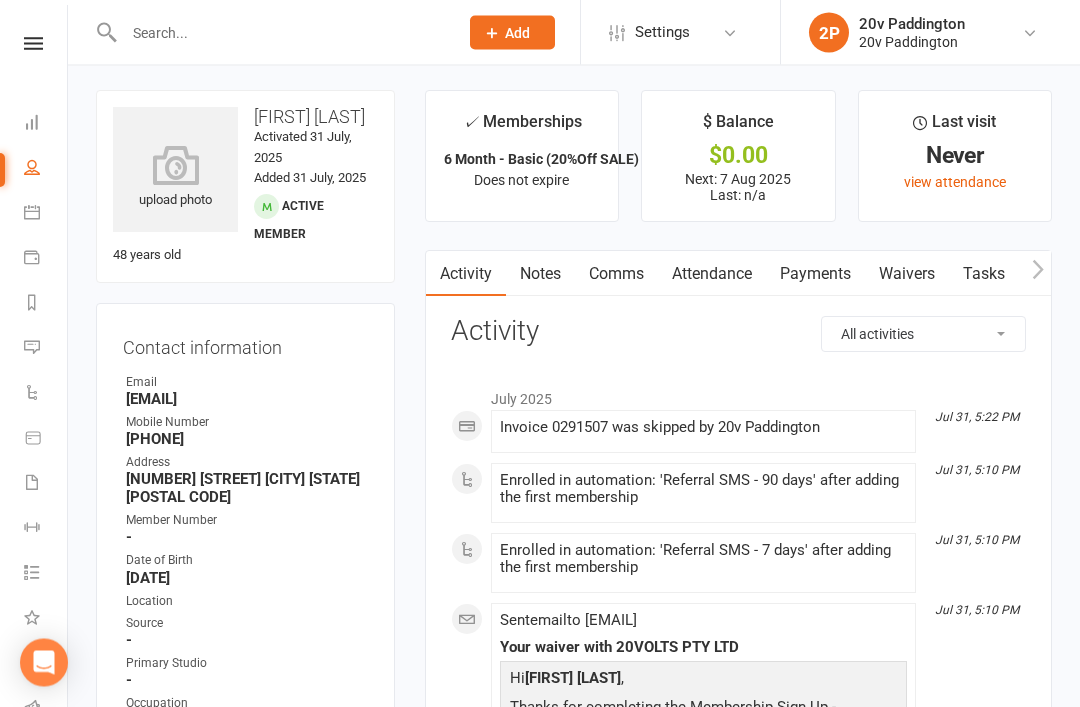 scroll, scrollTop: 0, scrollLeft: 0, axis: both 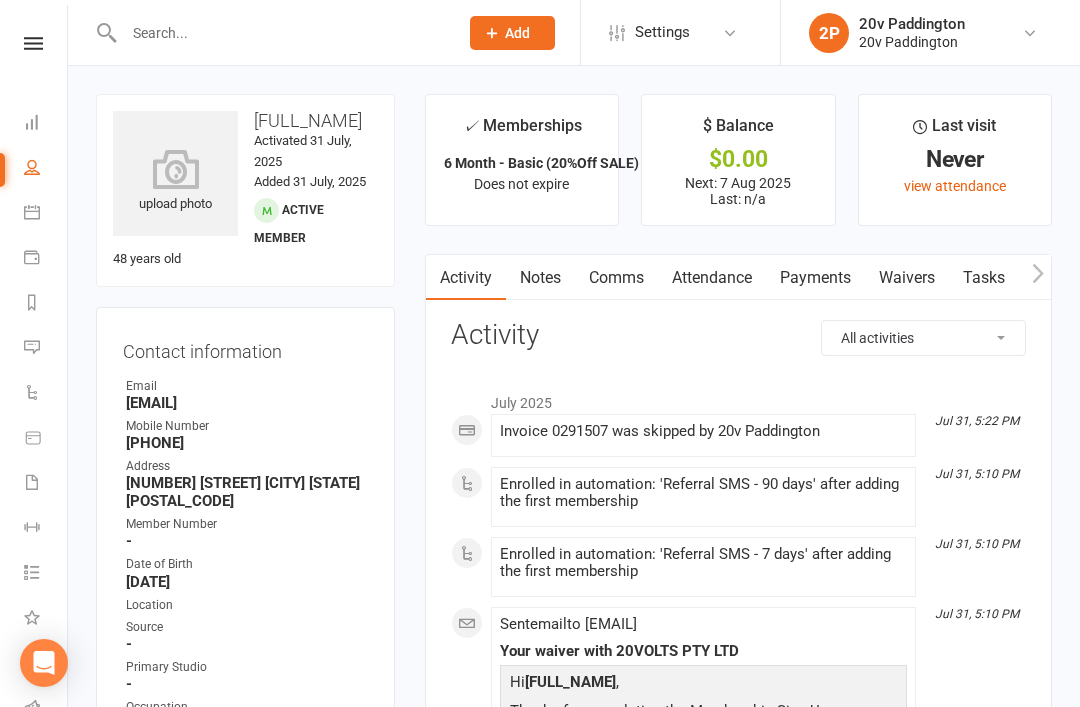 click on "upload photo [FULL_NAME] Activated [DATE] Added [DATE] Active member [AGE] years old Contact information Owner Email [EMAIL] Mobile Number [PHONE] Address [NUMBER] [STREET] [CITY] [STATE] [POSTAL_CODE] Member Number - Date of Birth [MONTH] [DAY], [YEAR] Location - Source - Primary Studio - Occupation - HQ Sales Support - Membership Sold By - If referred by a member, who? - Instagram Handle - Update Contact Details Flag Archive Manage Comms Settings Wallet Credit card [FULL_NAME] xxxx xxxx xxxx [LAST_FOUR_DIGITS] [EXPIRY_DATE] Add / Edit Payment Method Membership 6 Month - Basic (20%Off SALE) [DATE] — Never This week Booked: 0 Attended: 0 1 classes remaining Cancel membership Upgrade / Downgrade Add new membership Family Members No relationships found. Add link to existing contact Add link to new contact Suspensions No active suspensions found. Add new suspension Email / SMS Subscriptions edit Unsubscribed from Emails No No edit edit" at bounding box center [574, 1333] 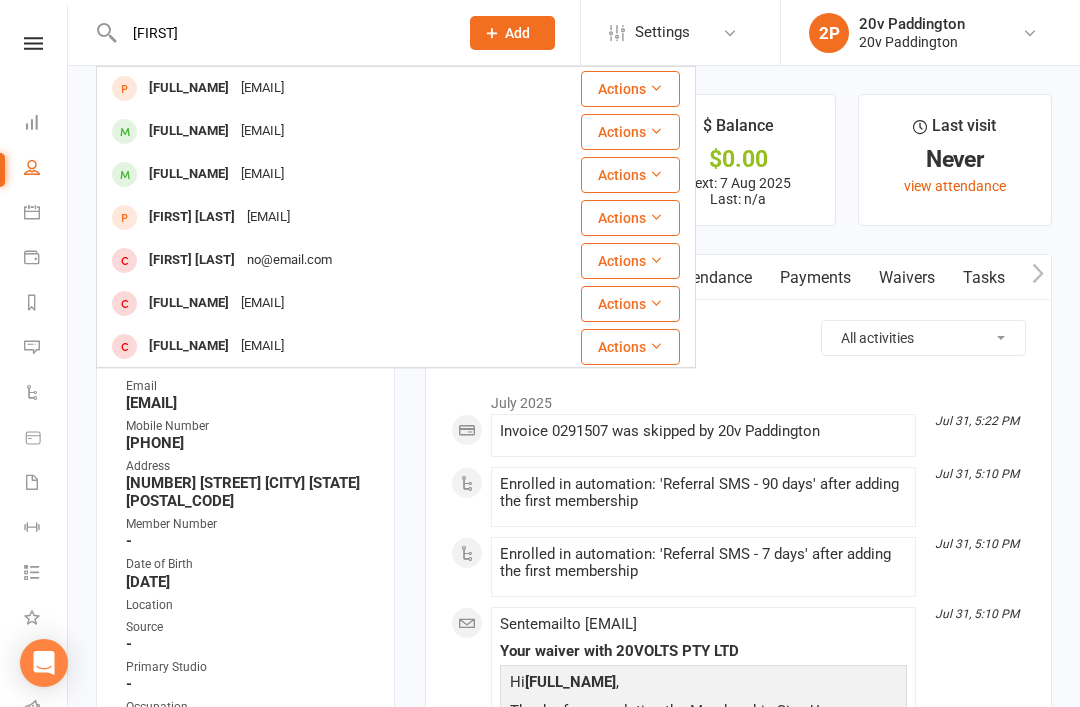 type on "[FIRST]" 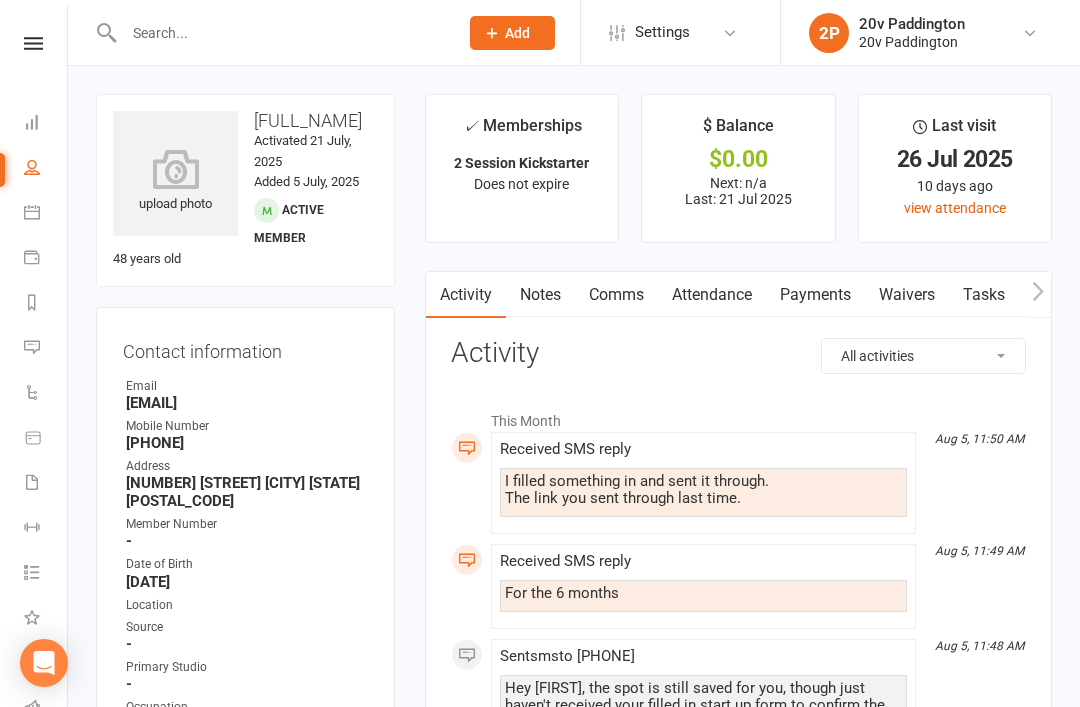 click on "Comms" at bounding box center (616, 295) 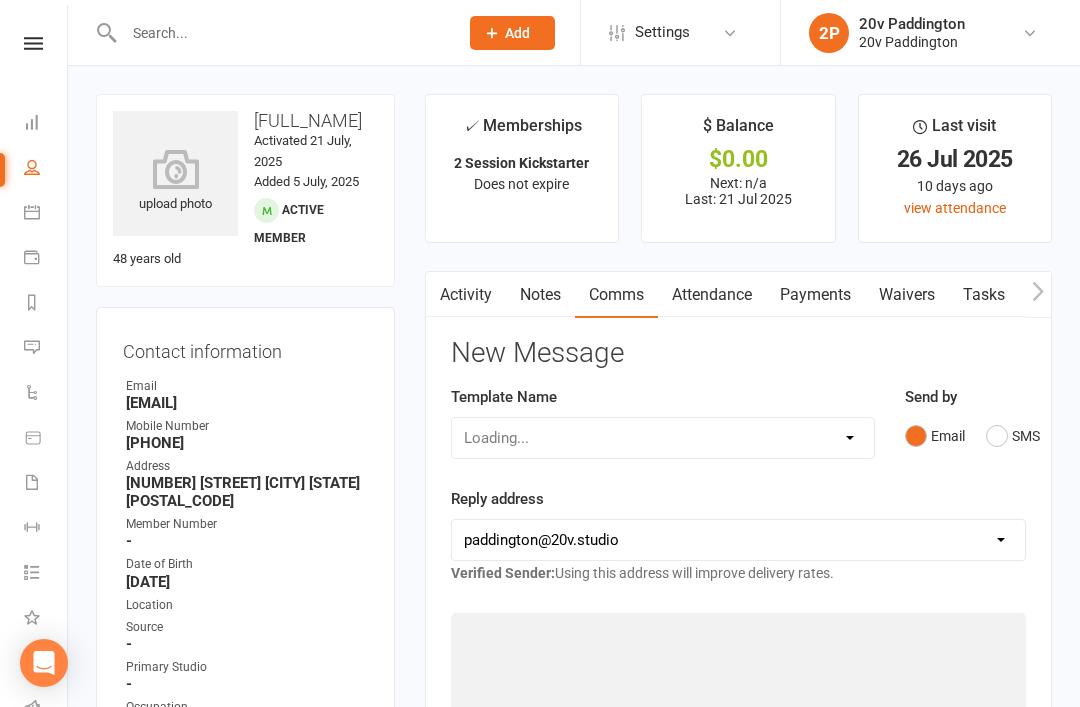click on "SMS" at bounding box center (1013, 436) 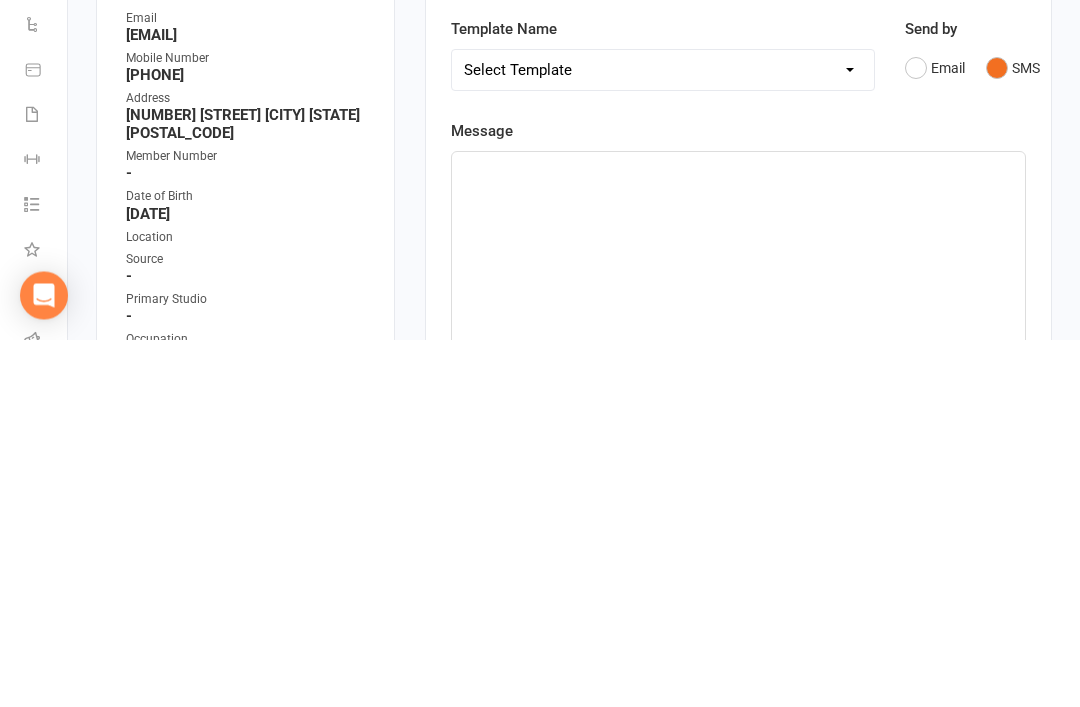 type 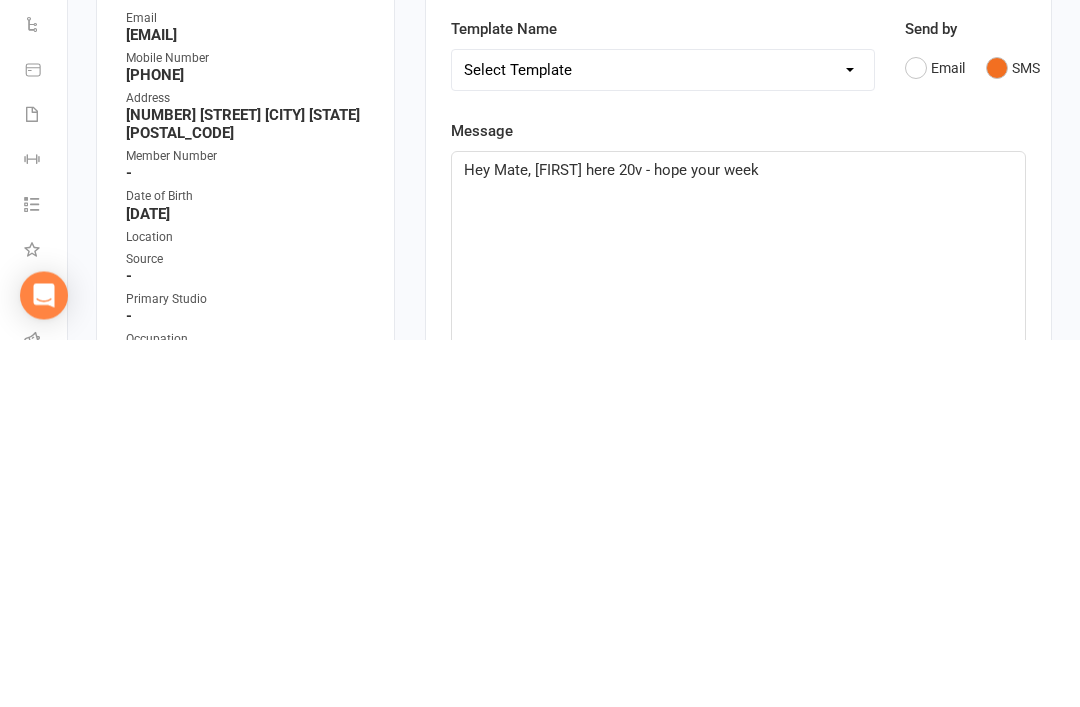 scroll, scrollTop: 368, scrollLeft: 0, axis: vertical 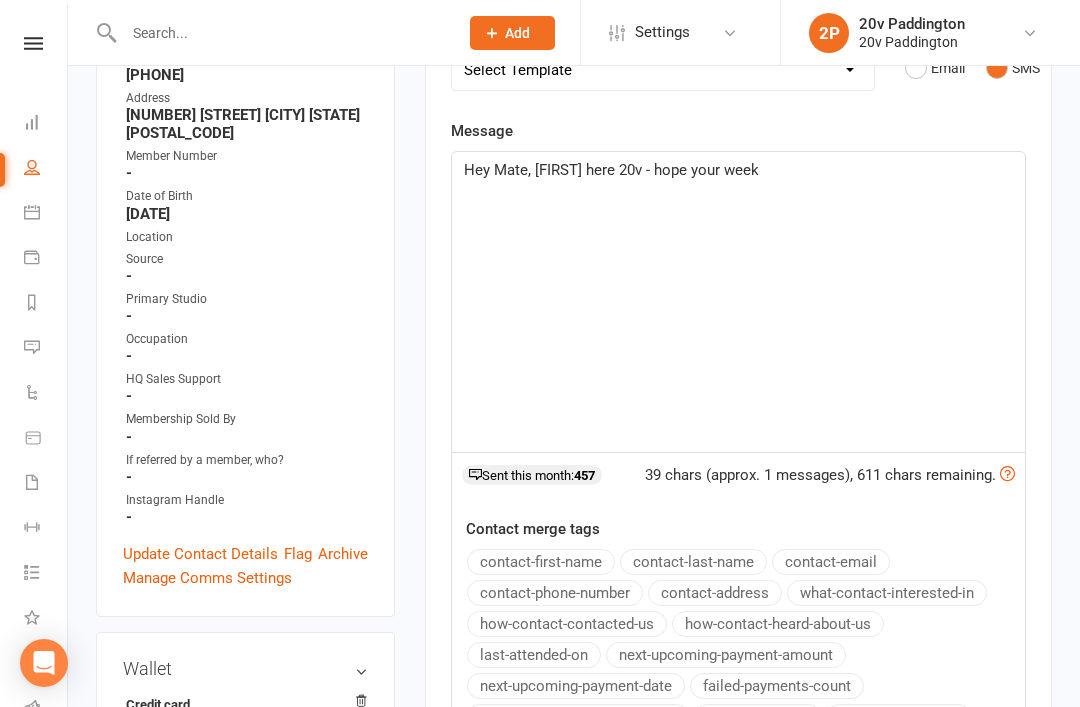 click on "Hey Mate, Zac here 20v - hope your week" 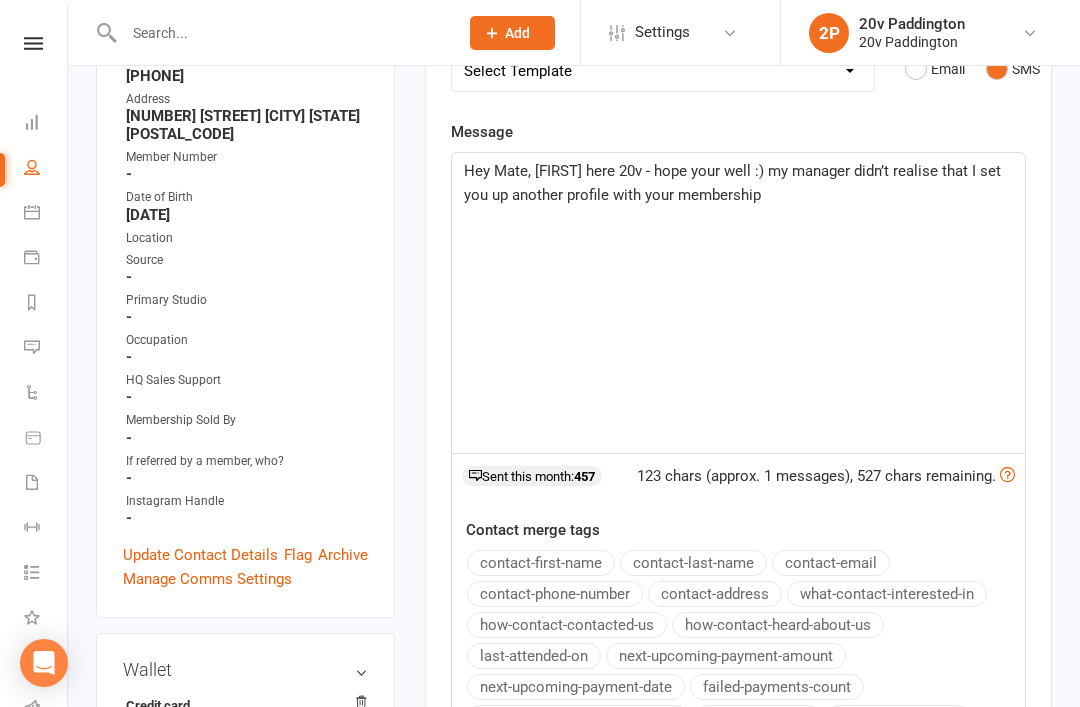 click on "Hey Mate, Zac here 20v - hope your well :) my manager didn’t realise that I set you up another profile with your membership" 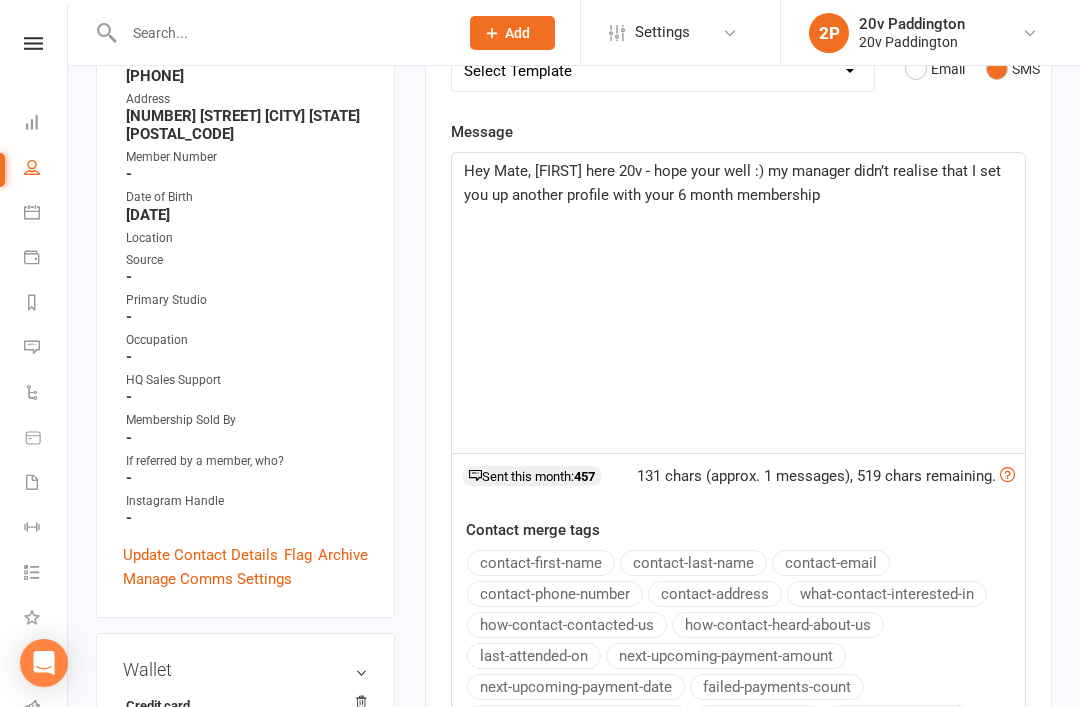 click on "Hey Mate, Zac here 20v - hope your well :) my manager didn’t realise that I set you up another profile with your 6 month membership" 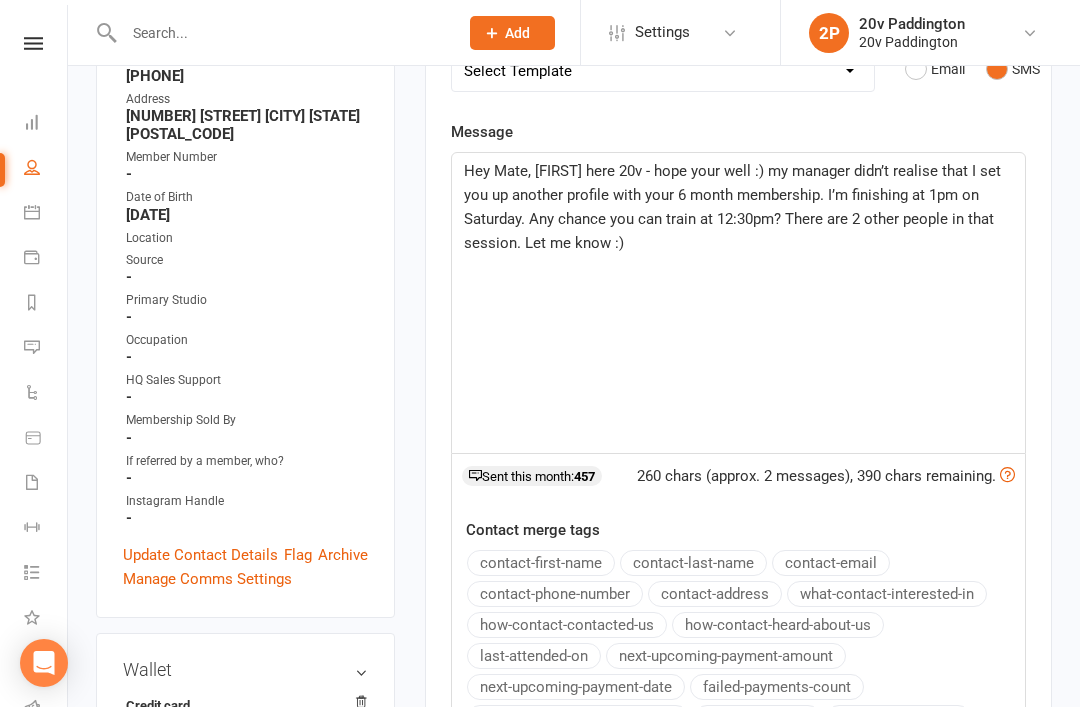 click on "Activity Notes Comms Attendance Payments Waivers Tasks Automations Workouts Assessments Credit balance
New Message Template Name Select Template [Email] 20v Referral Bonus [SMS] Free Trial Link [SMS] Haven’t heard back from trial [SMS] No answer to Kickstart Call [SMS] Ready for trial [SMS] Still interested text 1 [SMS] Still interested text 2 [SMS] Trial same day confirmation text  Send by Email SMS Message Hey Mate, Zac here 20v - hope your well :) my manager didn’t realise that I set you up another profile with your 6 month membership. I’m finishing at 1pm on Saturday. Any chance you can train at 12:30pm? There are 2 other people in that session. Let me know :) 260 chars (approx. 2 messages), 390 chars remaining.    Sent this month: 457 Contact merge tags contact-first-name contact-last-name contact-email contact-phone-number contact-address what-contact-interested-in how-contact-contacted-us how-contact-heard-about-us last-attended-on next-upcoming-payment-amount next-upcoming-payment-date" at bounding box center [738, 435] 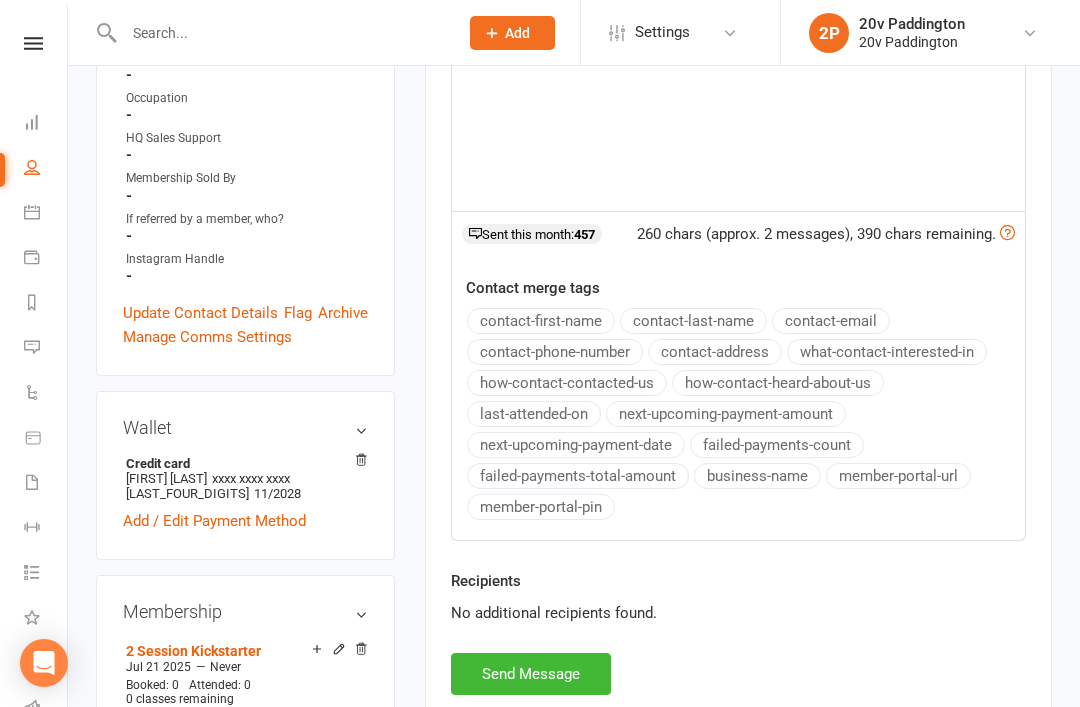 scroll, scrollTop: 608, scrollLeft: 0, axis: vertical 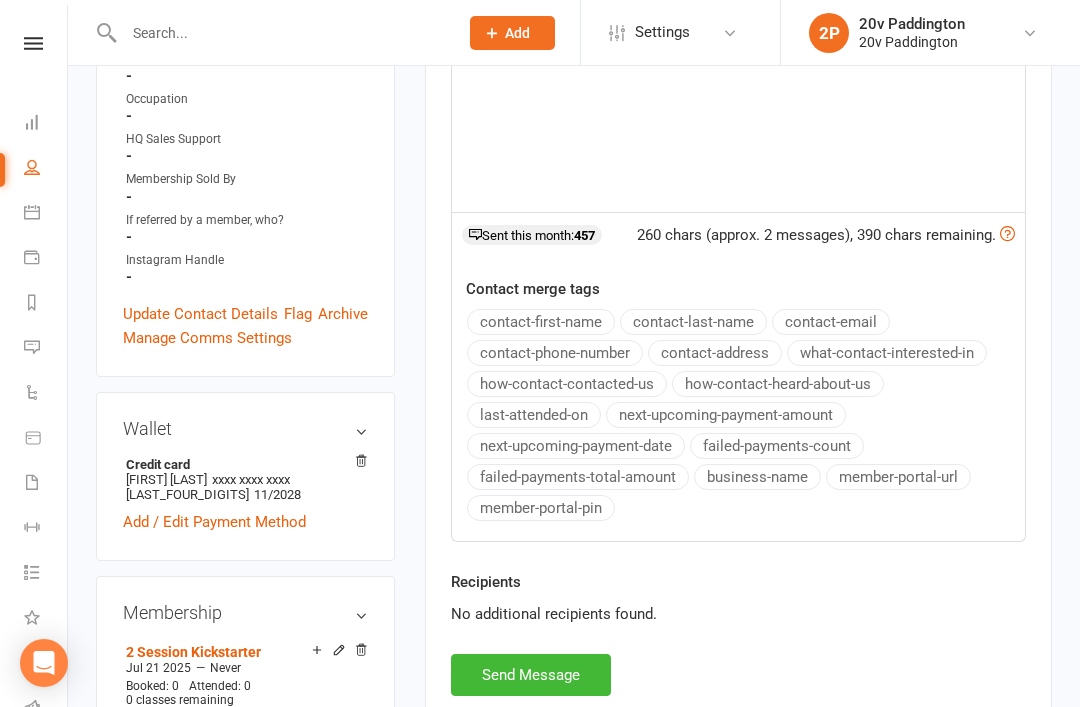 click on "Activity Notes Comms Attendance Payments Waivers Tasks Automations Workouts Assessments Credit balance
New Message Template Name Select Template [Email] 20v Referral Bonus [SMS] Free Trial Link [SMS] Haven’t heard back from trial [SMS] No answer to Kickstart Call [SMS] Ready for trial [SMS] Still interested text 1 [SMS] Still interested text 2 [SMS] Trial same day confirmation text  Send by Email SMS Message Hey Mate, Zac here 20v - hope your well :) my manager didn’t realise that I set you up another profile with your 6 month membership. I’m finishing at 1pm on Saturday. Any chance you can train at 12:30pm? There are 2 other people in that session. Let me know :) 260 chars (approx. 2 messages), 390 chars remaining.    Sent this month: 457 Contact merge tags contact-first-name contact-last-name contact-email contact-phone-number contact-address what-contact-interested-in how-contact-contacted-us how-contact-heard-about-us last-attended-on next-upcoming-payment-amount next-upcoming-payment-date" at bounding box center (738, 194) 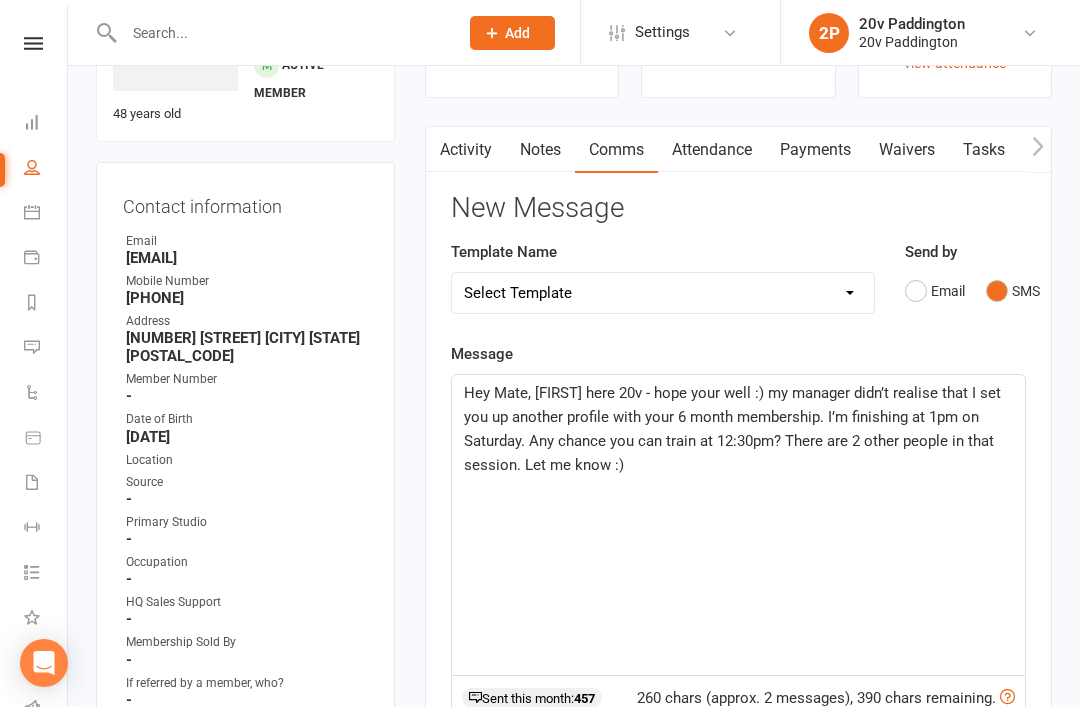 scroll, scrollTop: 0, scrollLeft: 0, axis: both 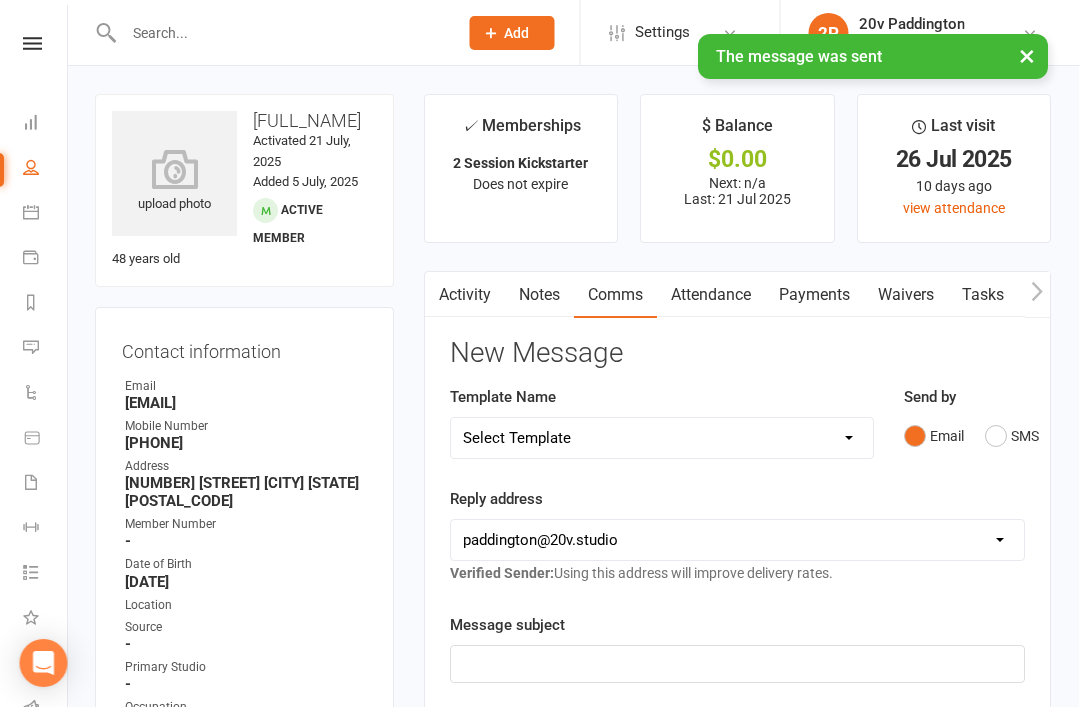 click on "Messages   9" at bounding box center [46, 349] 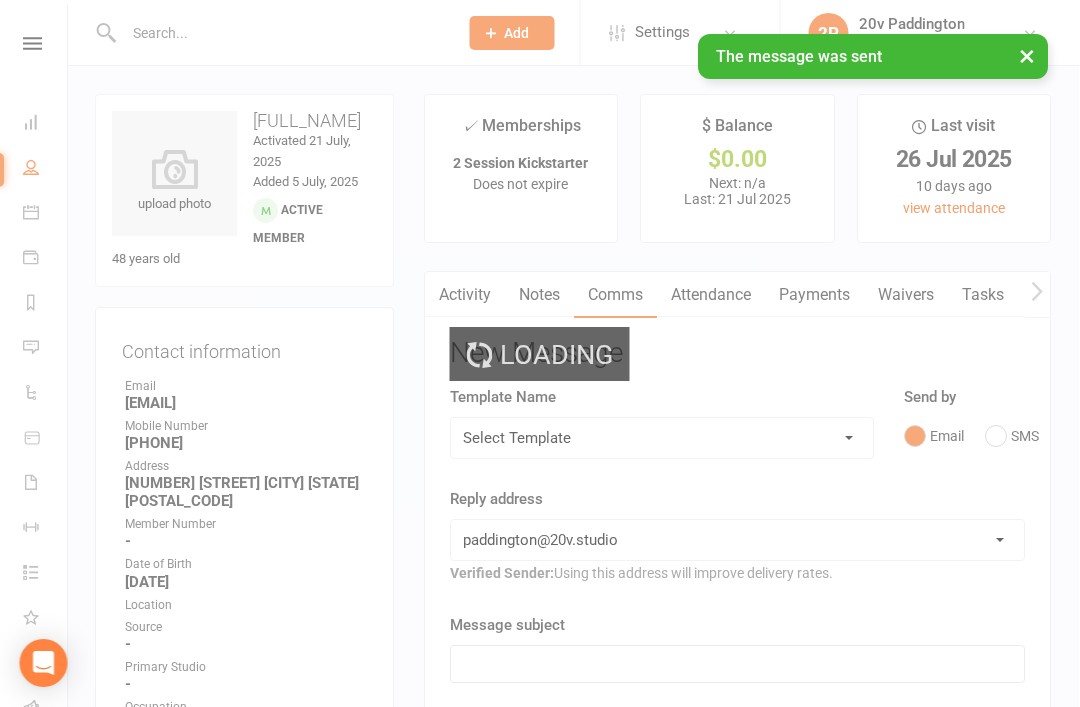 scroll, scrollTop: 0, scrollLeft: 38, axis: horizontal 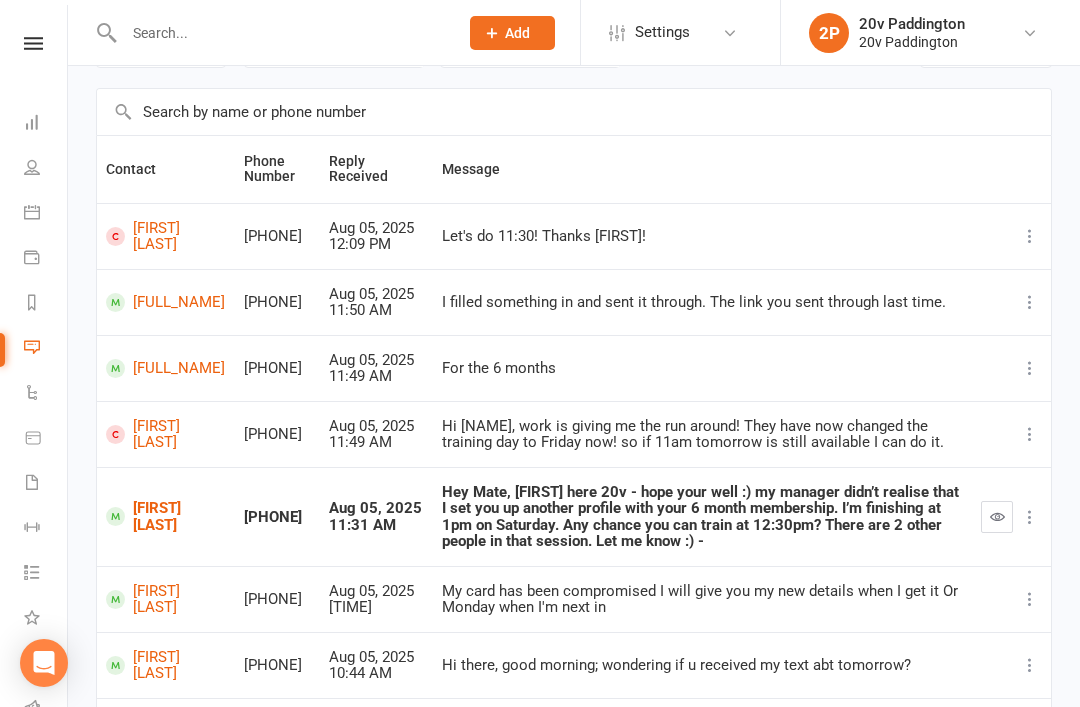 click on "[FIRST] [LAST]" at bounding box center [166, 516] 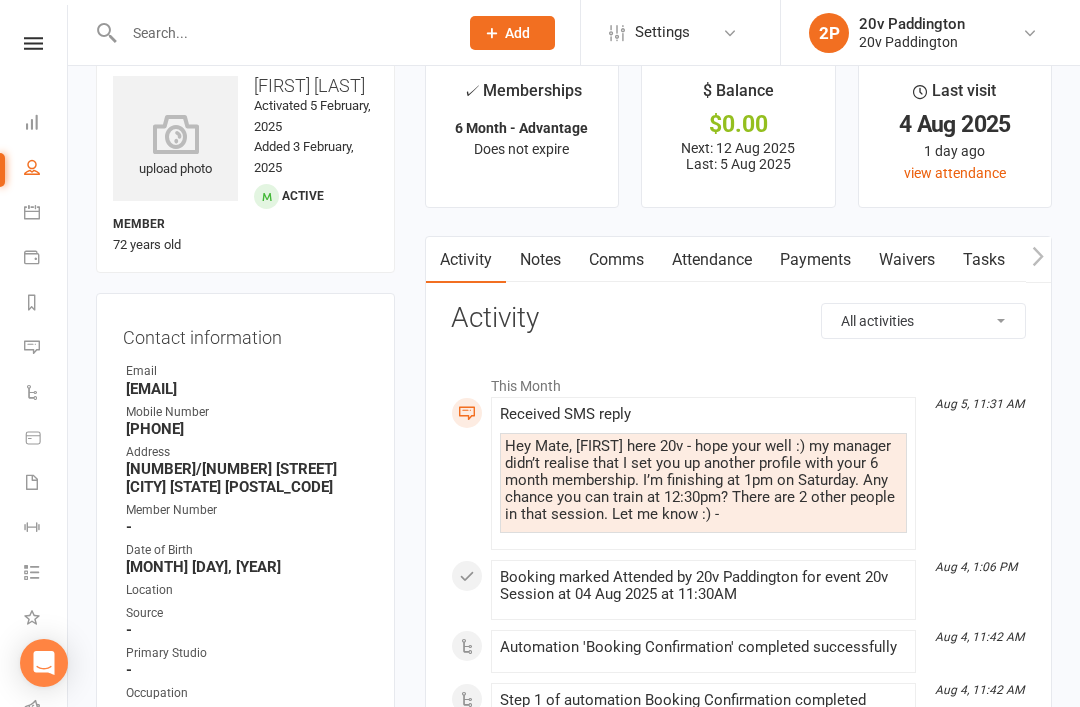 scroll, scrollTop: 0, scrollLeft: 0, axis: both 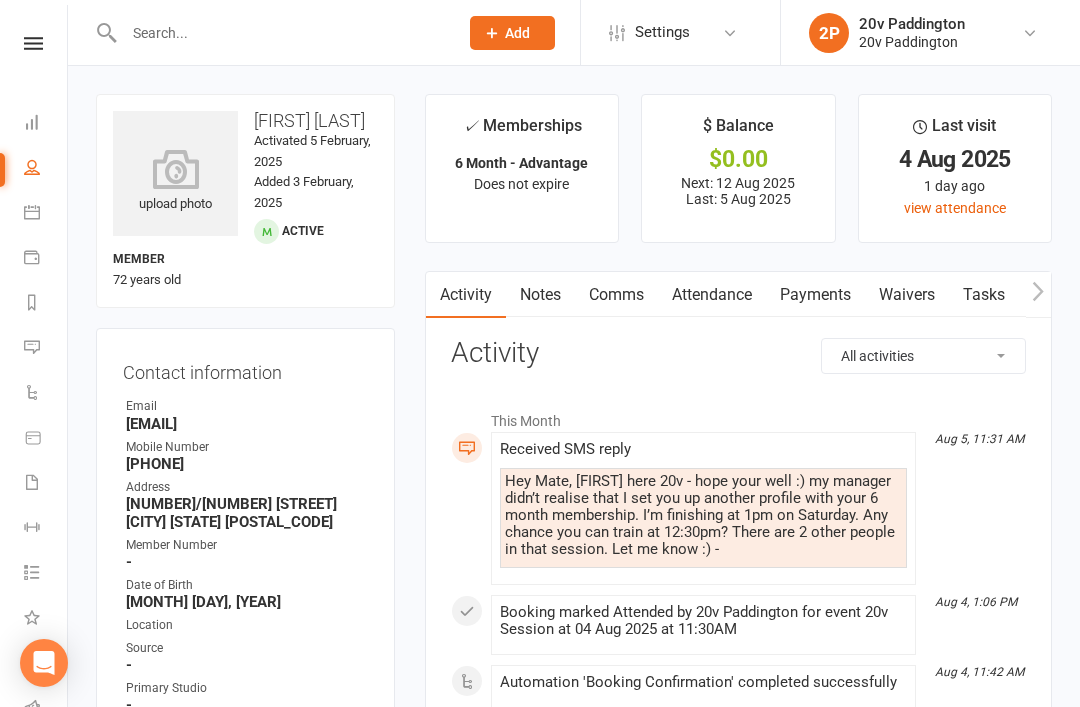click at bounding box center (32, 347) 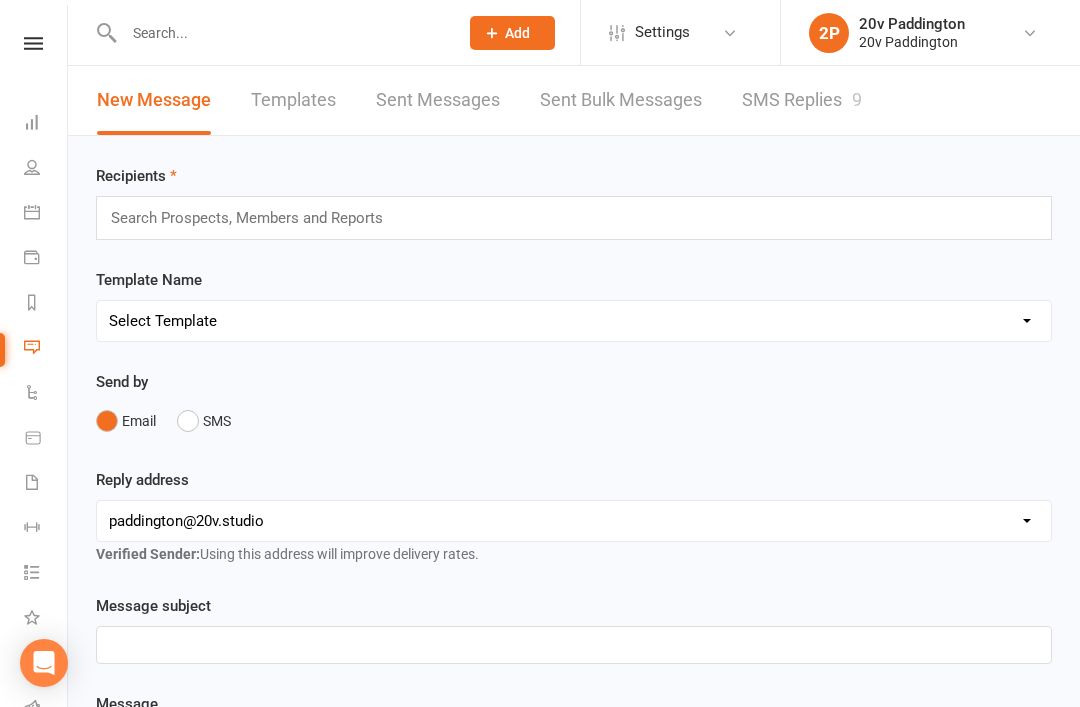 click on "SMS Replies  9" at bounding box center (802, 100) 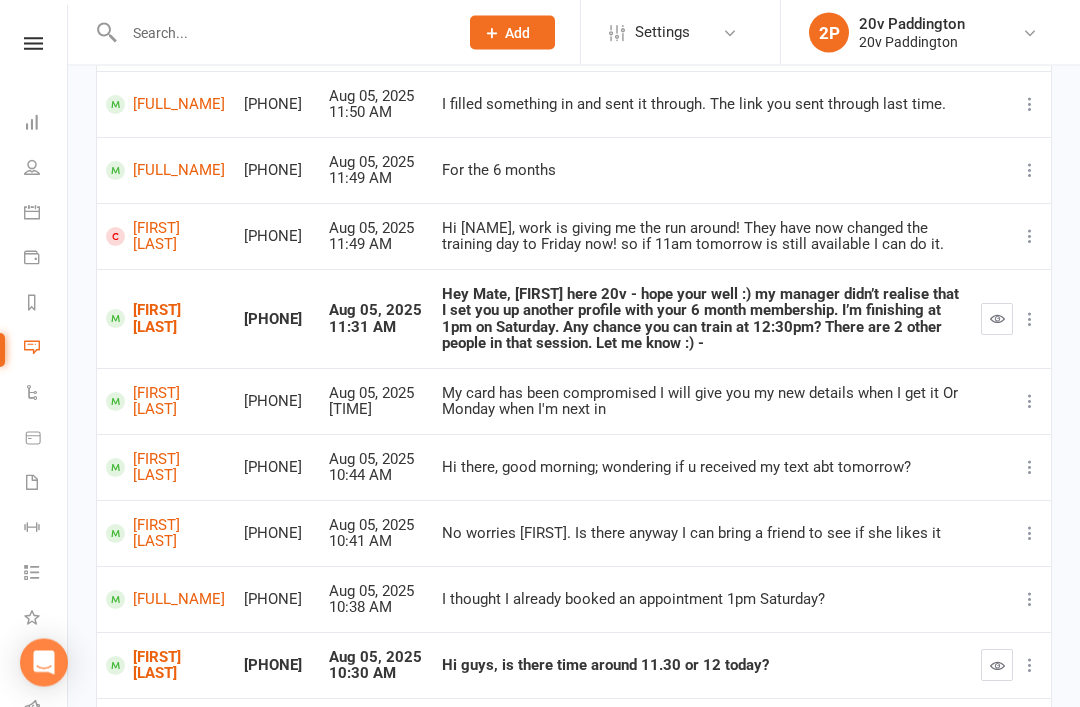 click on "[FIRST] [LAST]" at bounding box center [166, 666] 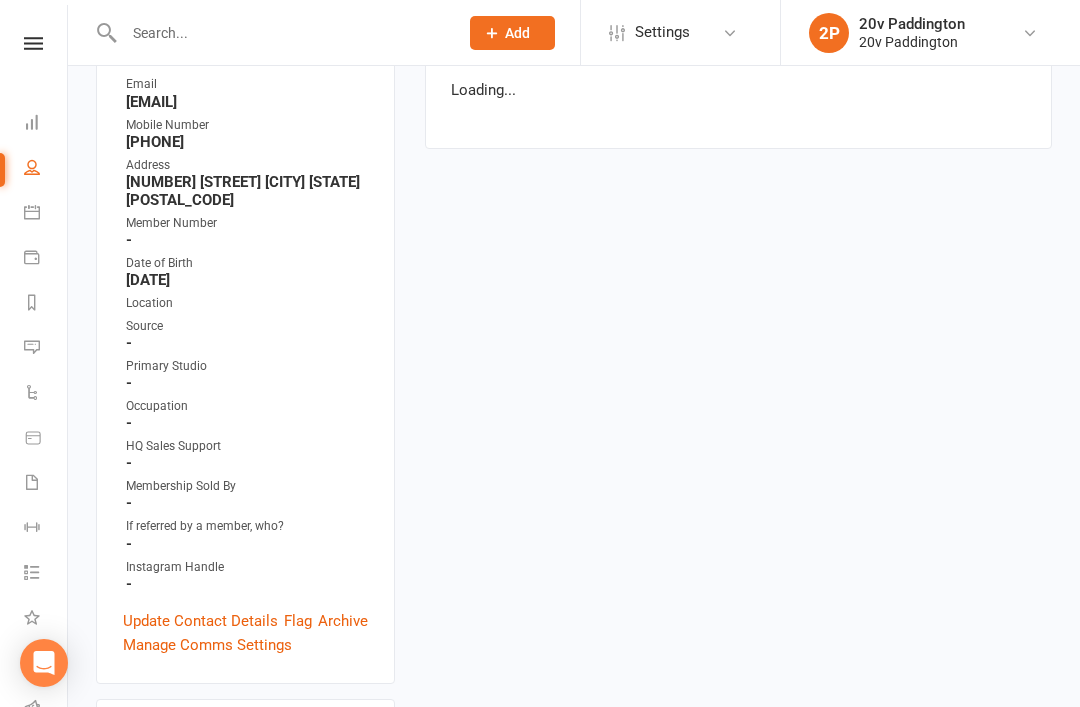 scroll, scrollTop: 0, scrollLeft: 0, axis: both 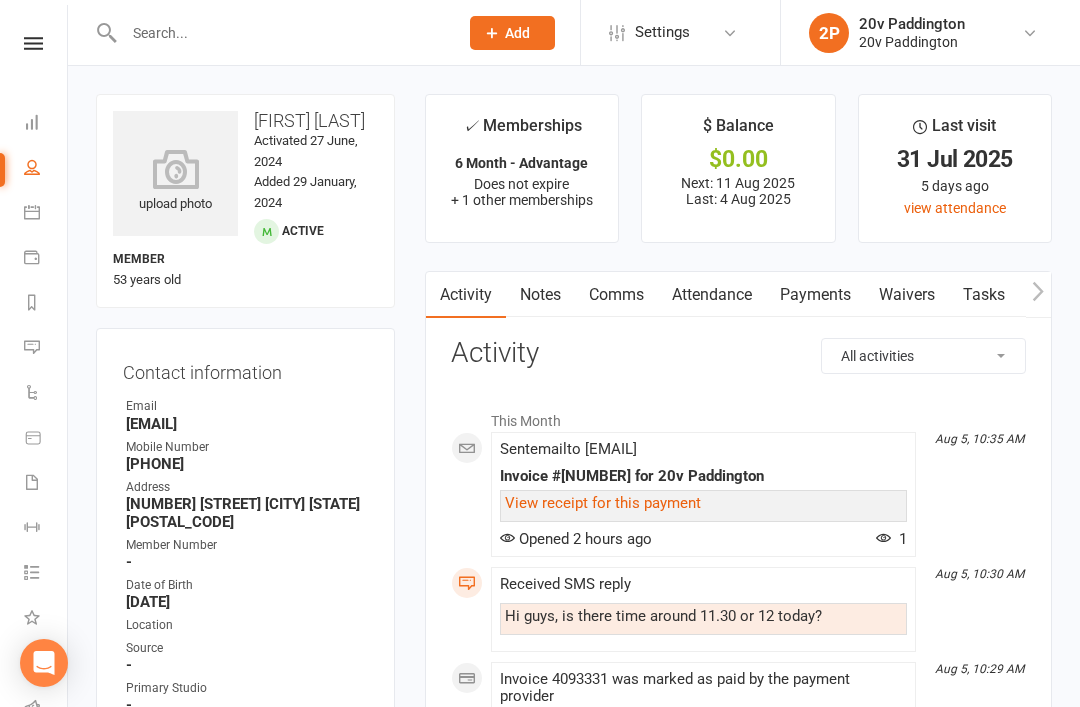 click on "Messages   9" at bounding box center [46, 349] 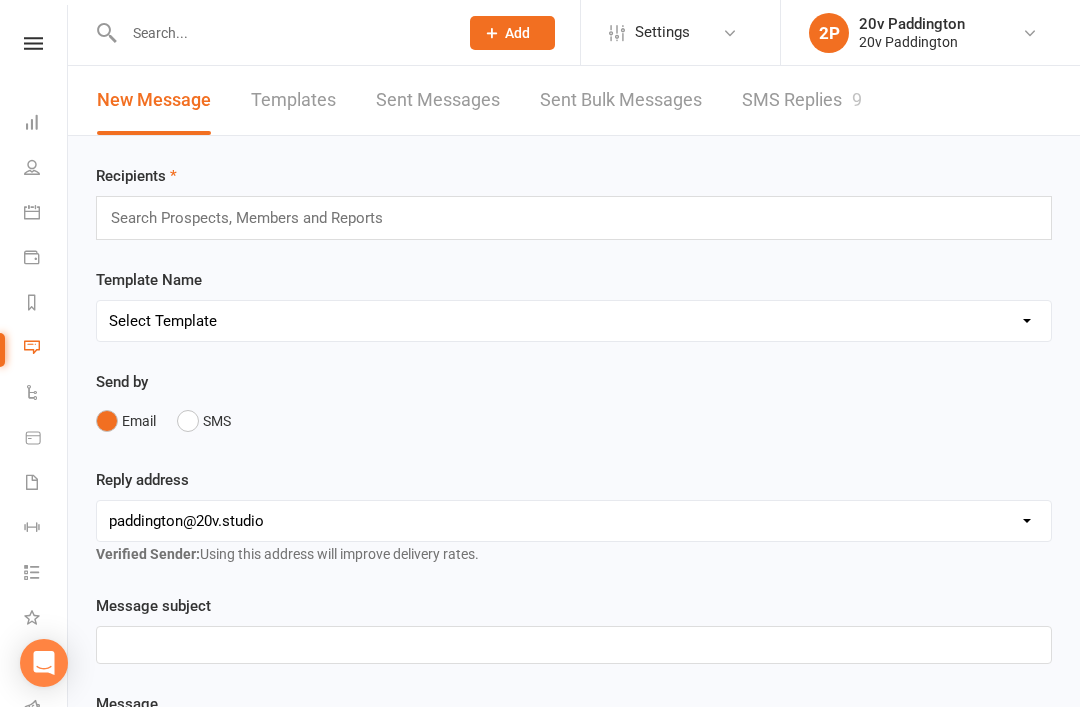 click on "SMS Replies  9" at bounding box center (802, 100) 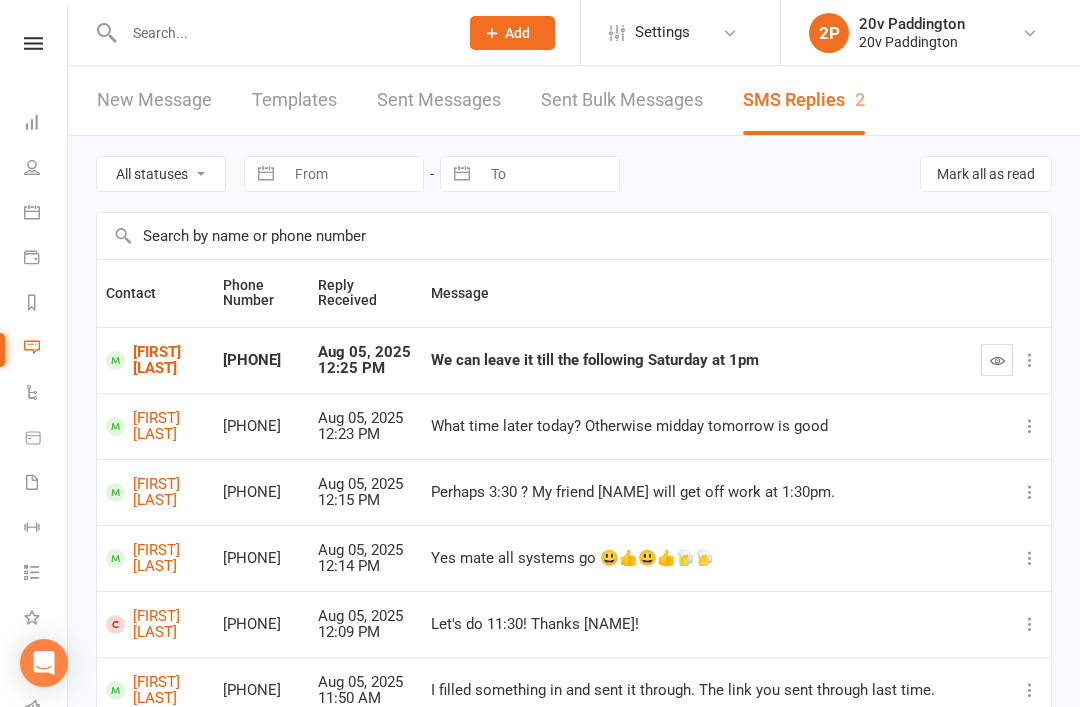 scroll, scrollTop: 0, scrollLeft: 0, axis: both 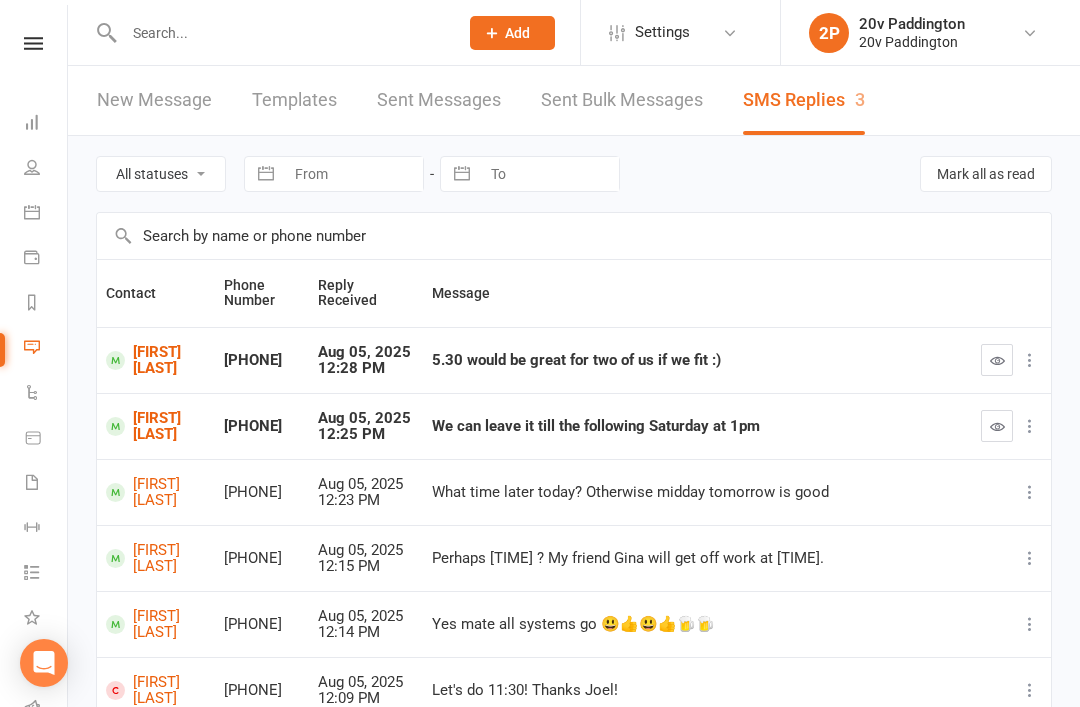 click on "[FIRST] [LAST]" at bounding box center (156, 360) 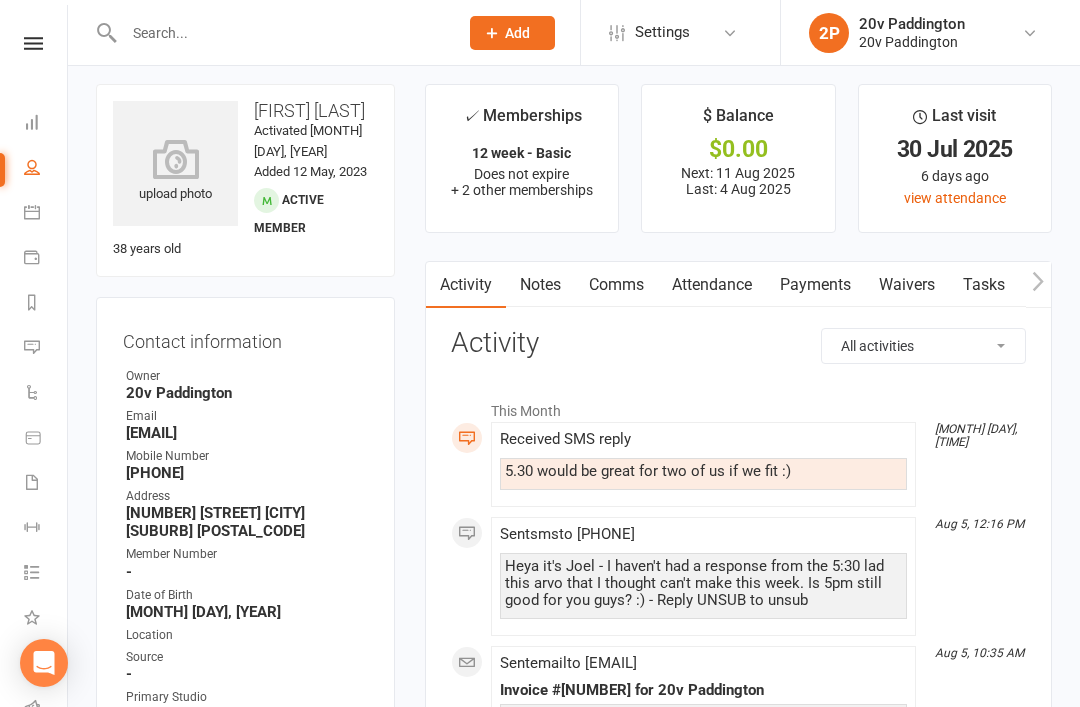 scroll, scrollTop: 0, scrollLeft: 0, axis: both 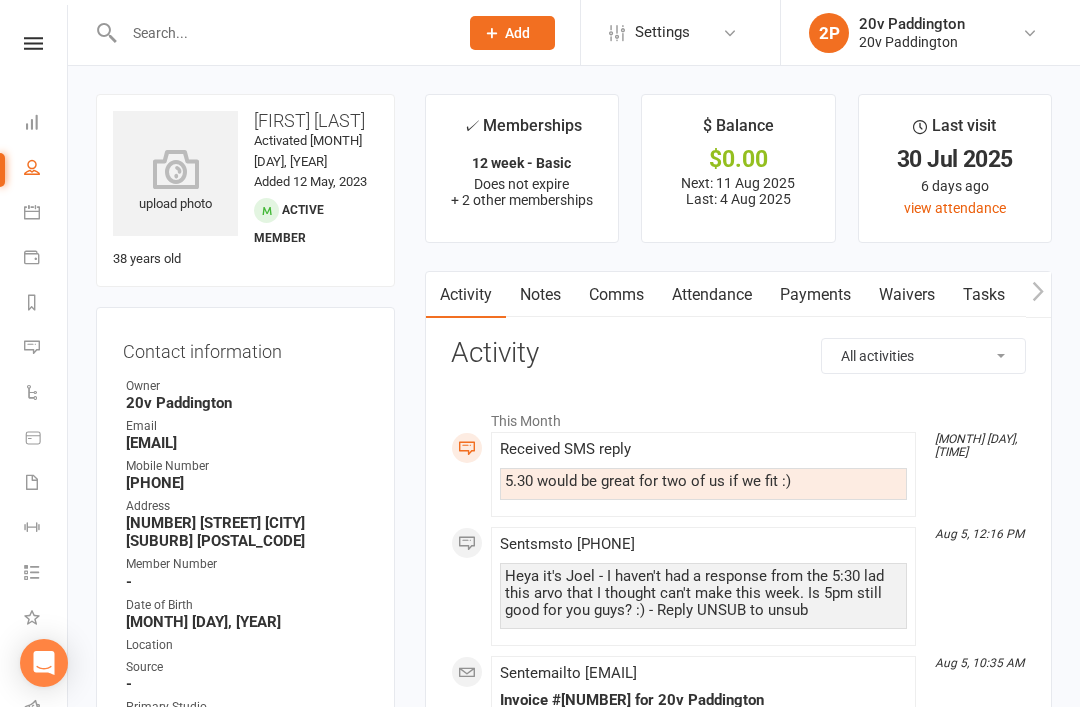 click on "Add" 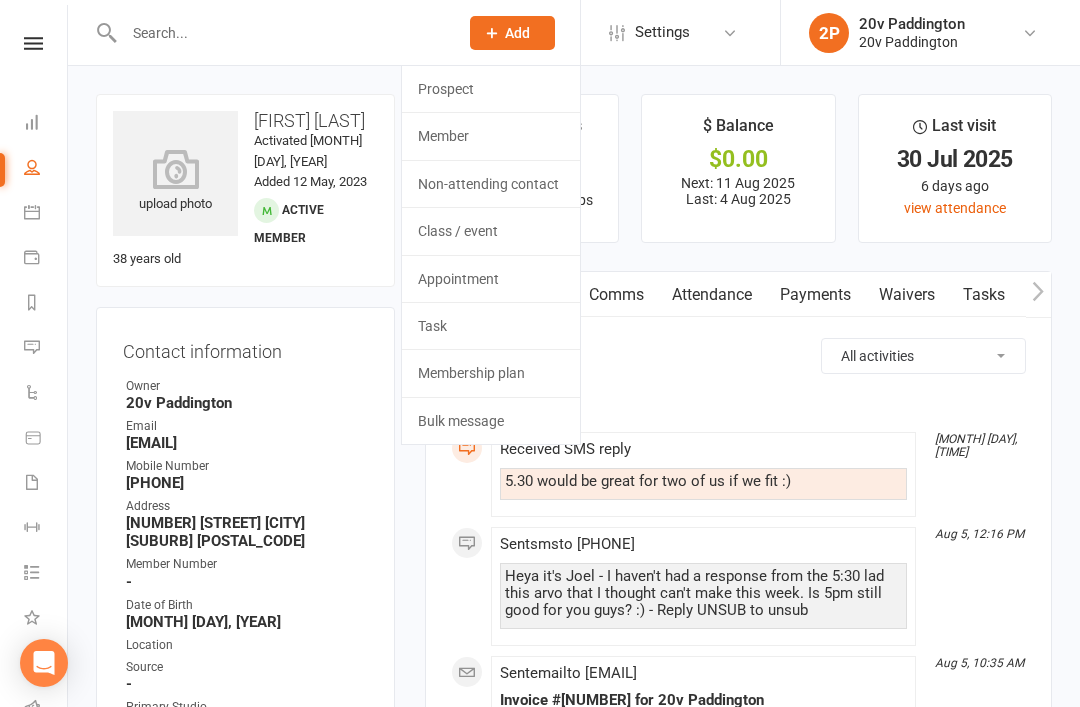 click on "This Month [MONTH] [DAY], [TIME] Received SMS reply   5.30 would be great for two of us if we fit :) [MONTH] [DAY], [TIME]   Sent  sms  to   [PHONE]   Heya it's Joel - I haven't had a response from the 5:30 lad this arvo that I thought can't make this week. Is 5pm still good for you guys? :) - Reply UNSUB to unsub [MONTH] [DAY], [TIME]   Sent  email  to   [EMAIL]   Invoice #[NUMBER] for 20v Paddington View receipt for this payment [MONTH] [DAY], [TIME] Invoice [NUMBER] was marked as paid by the payment provider   [MONTH] [DAY], [TIME] Automation 'Booking Reminder' completed successfully   [MONTH] [DAY], [TIME] Step 1 of automation Booking Reminder completed successfully   [MONTH] [DAY], [TIME]   Sent  sms  to   [PHONE]   Hi Beau , A friendly reminder of your upcoming 20v Session . Date: [MONTH] [DAY], [YEAR] Time:  [TIME] Location: 20v Paddington  - Reply UNSUB to unsub [MONTH] [DAY], [TIME] Enrolled in automation: 'Booking Reminder' for the booking made on [DAY] [MONTH], [YEAR] for event: 20v Session   [MONTH] [YEAR] [MONTH] [DAY], [TIME]" at bounding box center [738, 1605] 